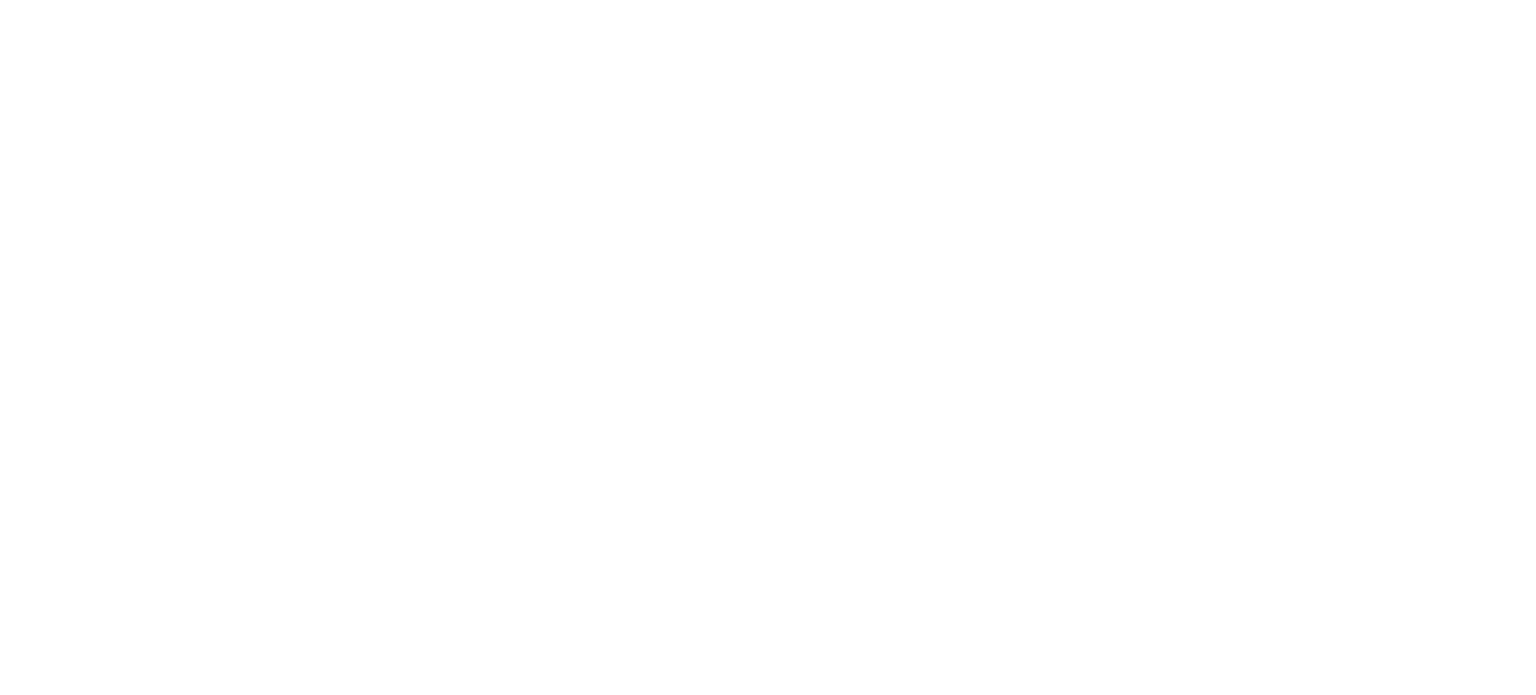 scroll, scrollTop: 0, scrollLeft: 0, axis: both 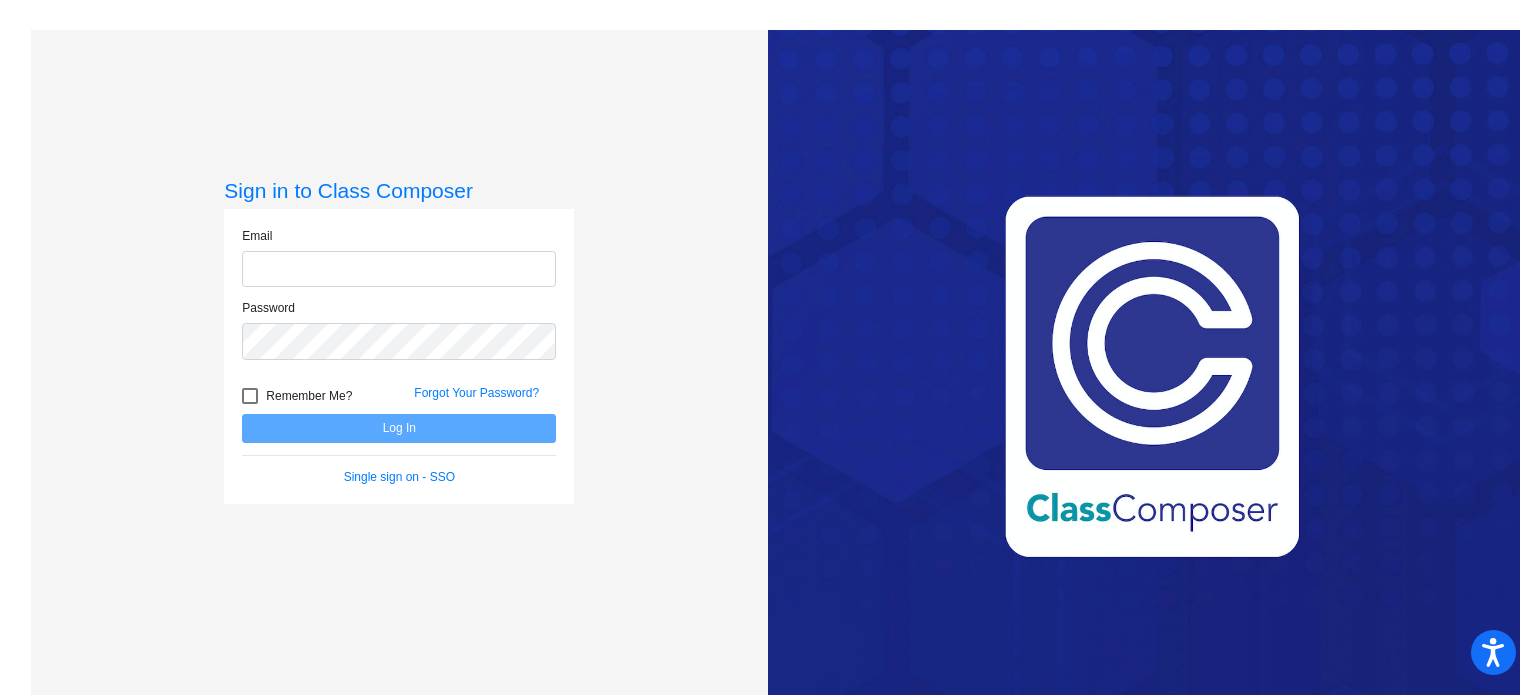 type on "[EMAIL]" 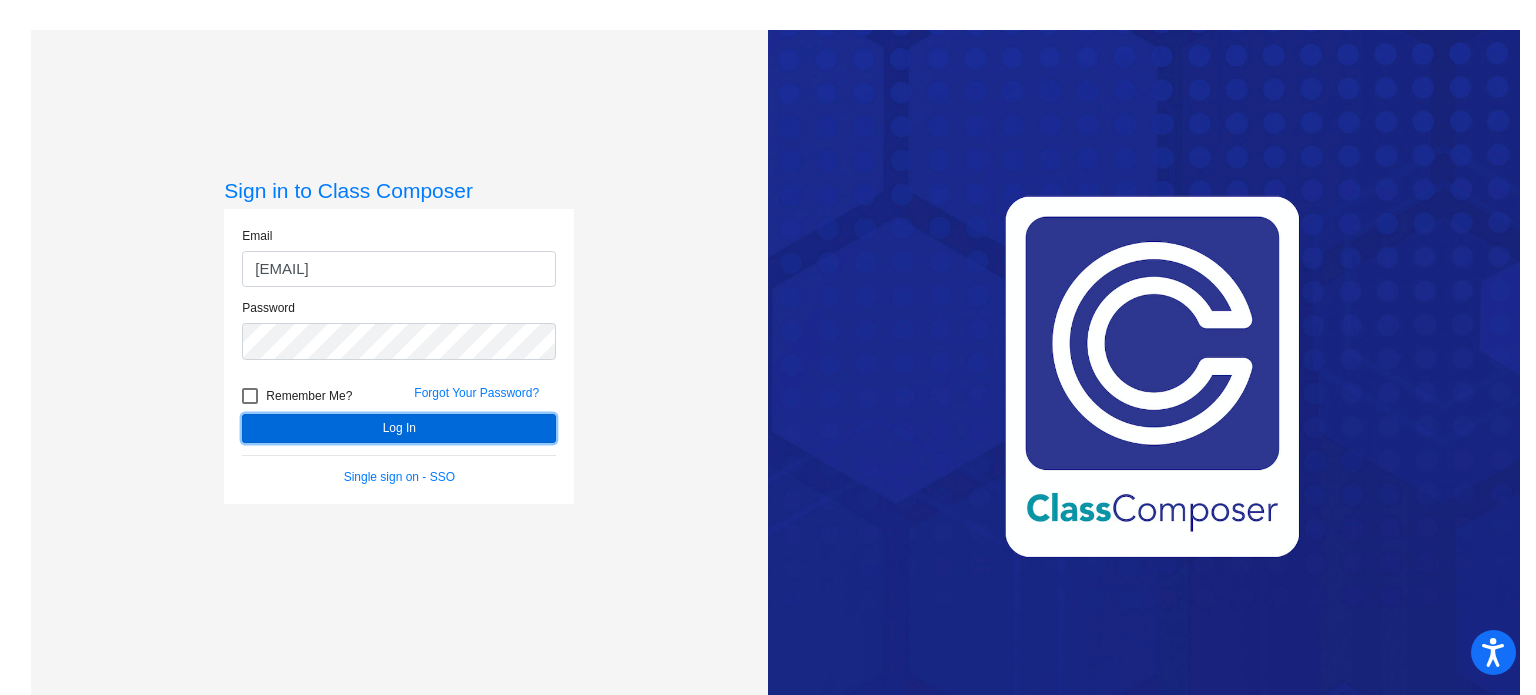 click on "Log In" 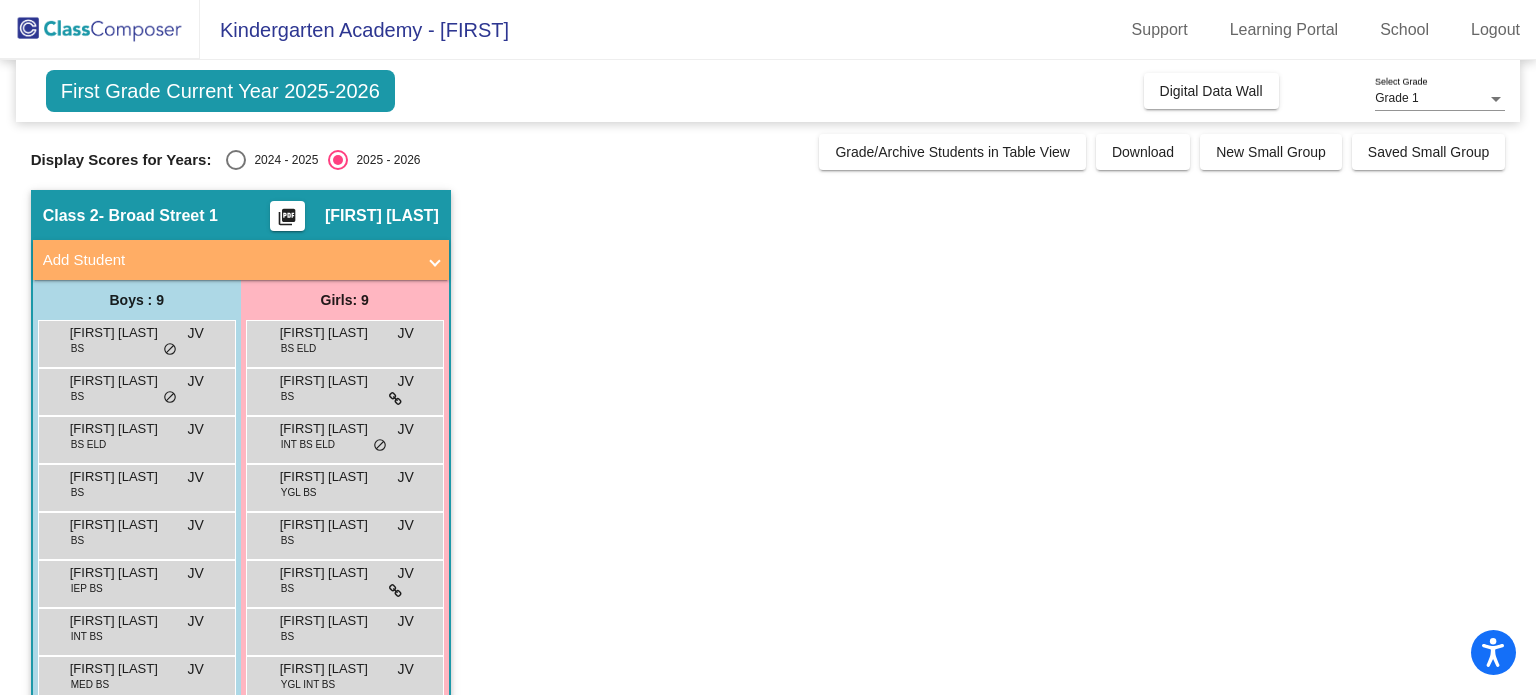 click on "2025 - 2026" at bounding box center (384, 160) 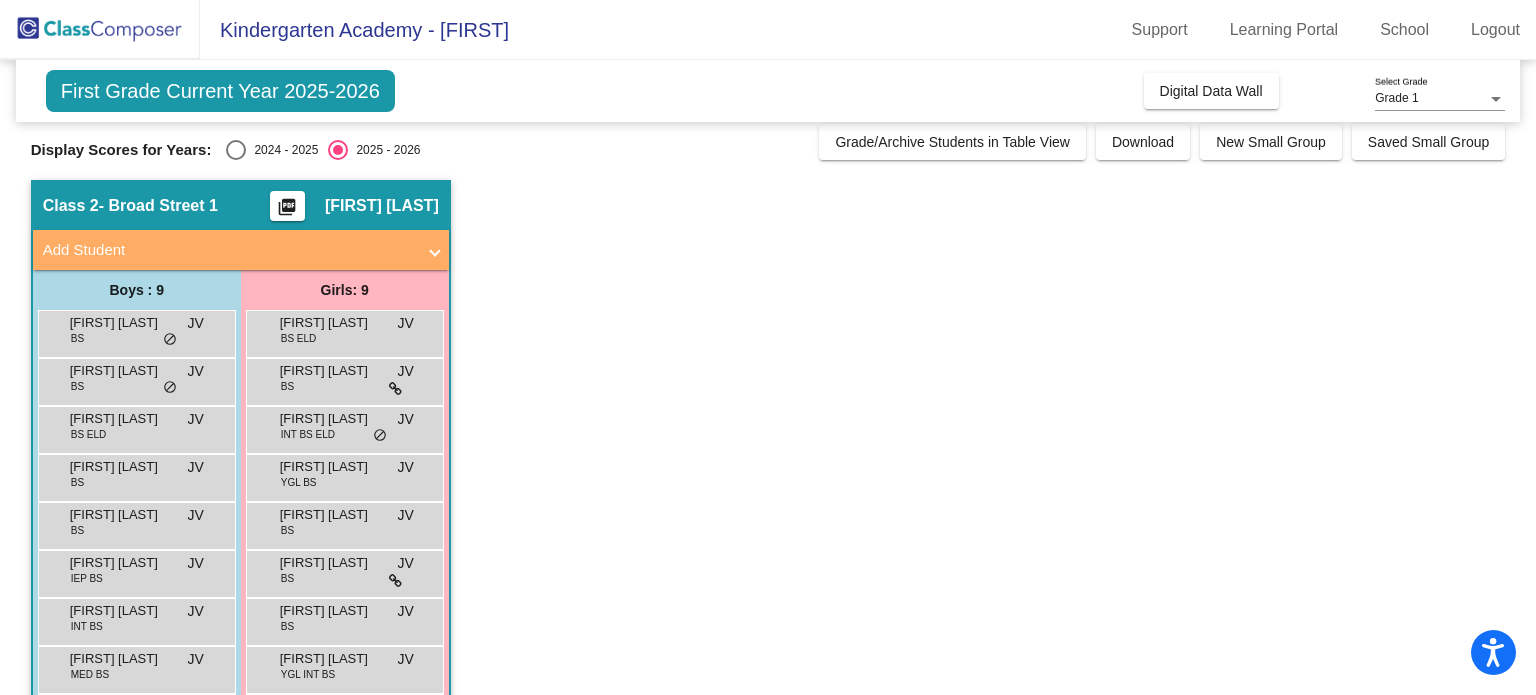 scroll, scrollTop: 0, scrollLeft: 0, axis: both 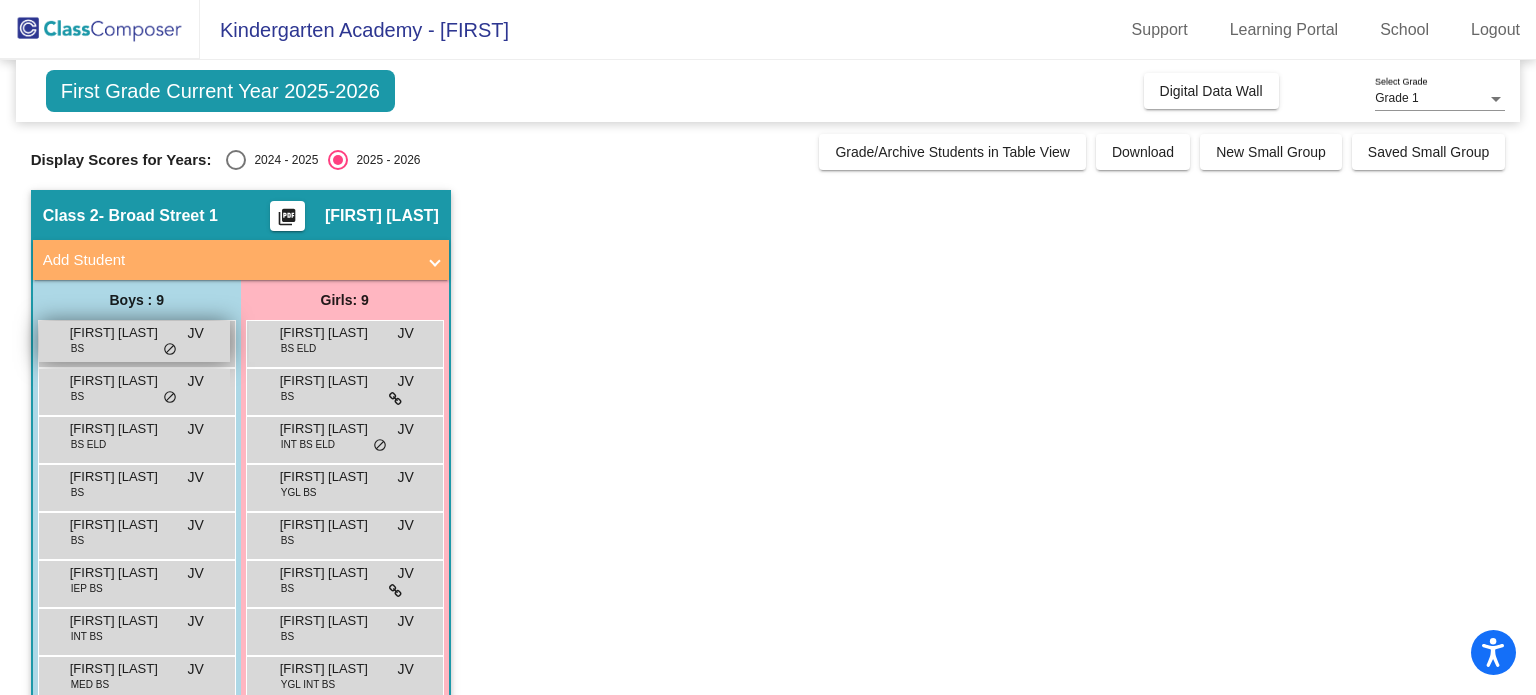 click on "[FIRST] [LAST]" at bounding box center (120, 333) 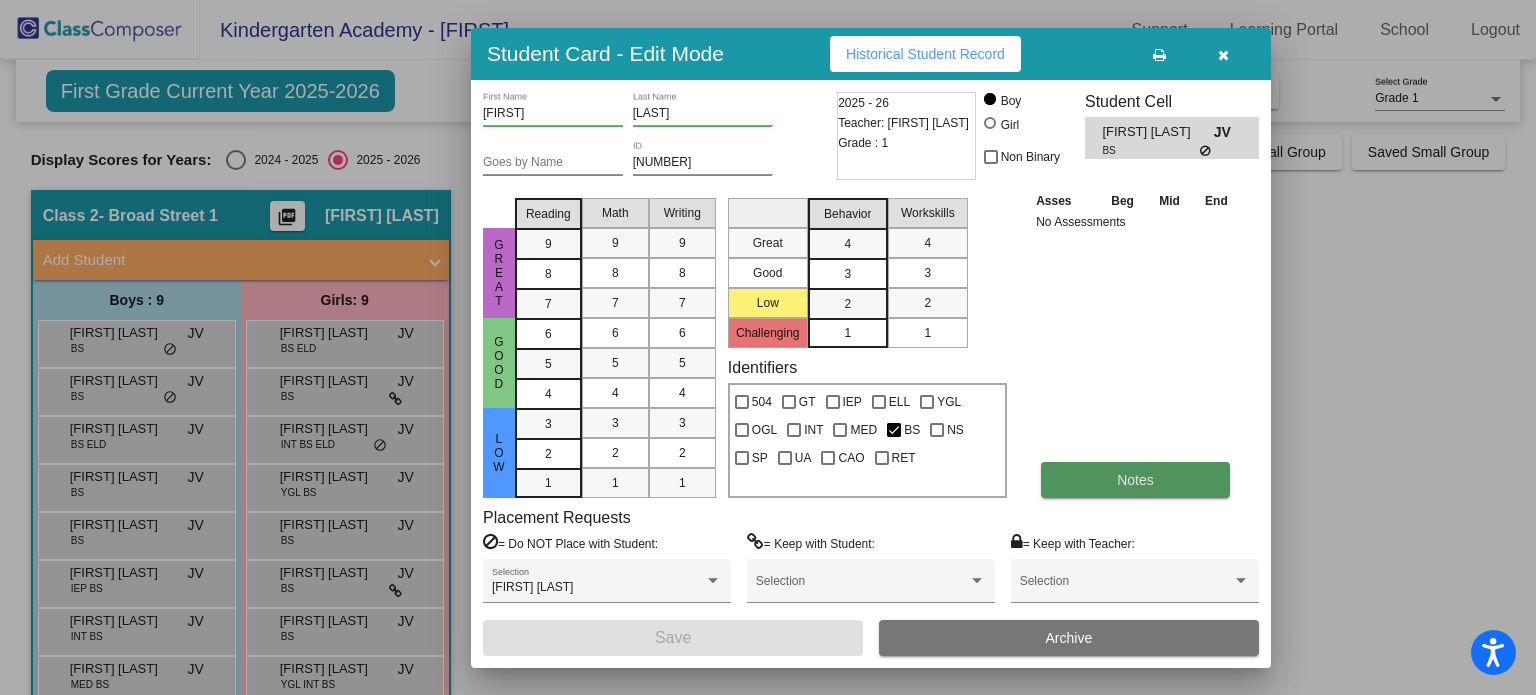 click on "Notes" at bounding box center (1135, 480) 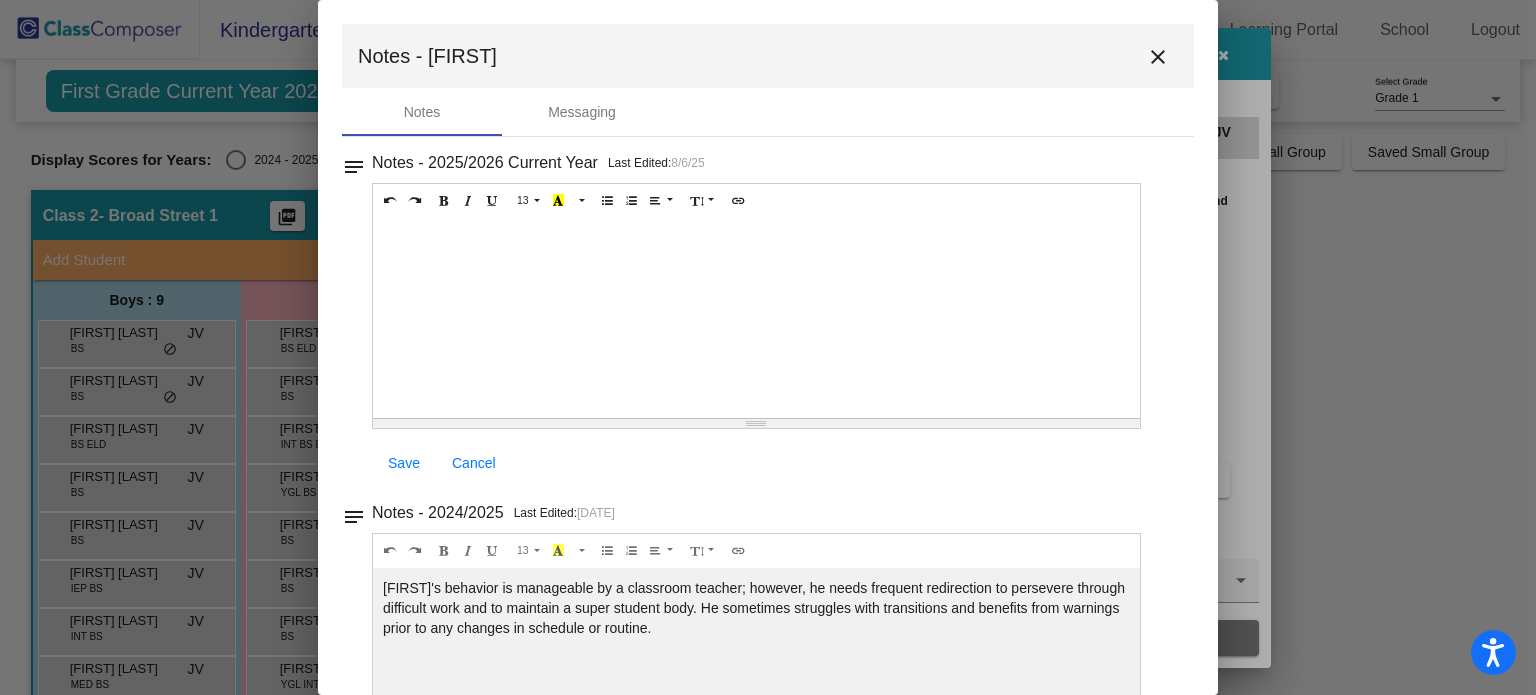scroll, scrollTop: 0, scrollLeft: 0, axis: both 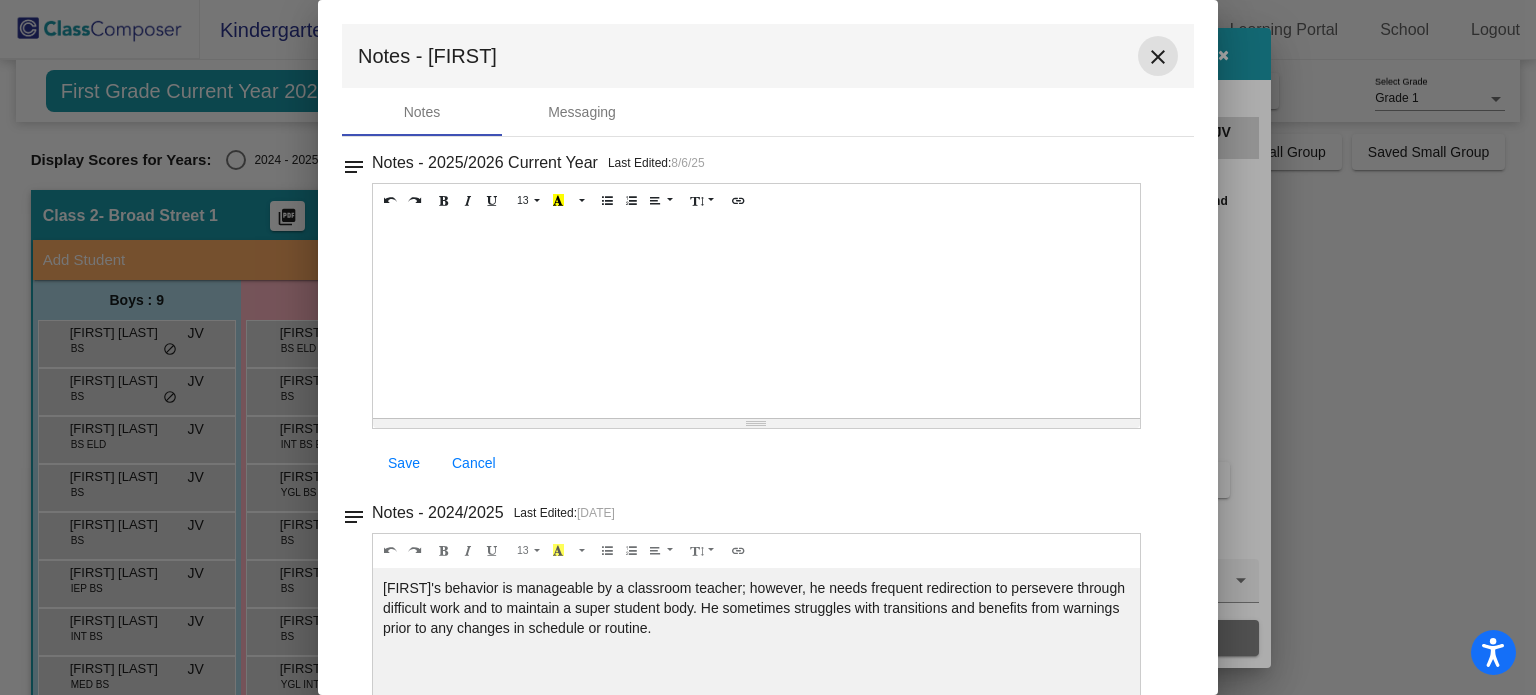 click on "close" at bounding box center (1158, 57) 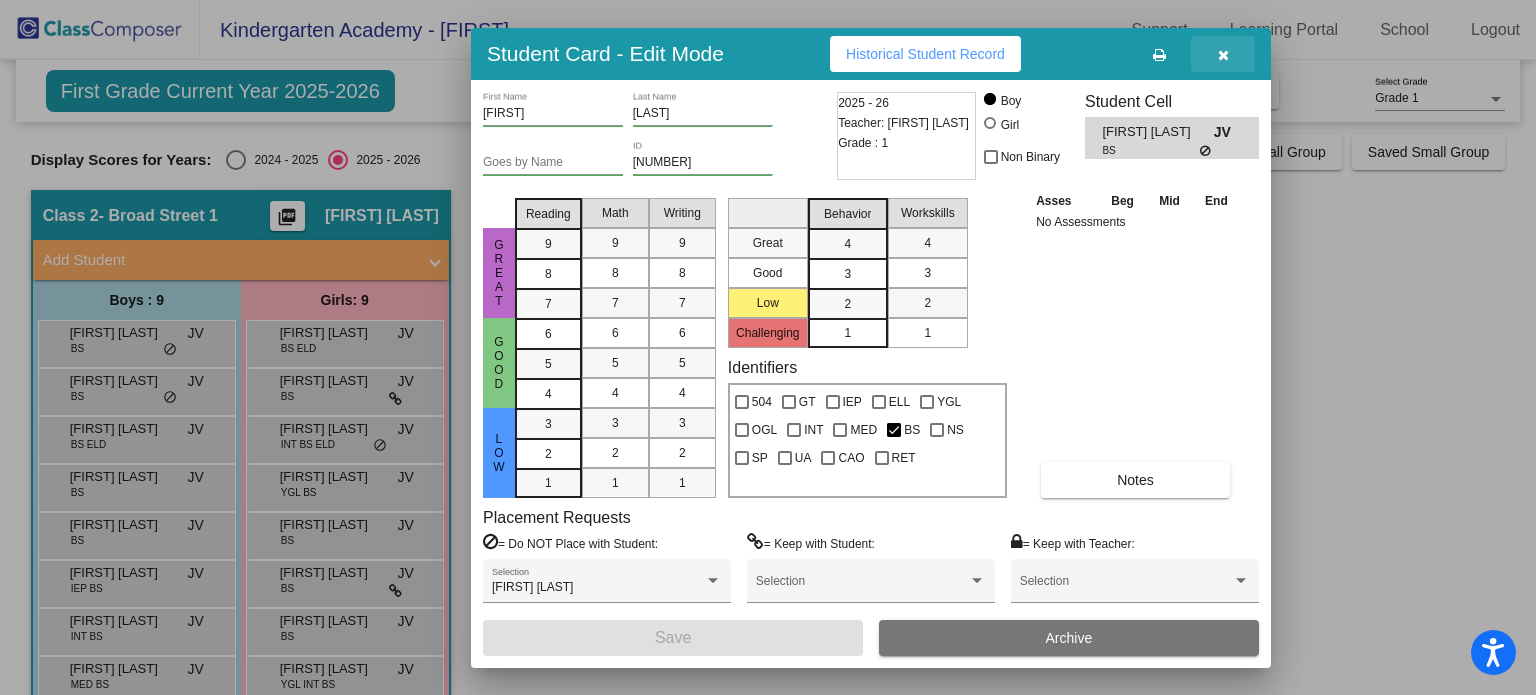 click at bounding box center [1223, 54] 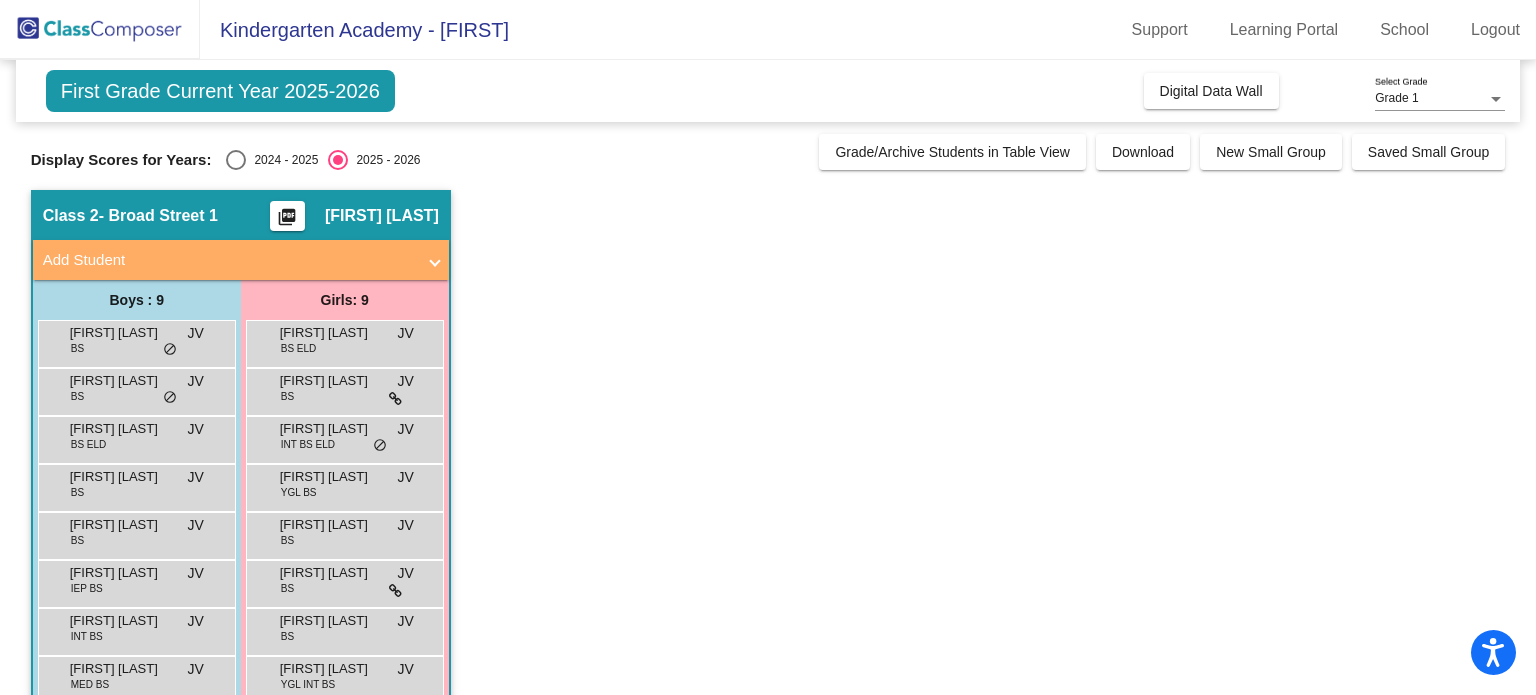 click on "picture_as_pdf" 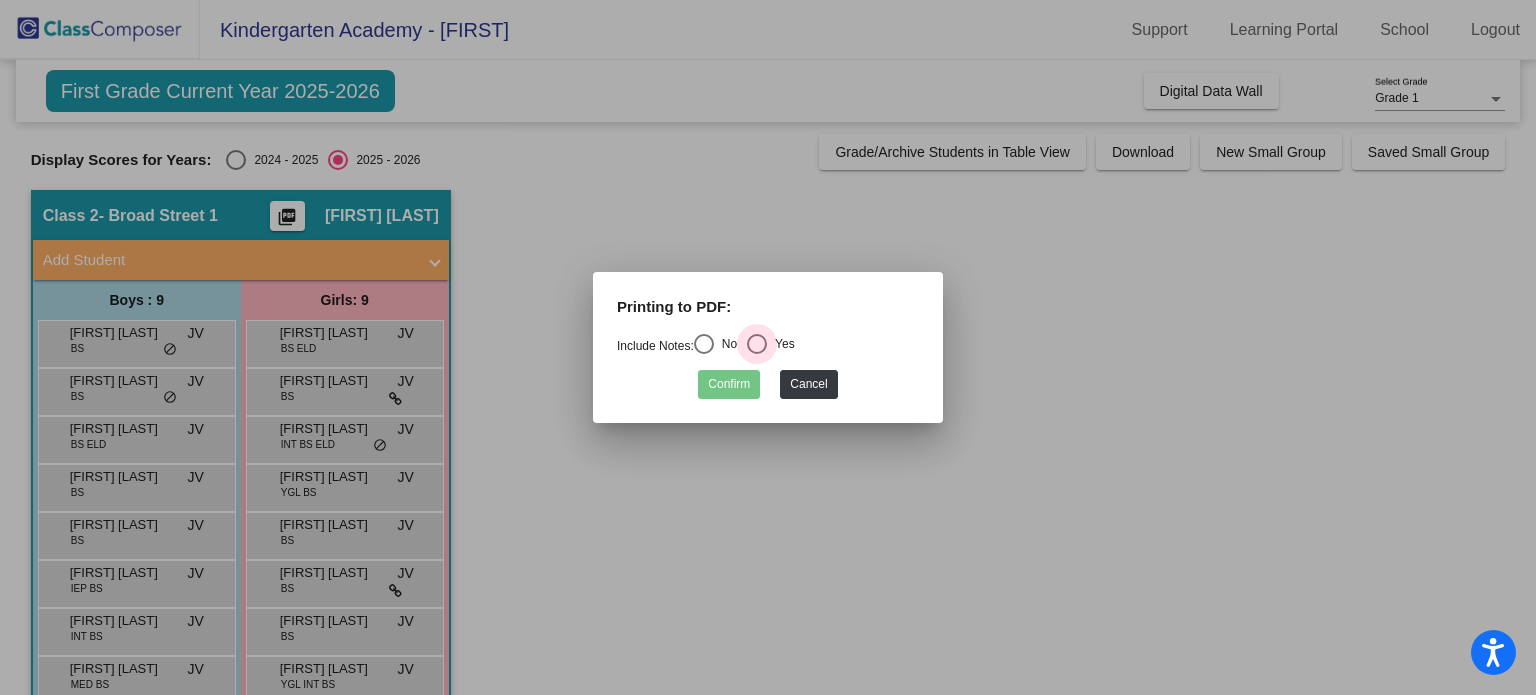 click at bounding box center [757, 344] 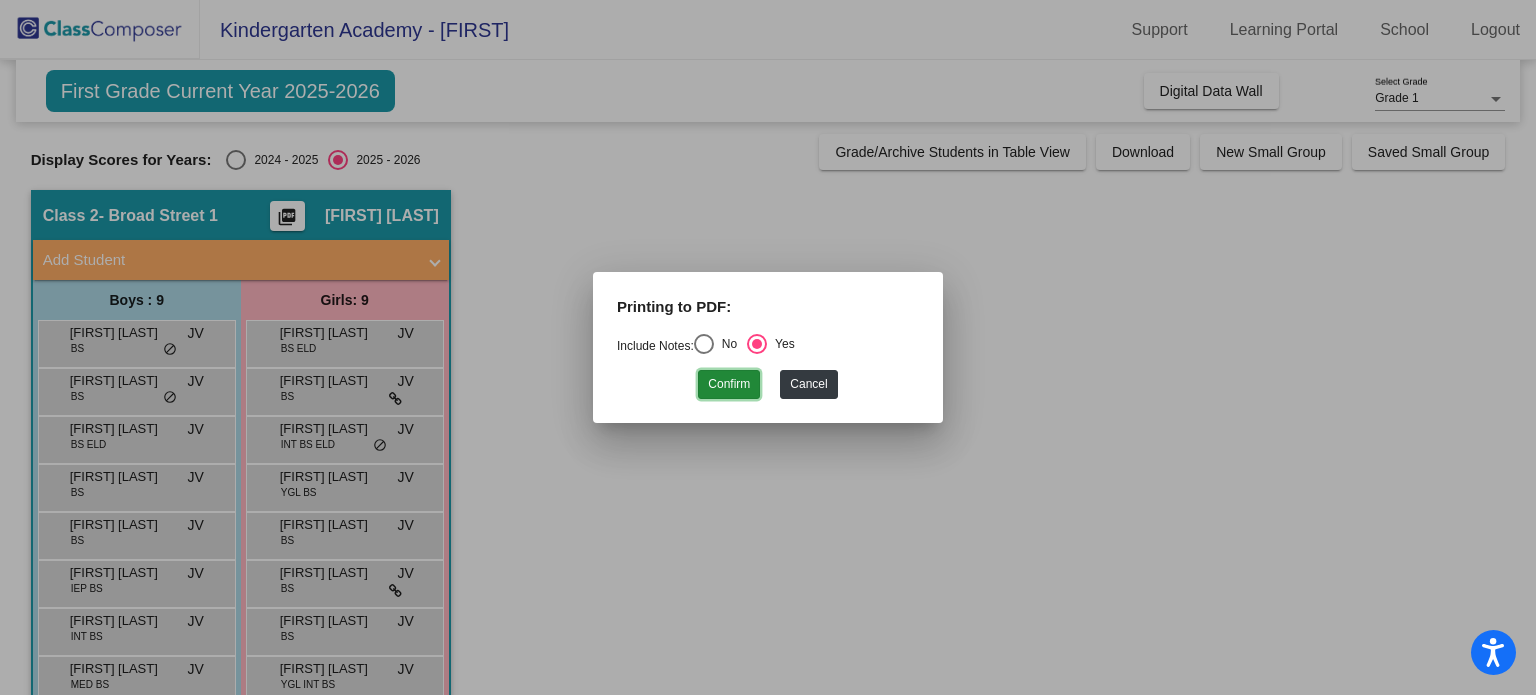 click on "Confirm" at bounding box center [729, 384] 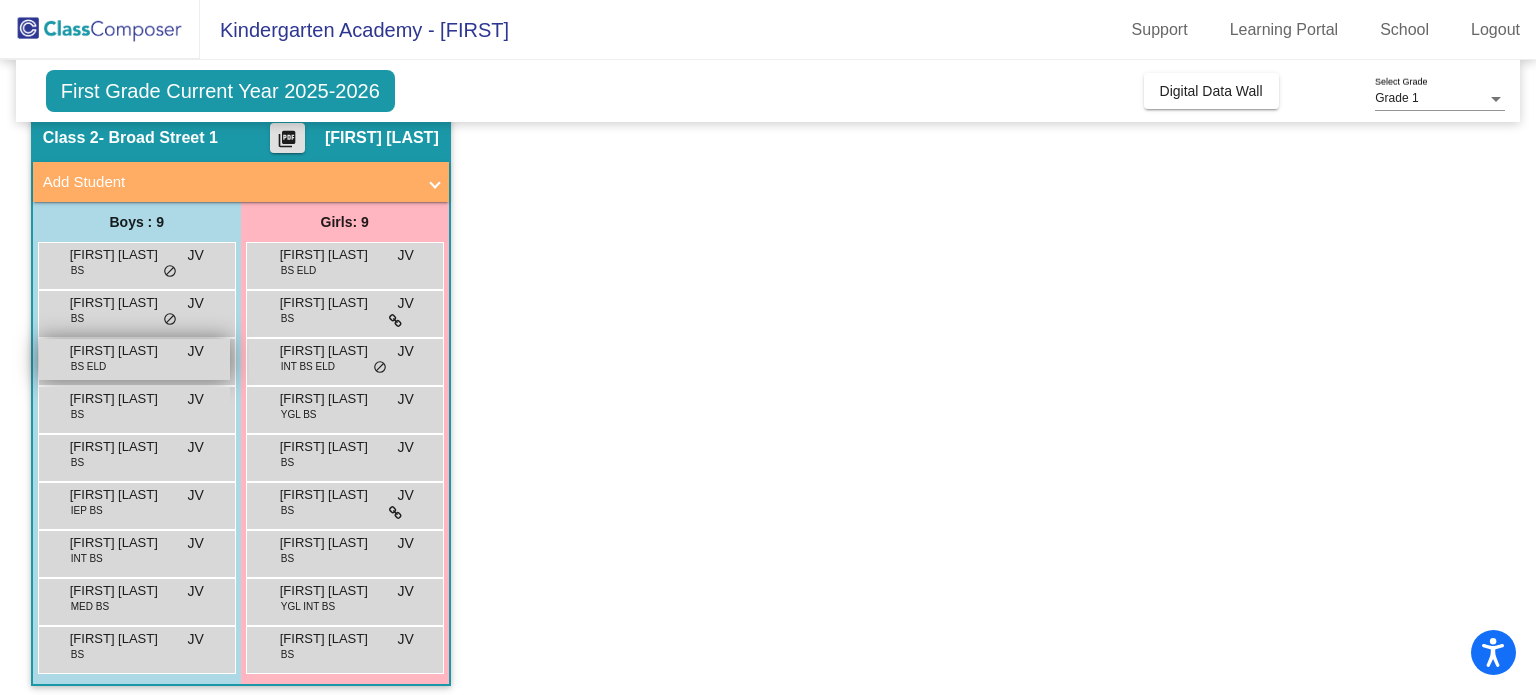 scroll, scrollTop: 88, scrollLeft: 0, axis: vertical 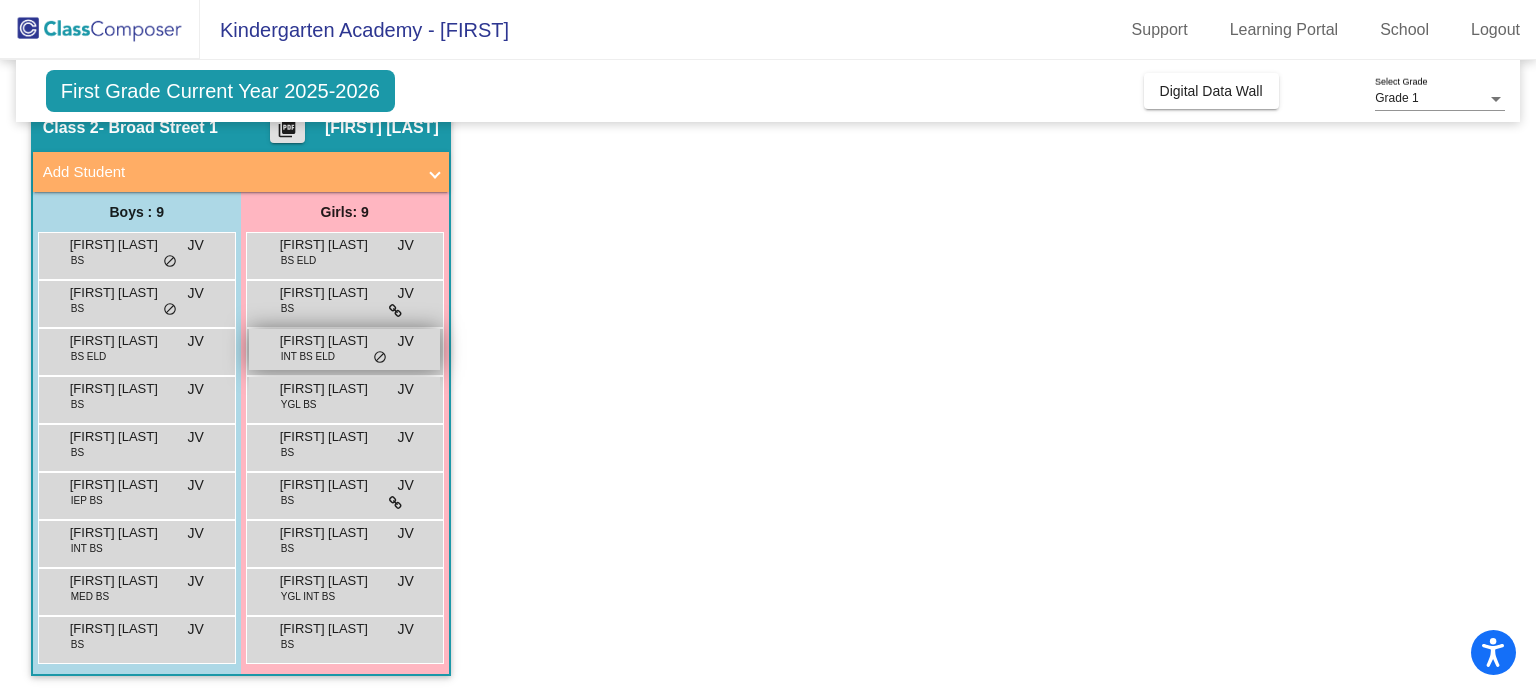 click on "do_not_disturb_alt" at bounding box center [380, 358] 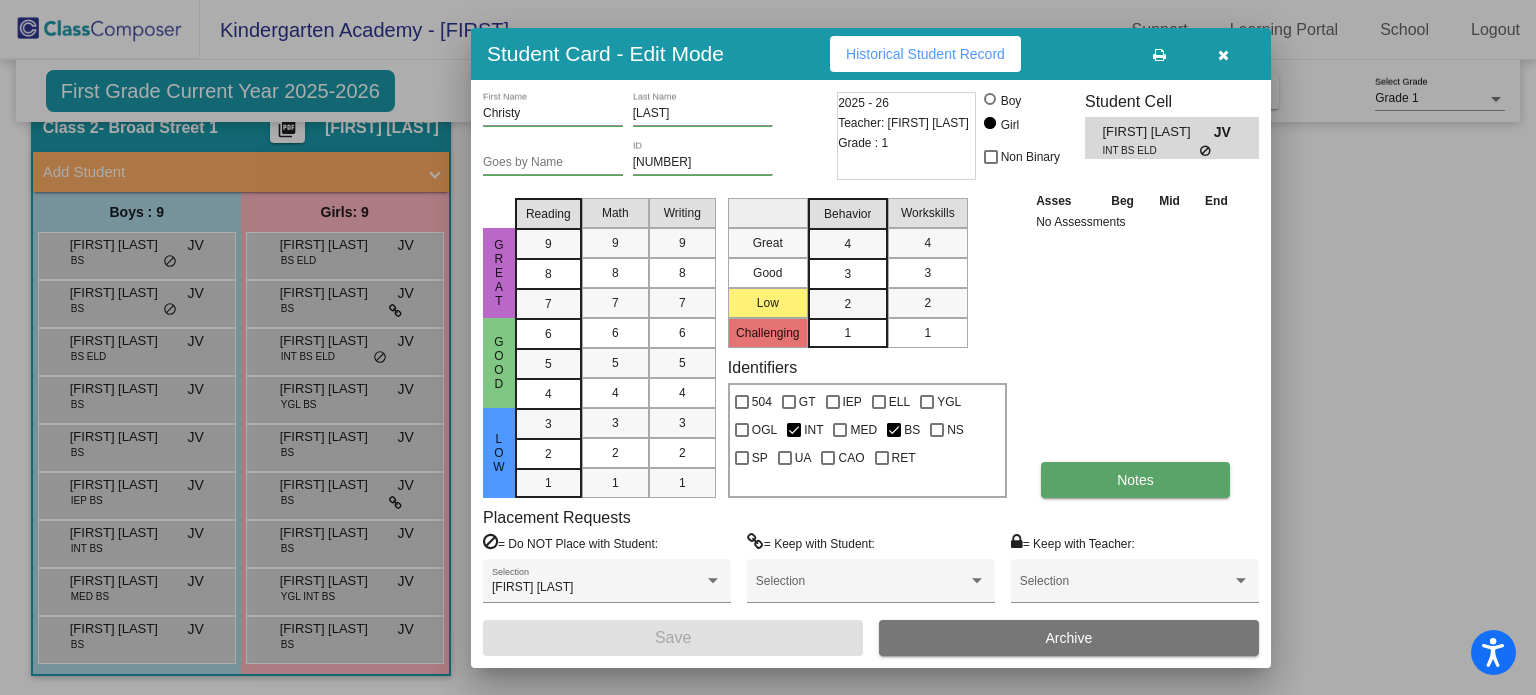 click on "Notes" at bounding box center [1135, 480] 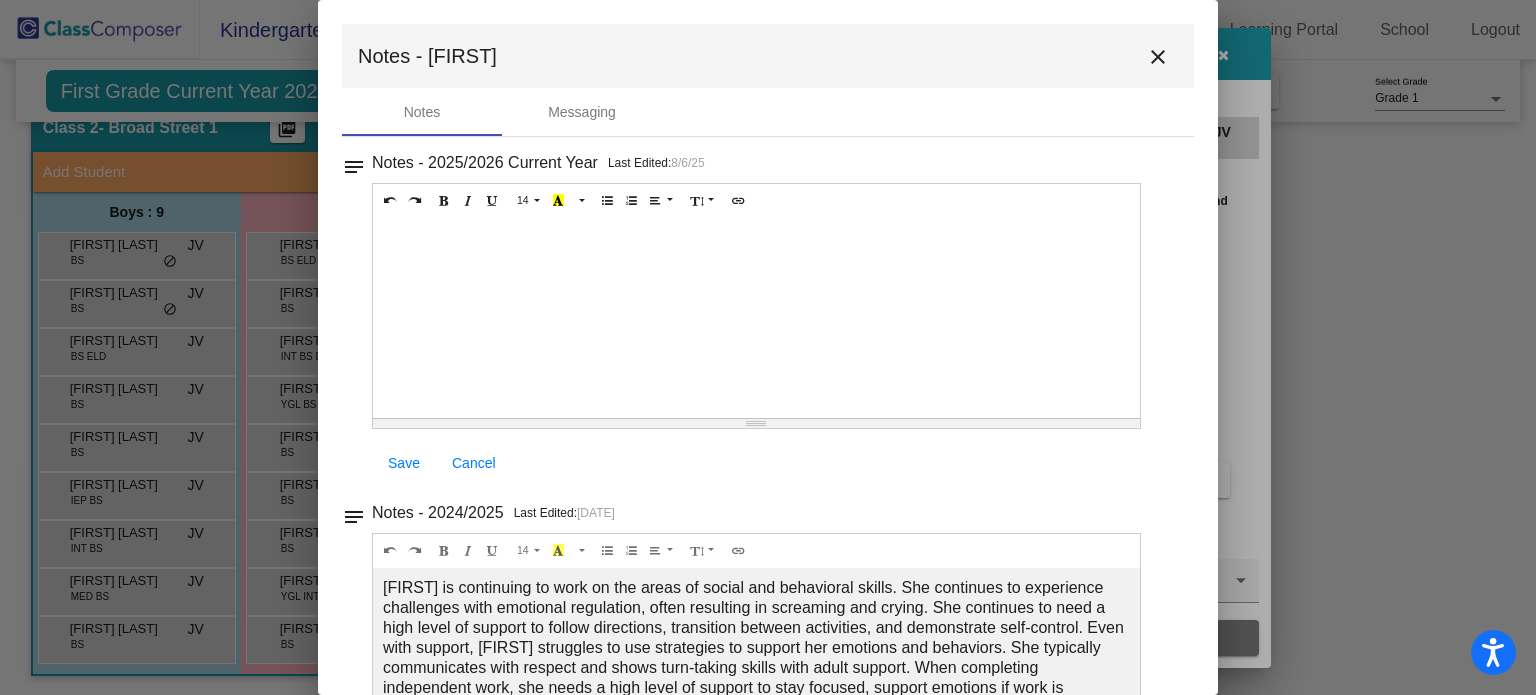 scroll, scrollTop: 106, scrollLeft: 0, axis: vertical 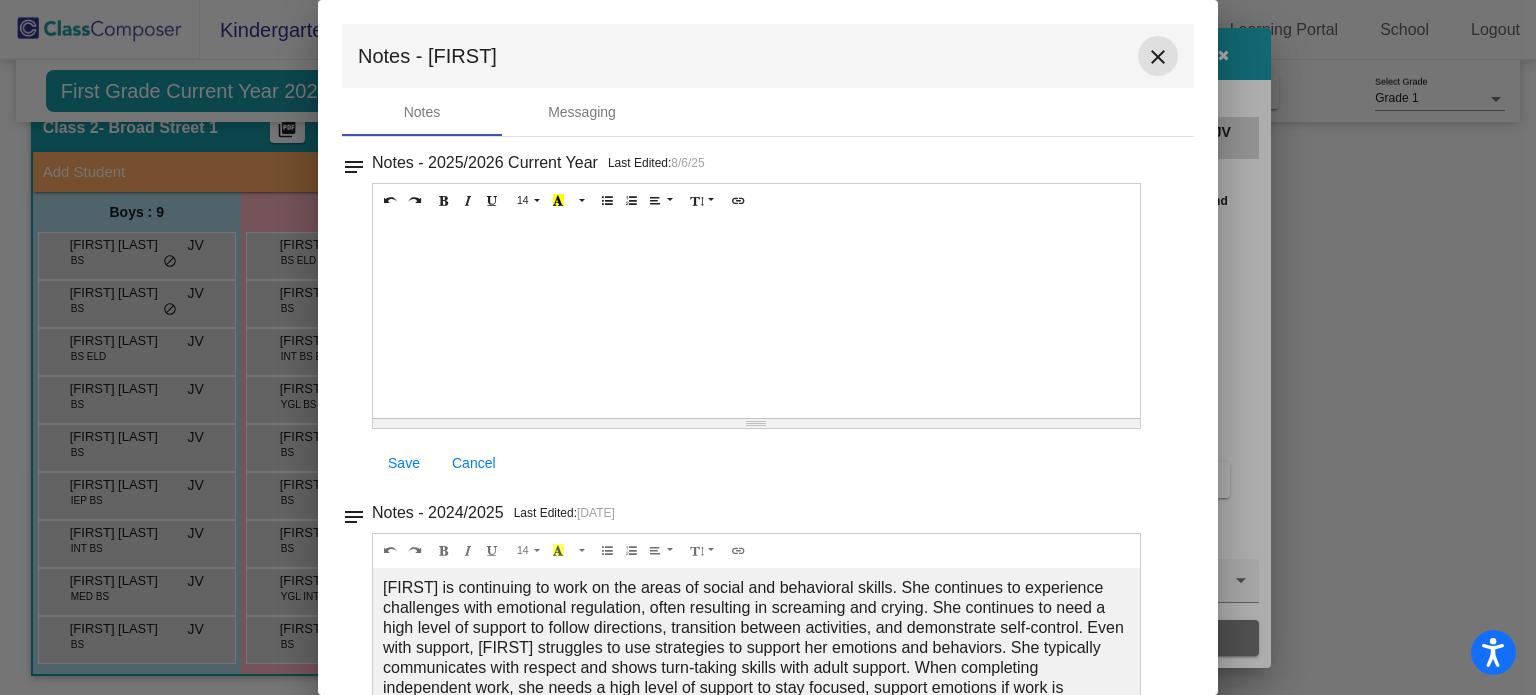 click on "close" at bounding box center (1158, 57) 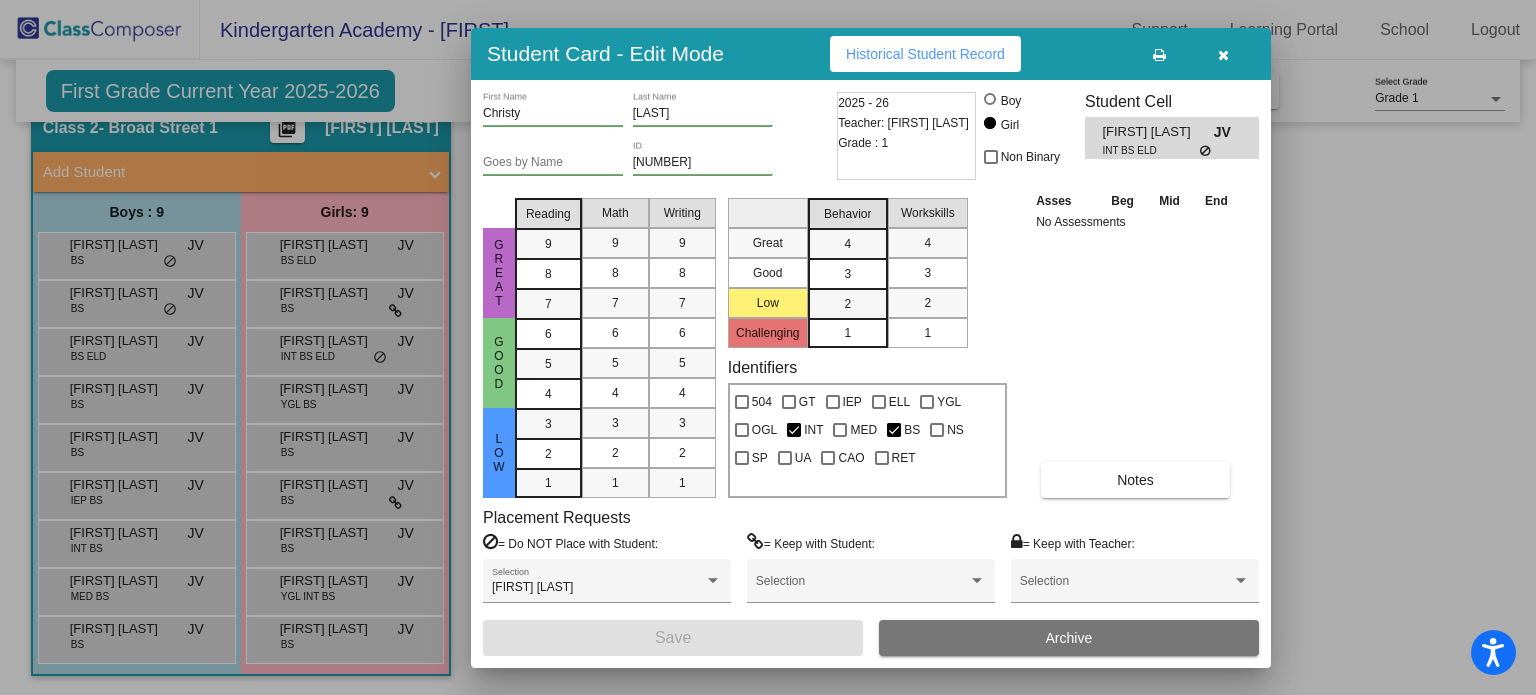click at bounding box center (1223, 54) 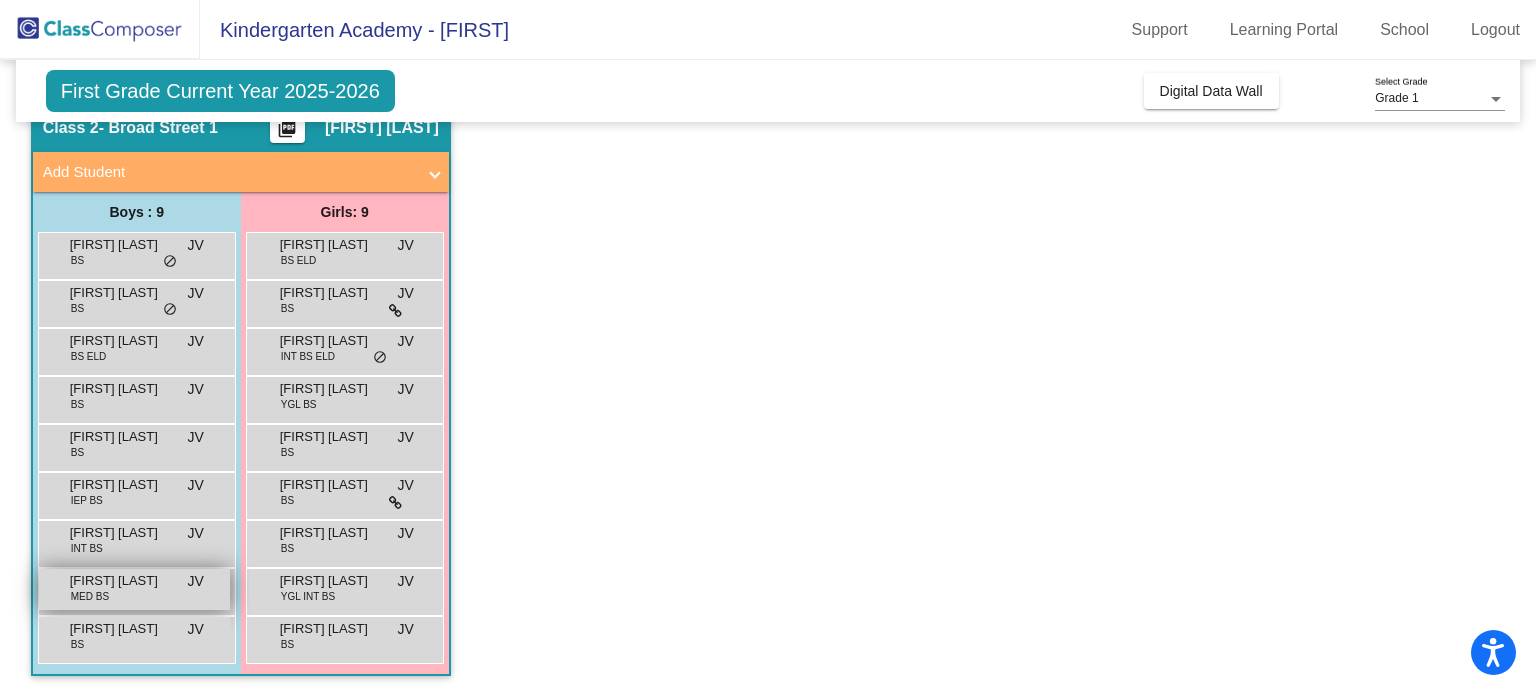 click on "[FIRST] [LAST]" at bounding box center (120, 581) 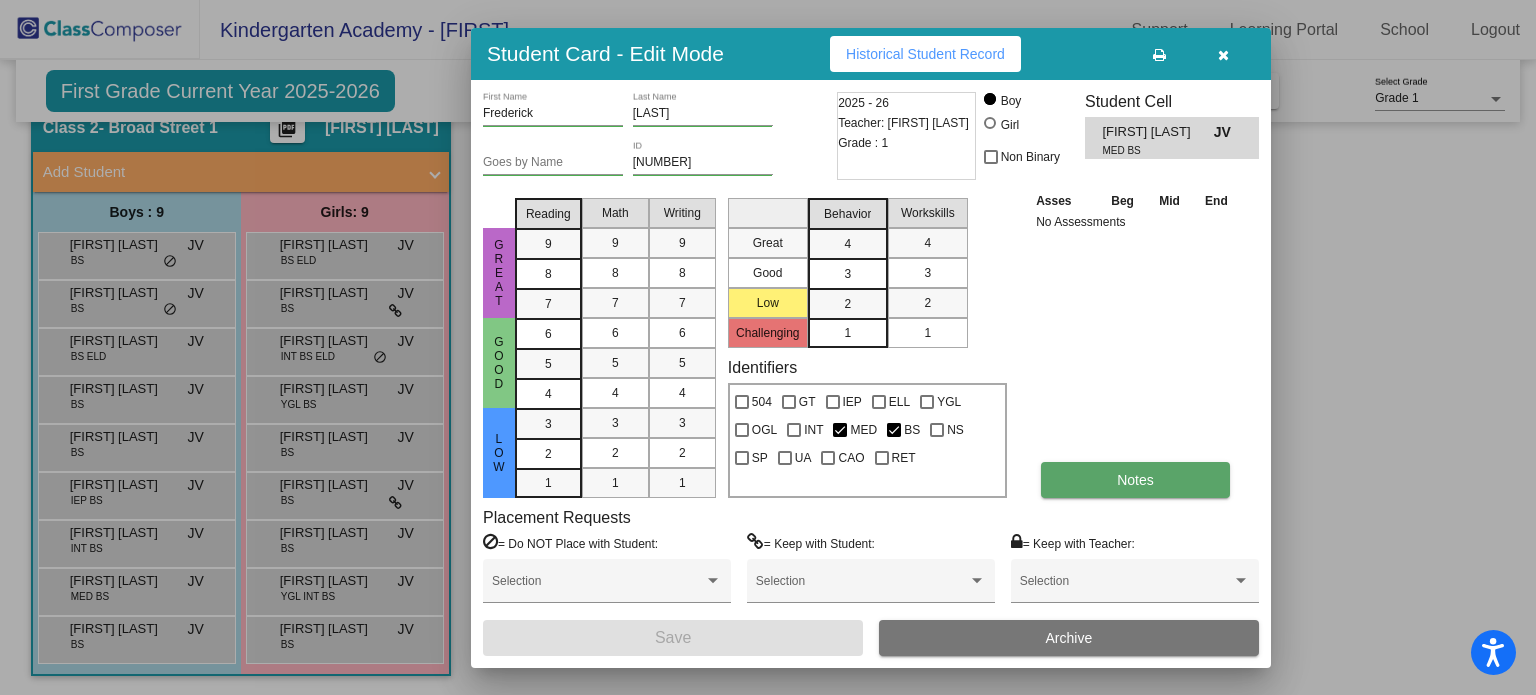 click on "Notes" at bounding box center (1135, 480) 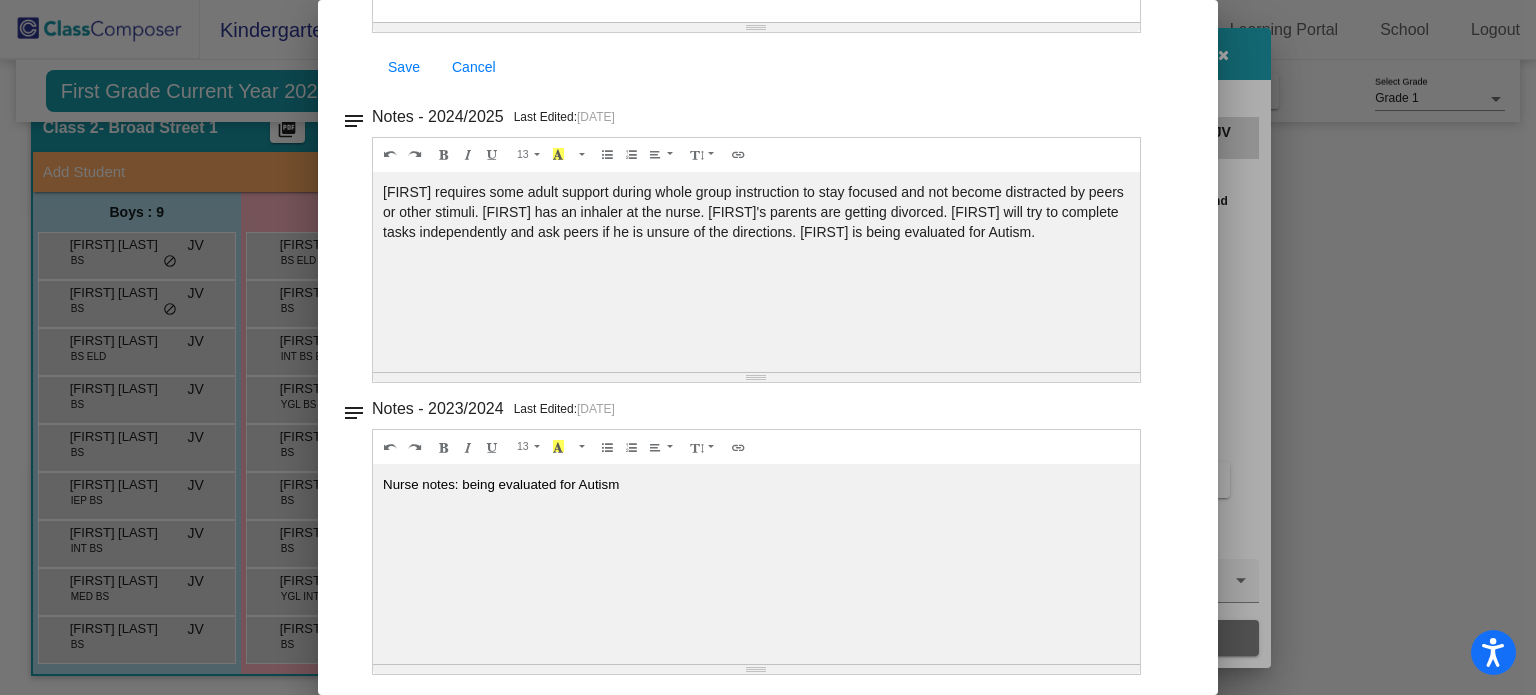 scroll, scrollTop: 0, scrollLeft: 0, axis: both 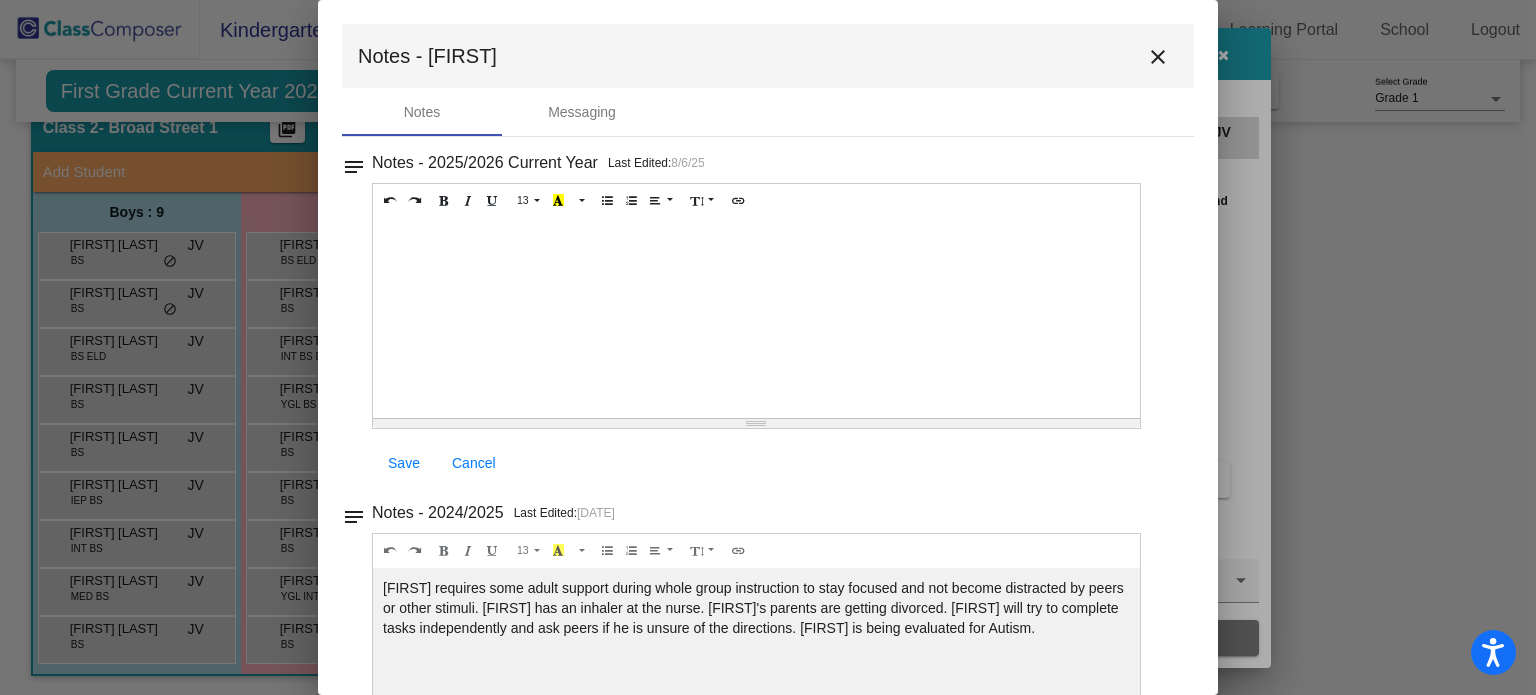 click on "close" at bounding box center [1158, 57] 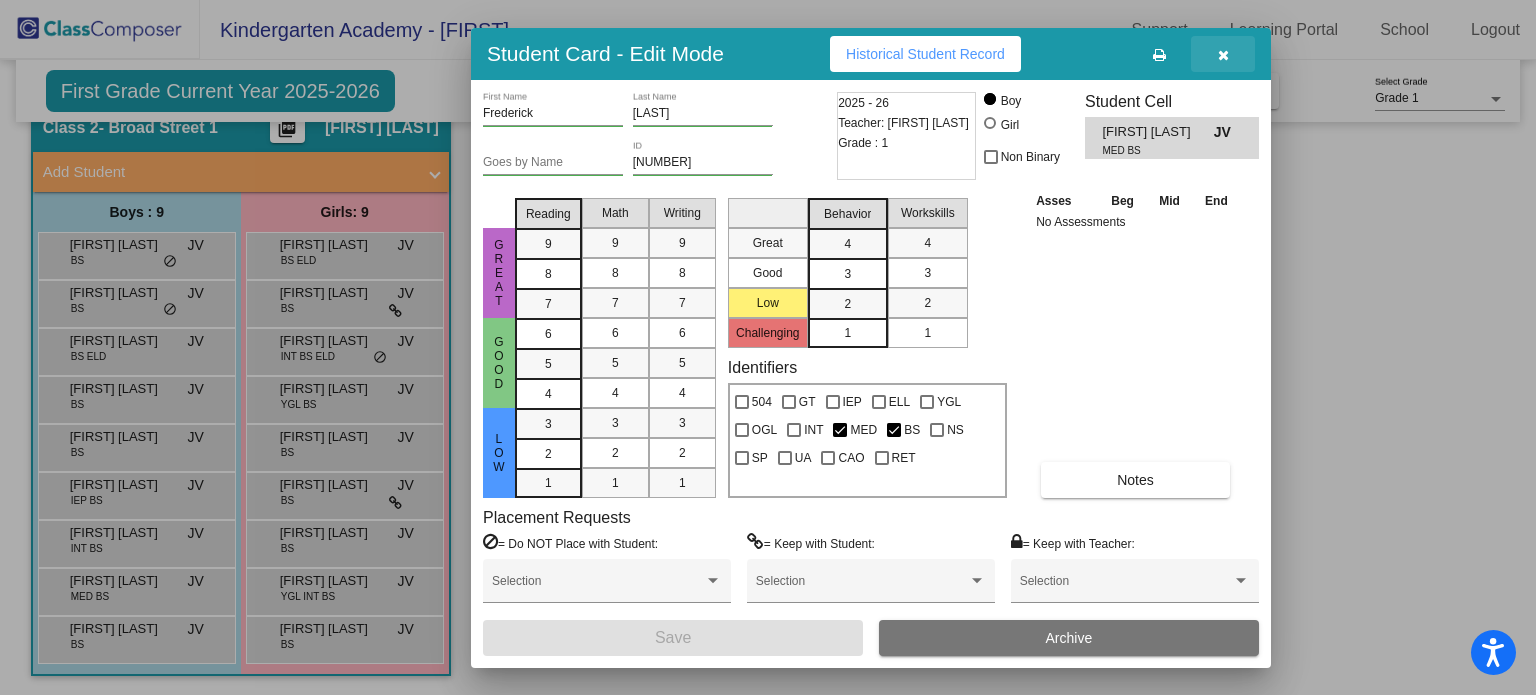 click at bounding box center [1223, 54] 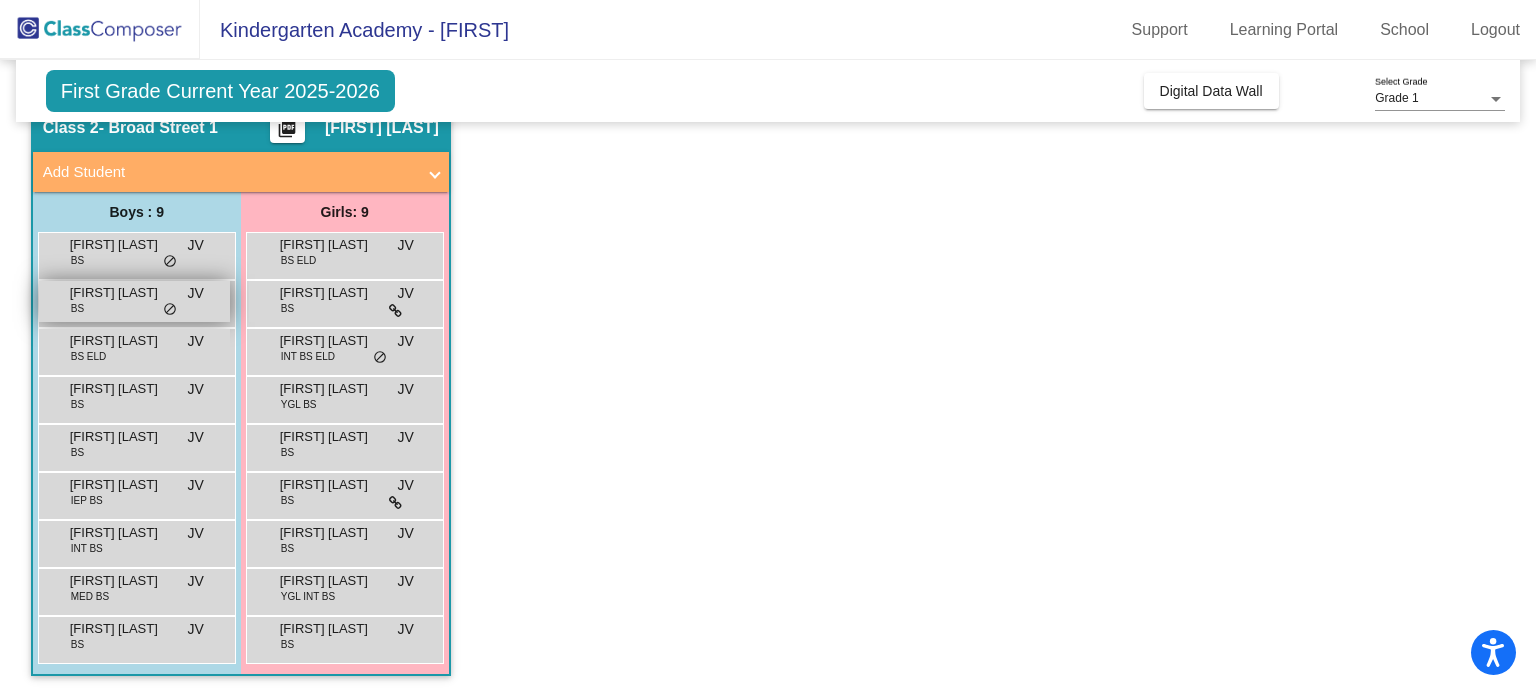 click on "[FIRST] [LAST] BS JV lock do_not_disturb_alt" at bounding box center (134, 301) 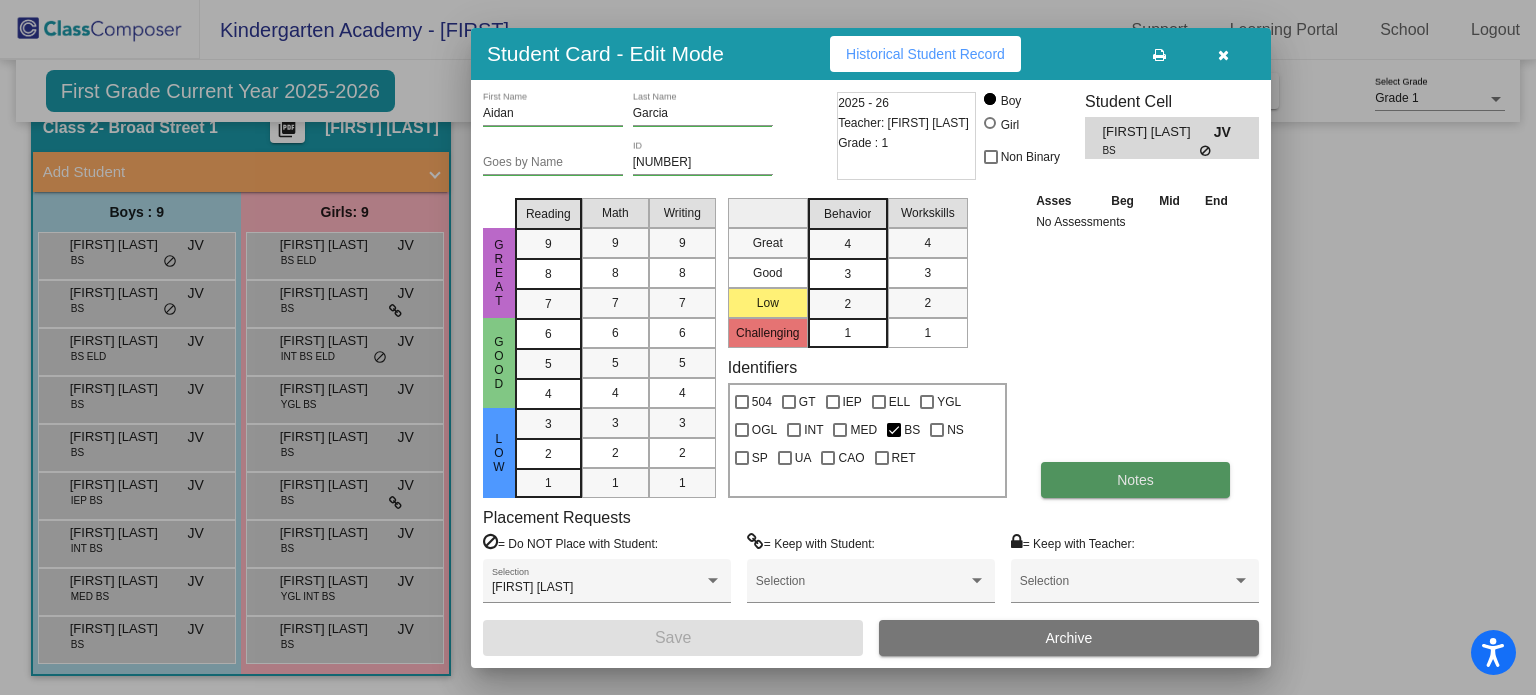 click on "Notes" at bounding box center [1135, 480] 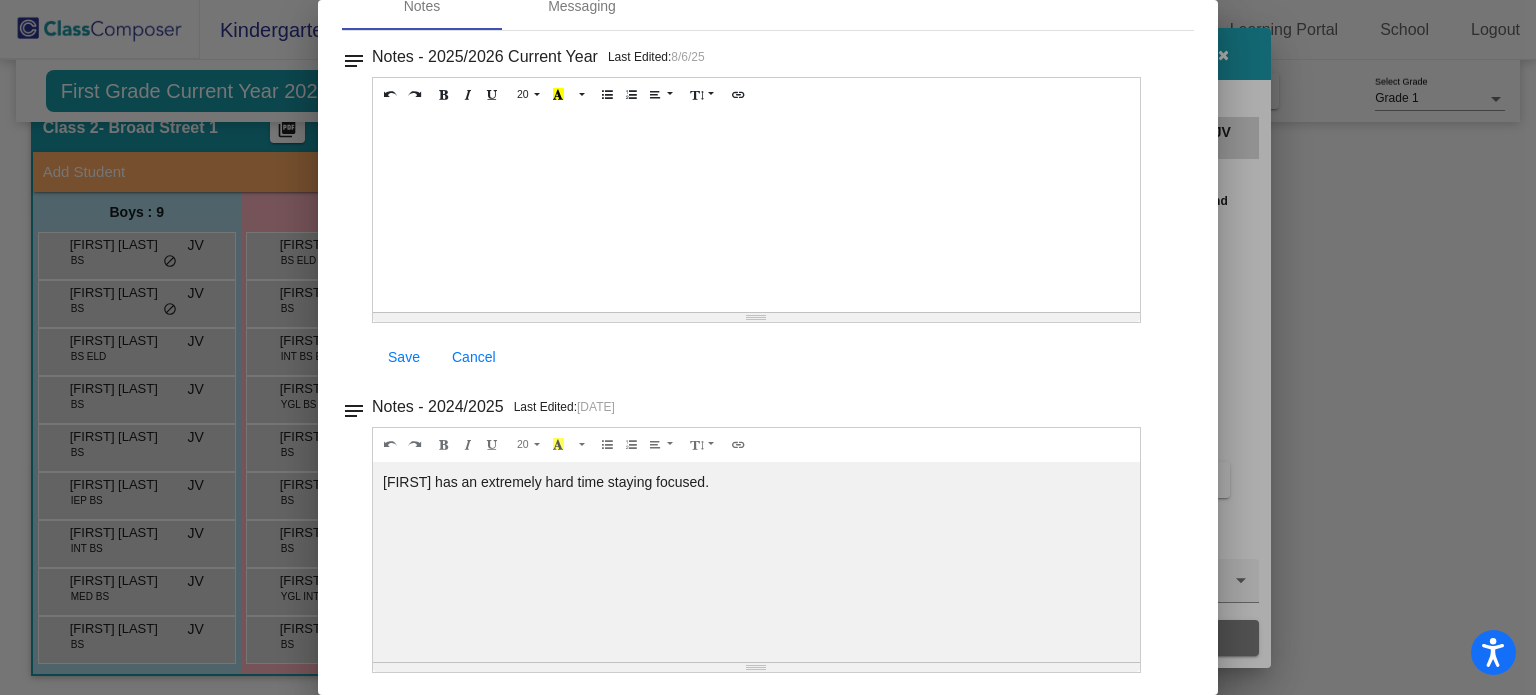 scroll, scrollTop: 0, scrollLeft: 0, axis: both 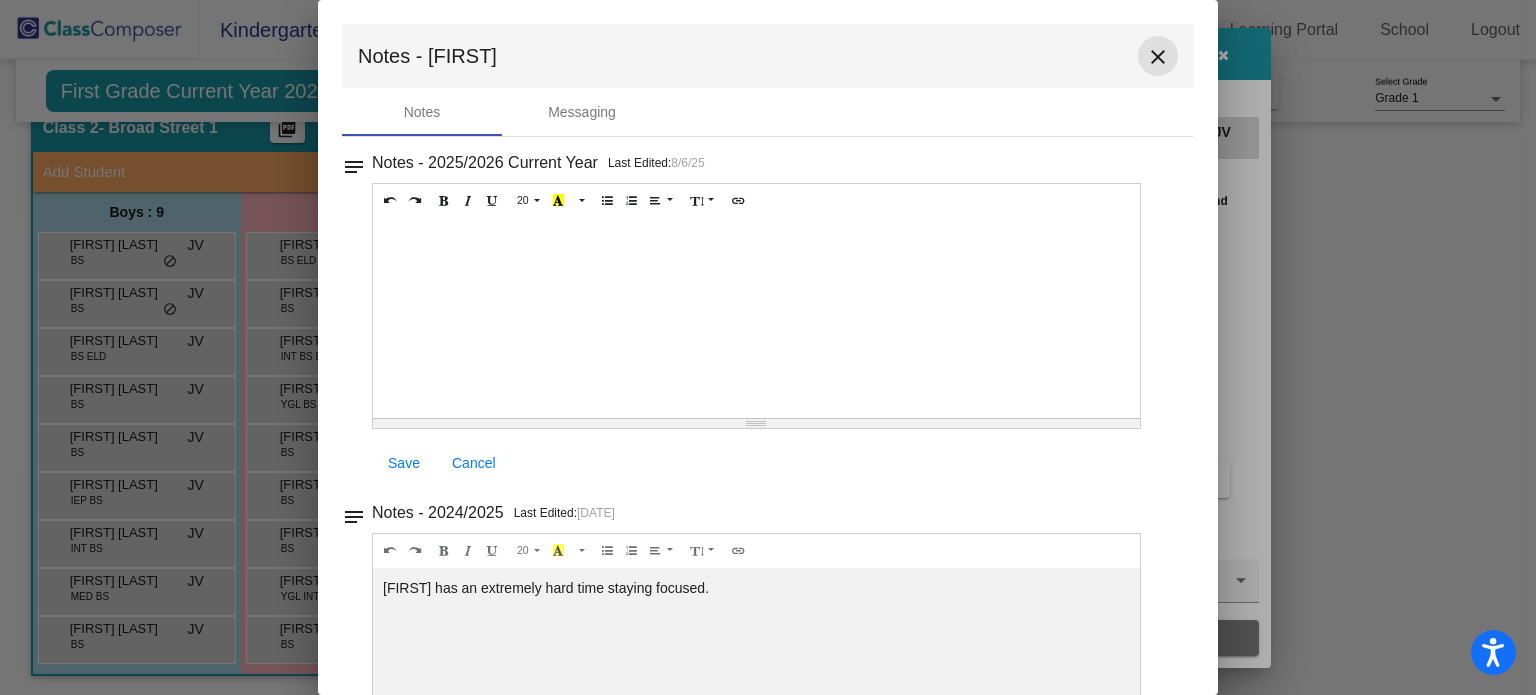 click on "close" at bounding box center [1158, 57] 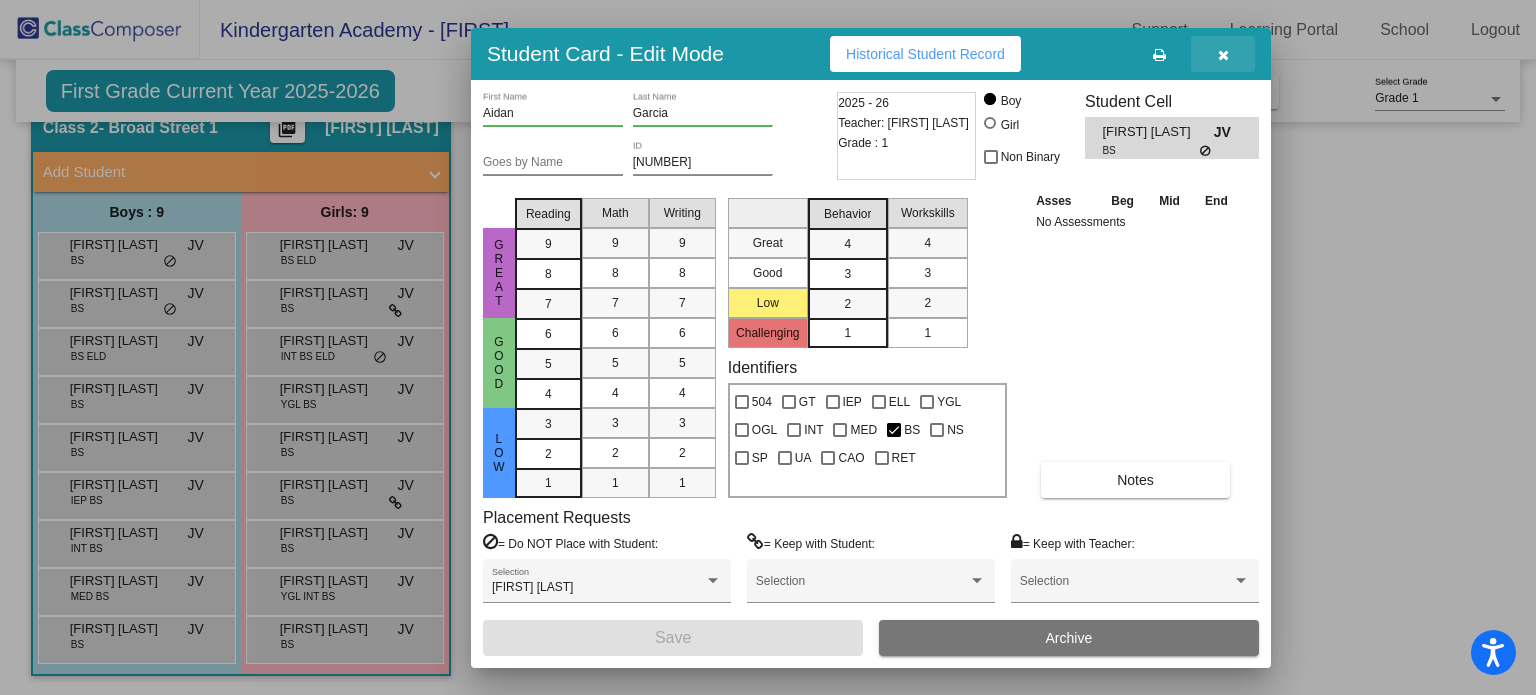click at bounding box center [1223, 55] 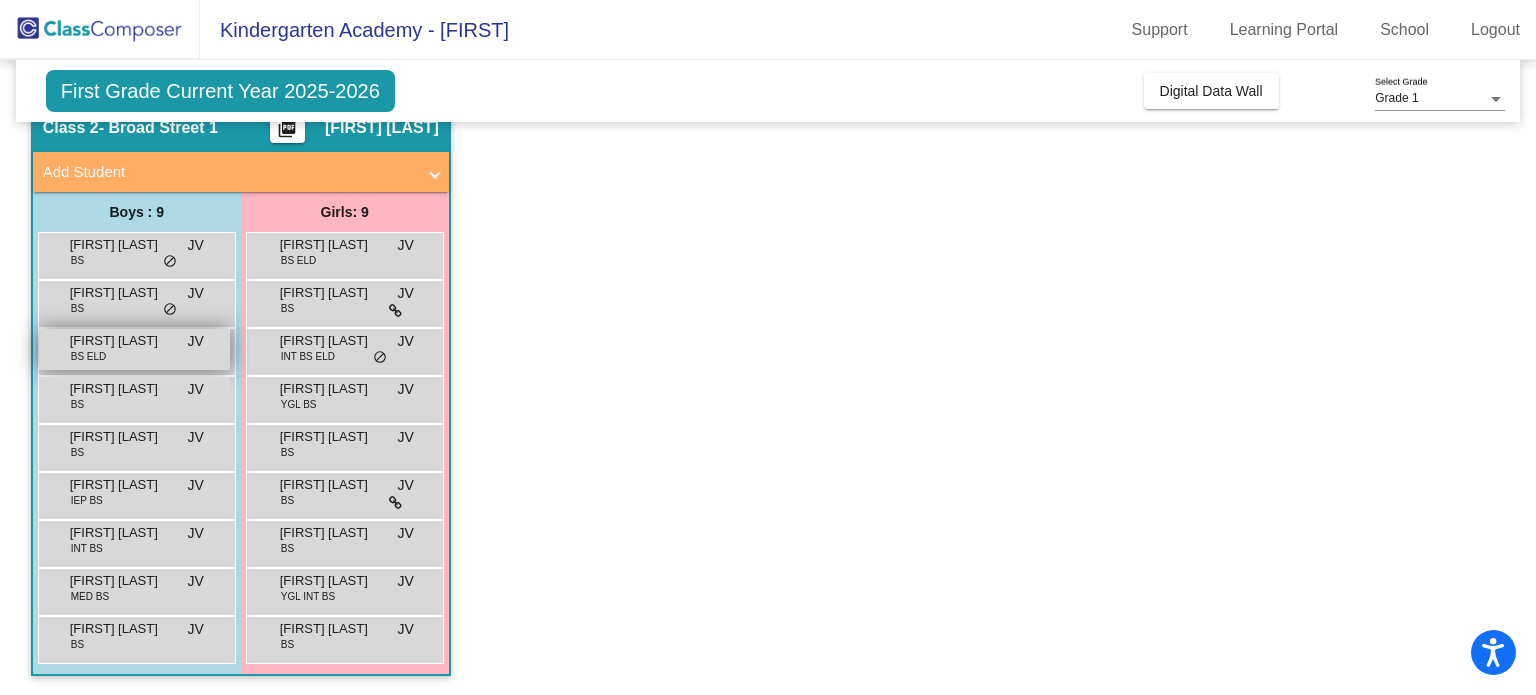 click on "[FIRST] [LAST] BS ELD JV lock do_not_disturb_alt" at bounding box center (134, 349) 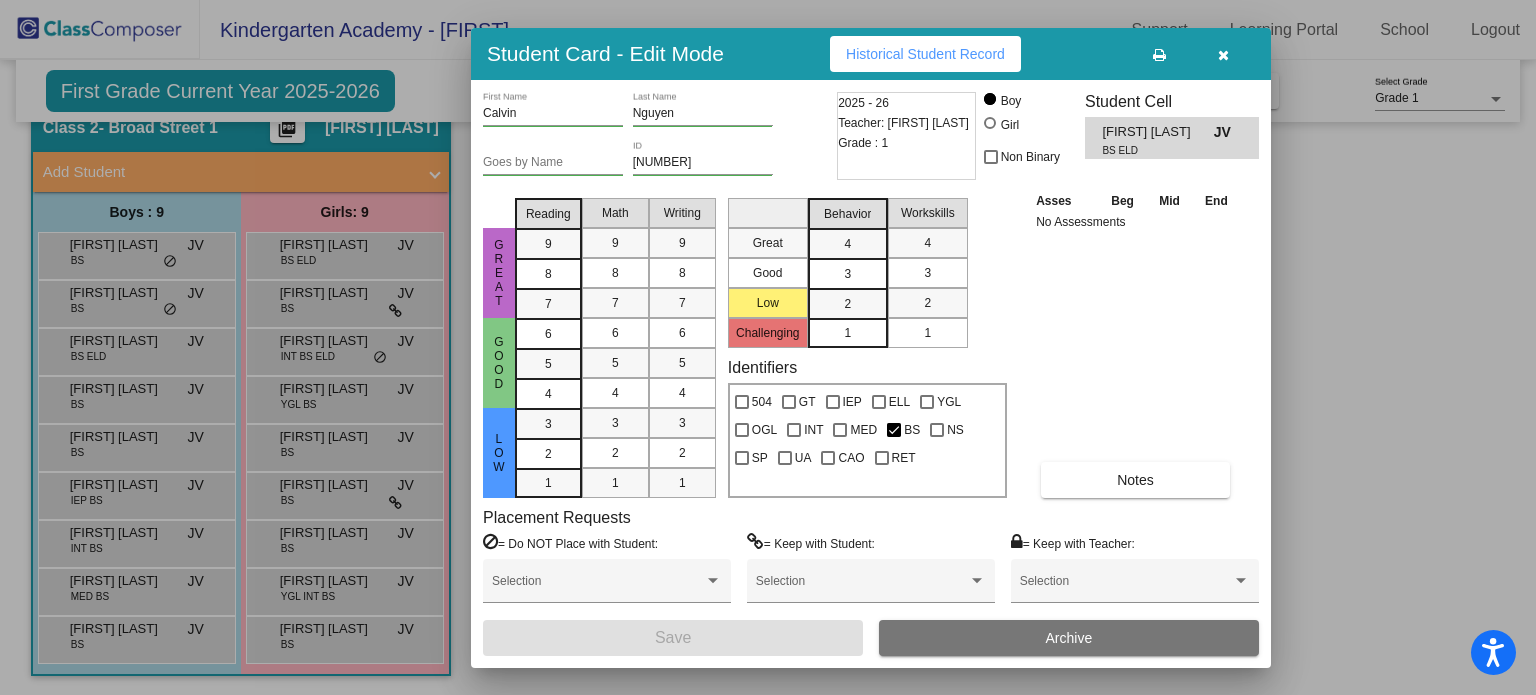click on "Asses Beg Mid End No Assessments  Notes" at bounding box center [1136, 344] 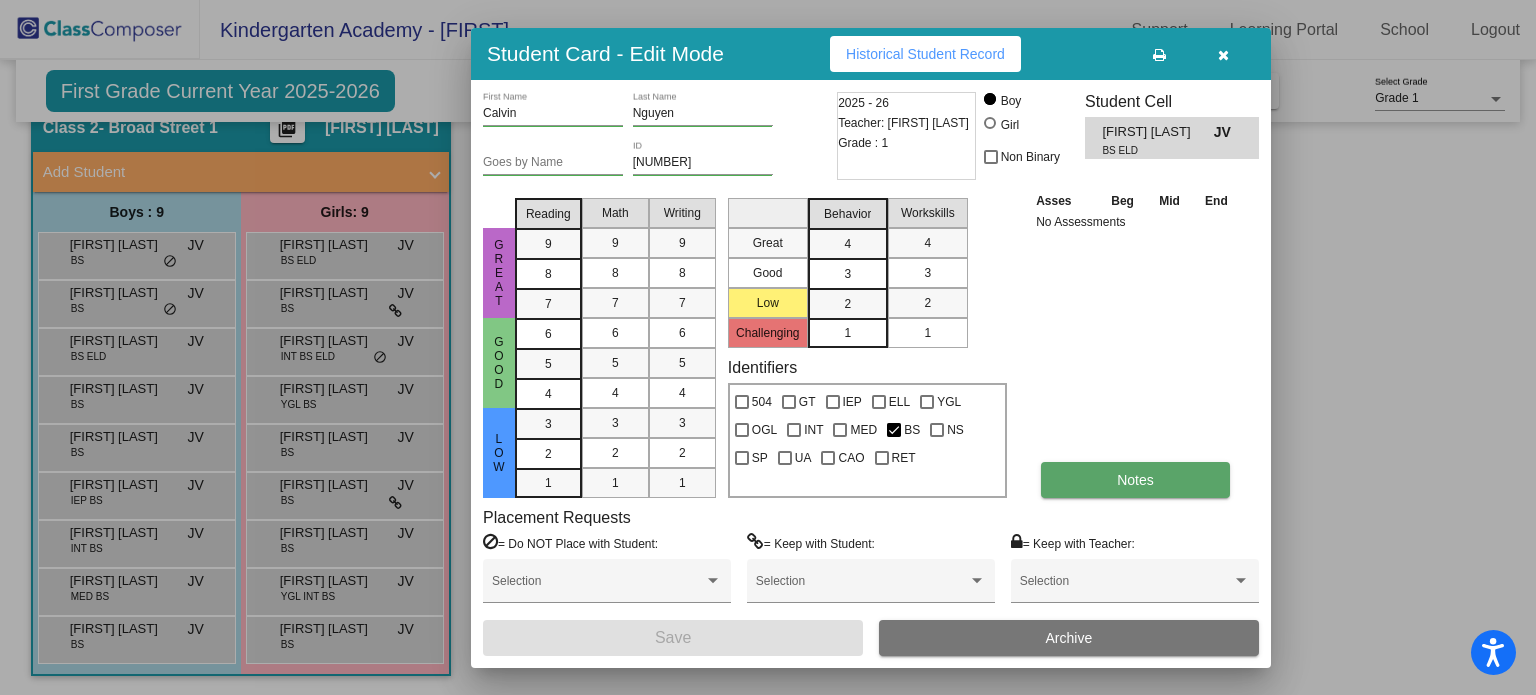 click on "Notes" at bounding box center [1135, 480] 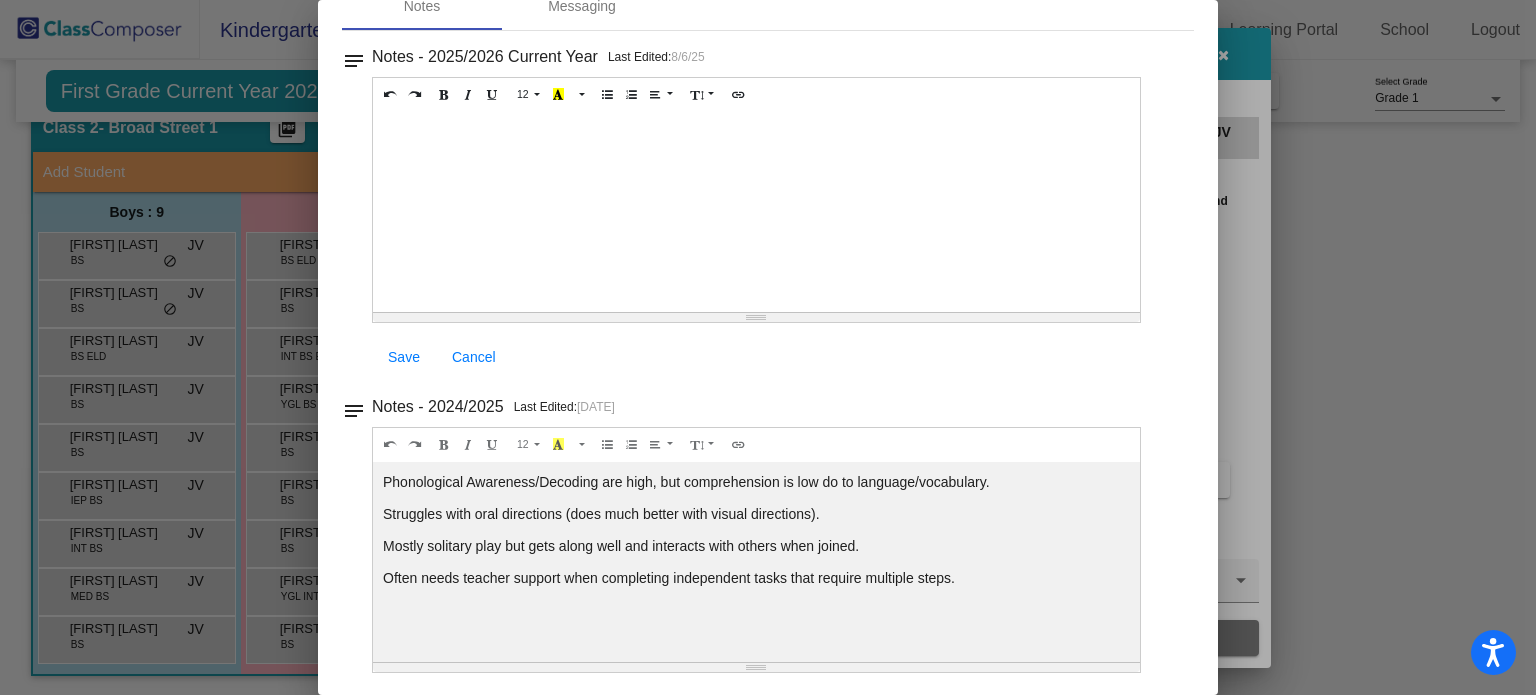 scroll, scrollTop: 0, scrollLeft: 0, axis: both 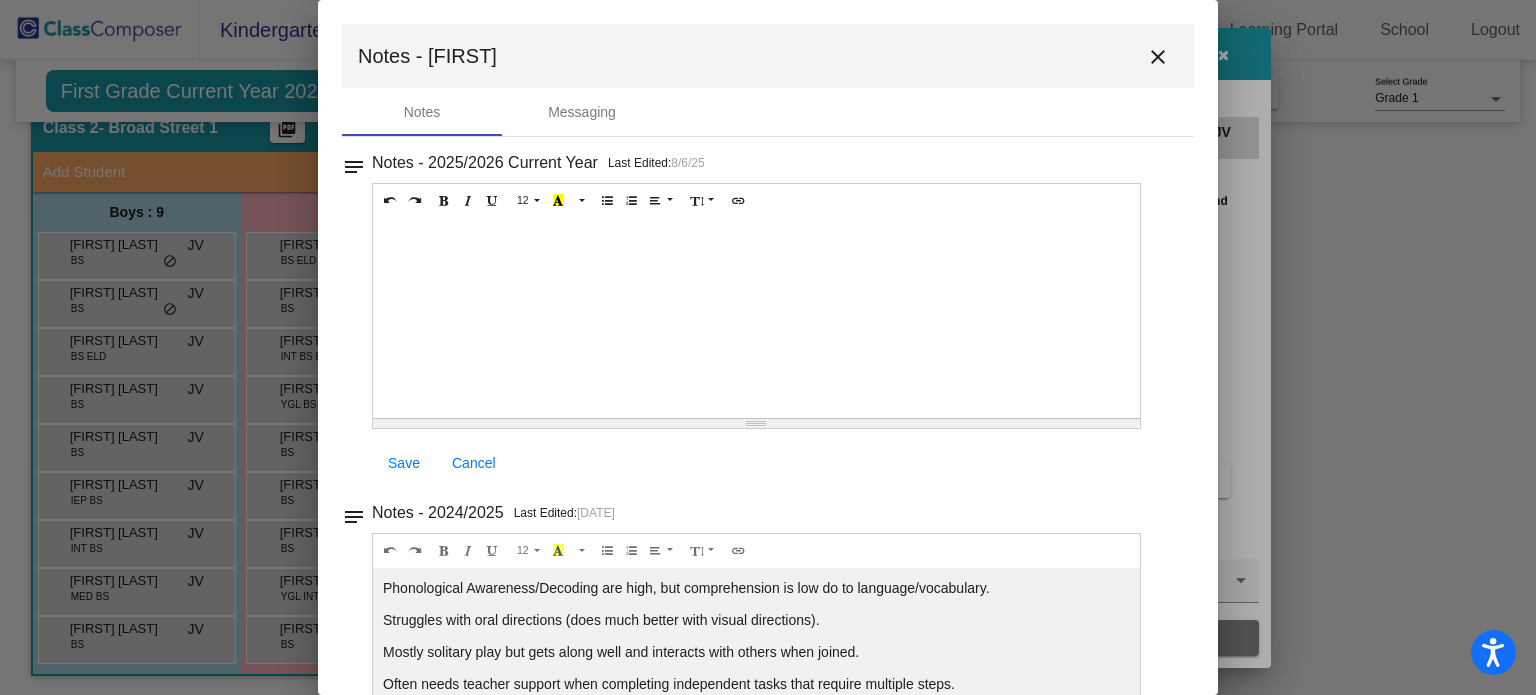 click on "close" at bounding box center [1158, 57] 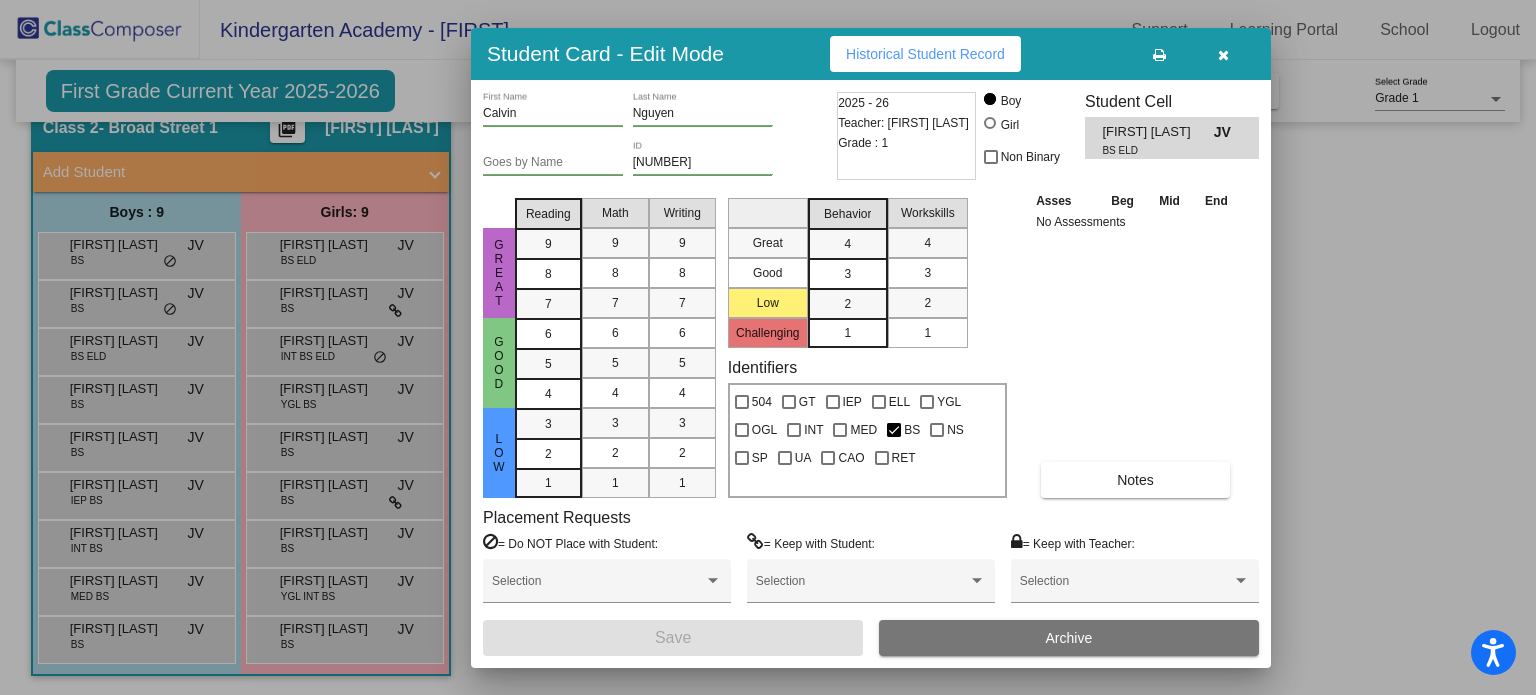 click at bounding box center (1223, 54) 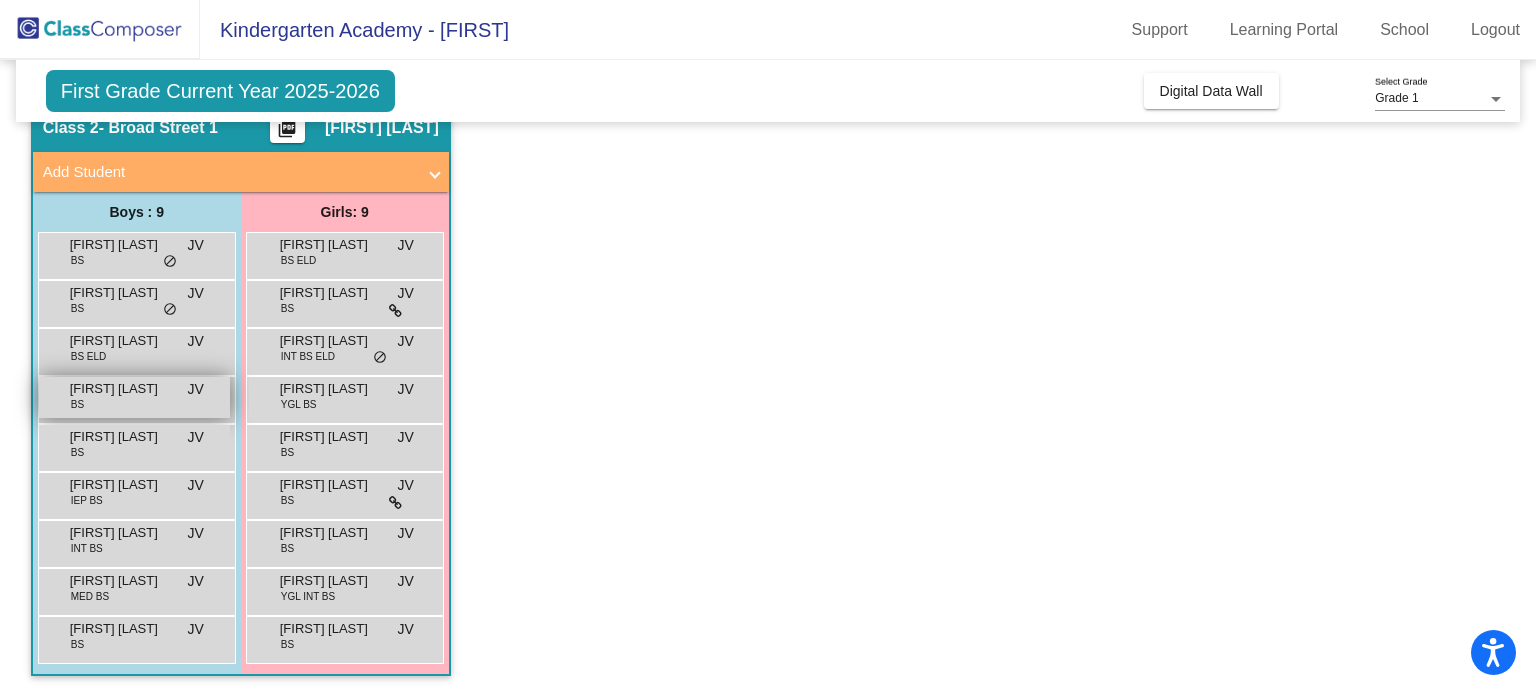 click on "[FIRST] BS JV lock do_not_disturb_alt" at bounding box center (134, 397) 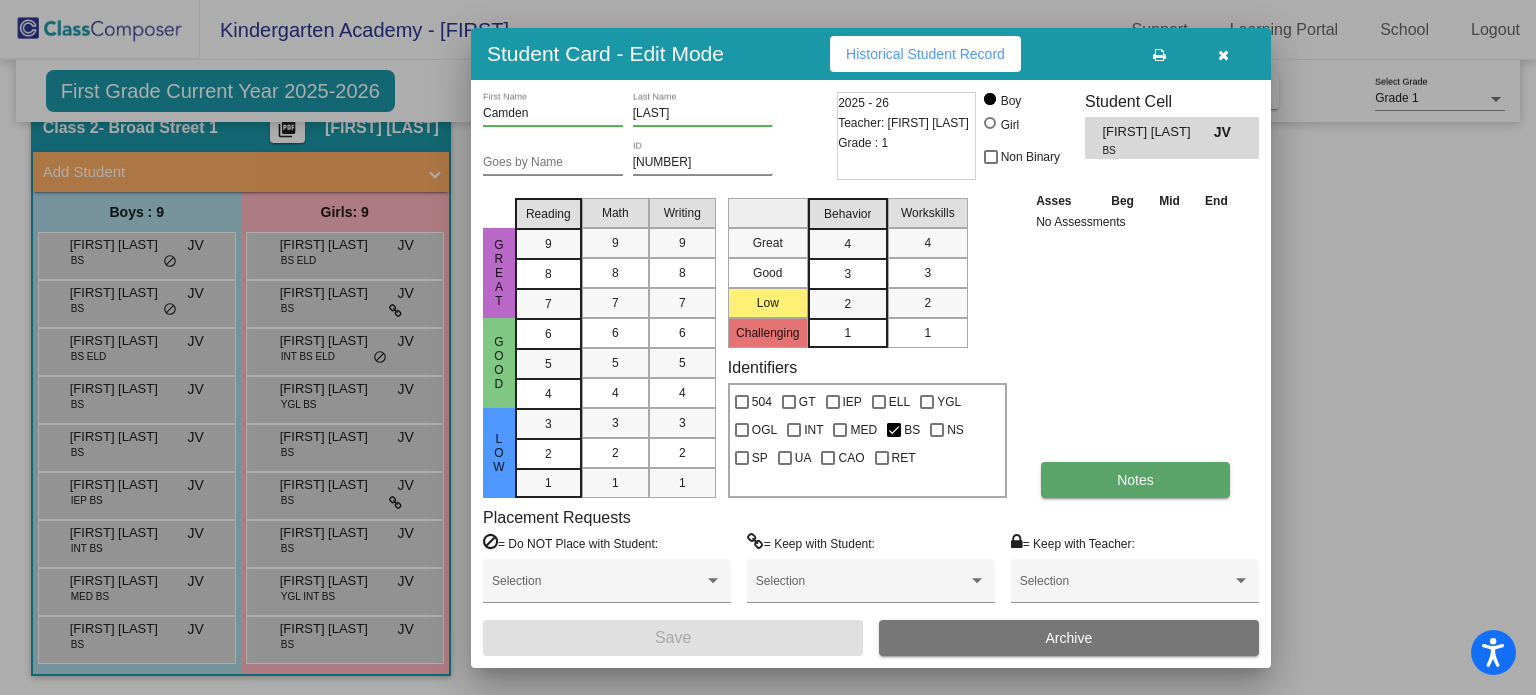 click on "Notes" at bounding box center (1135, 480) 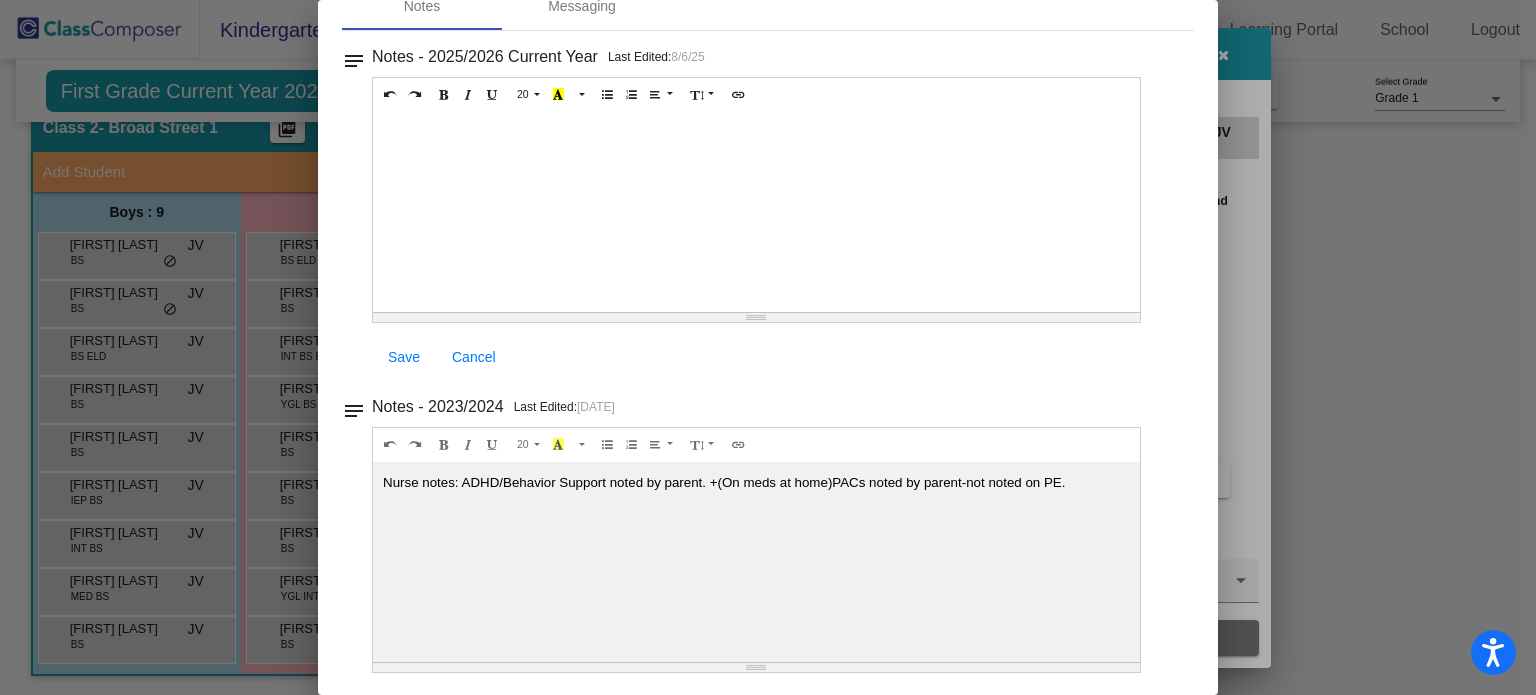 scroll, scrollTop: 0, scrollLeft: 0, axis: both 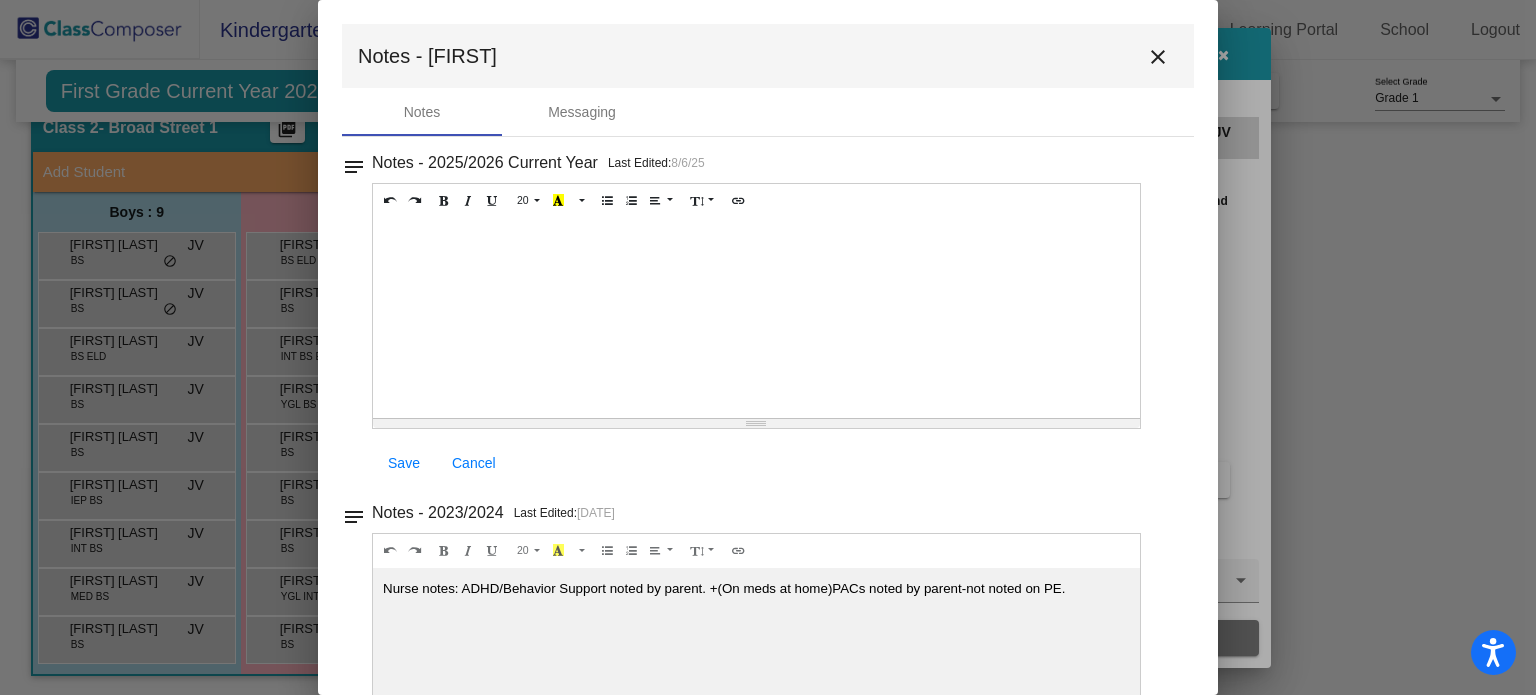 click on "close" at bounding box center [1158, 57] 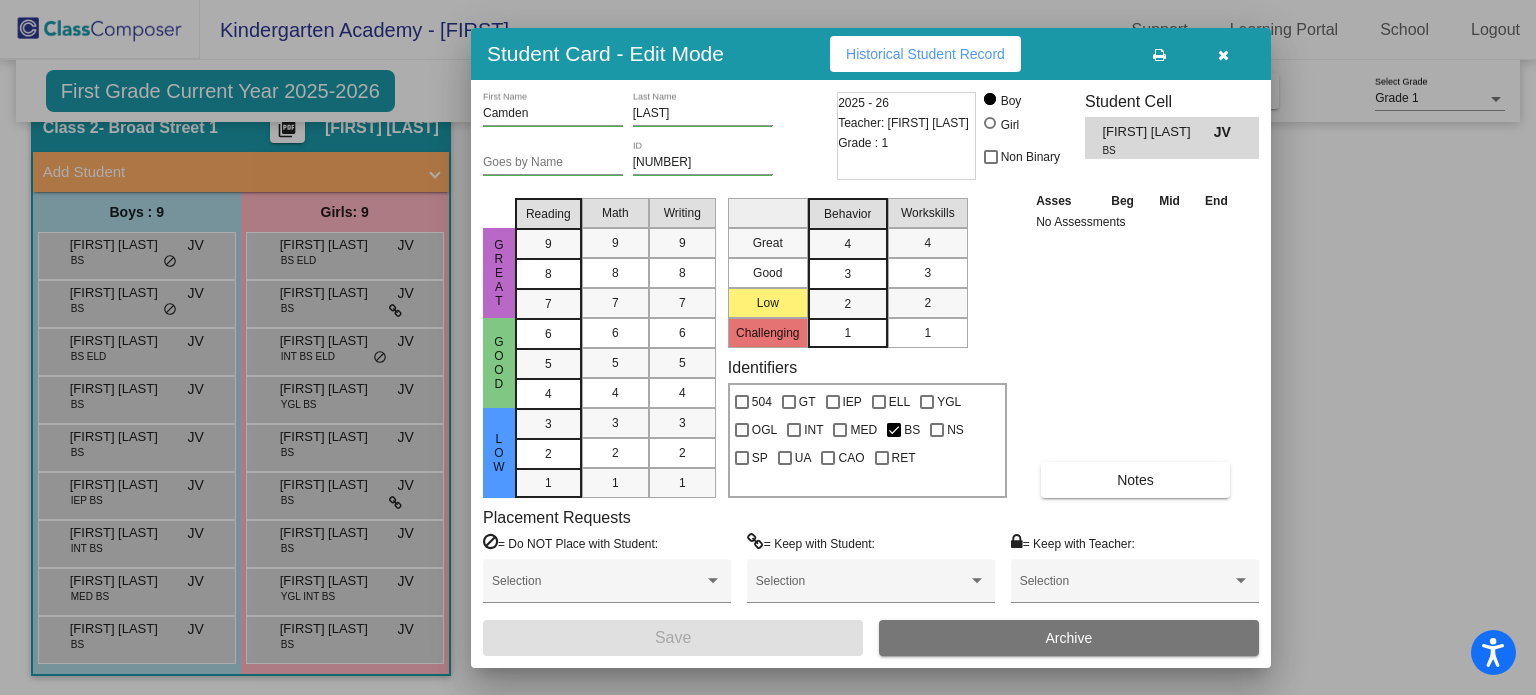 click at bounding box center [1223, 55] 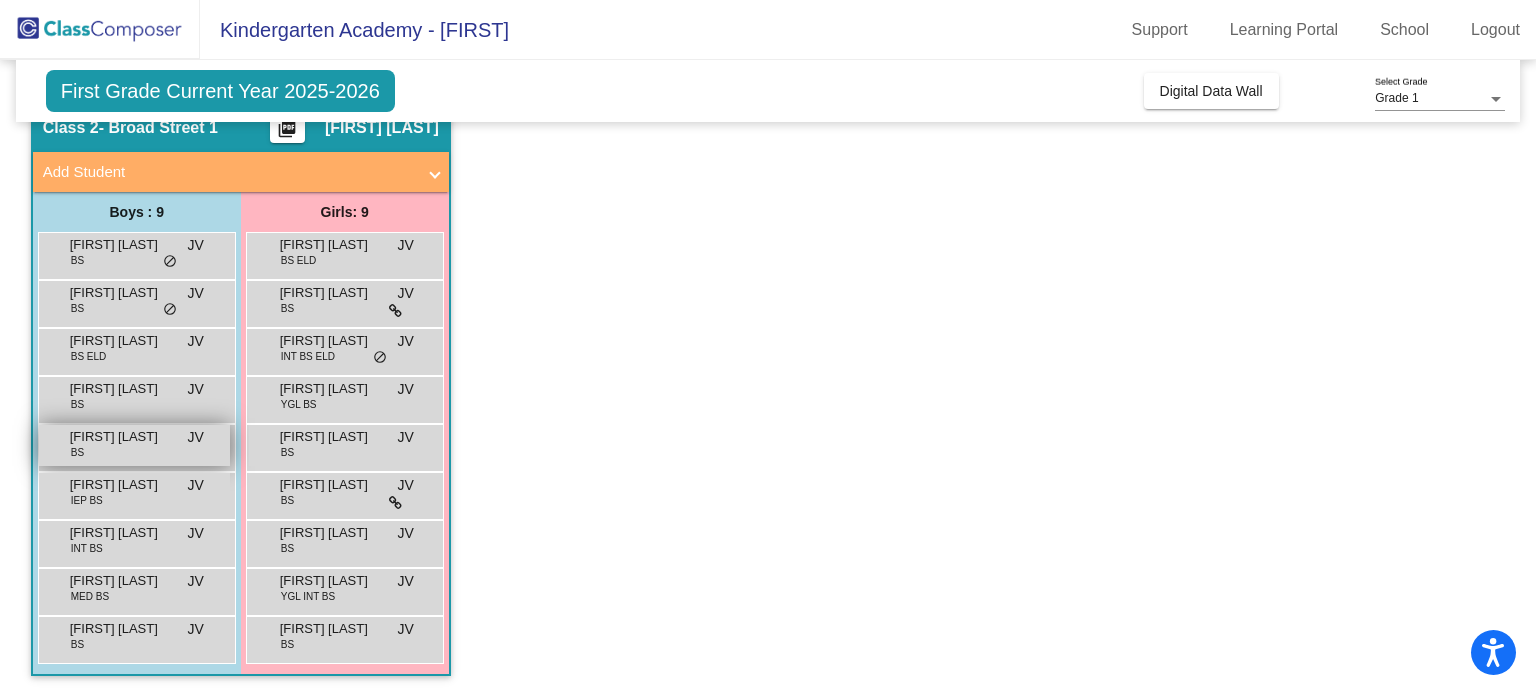 click on "[FIRST] [LAST] BS JV lock do_not_disturb_alt" at bounding box center [134, 445] 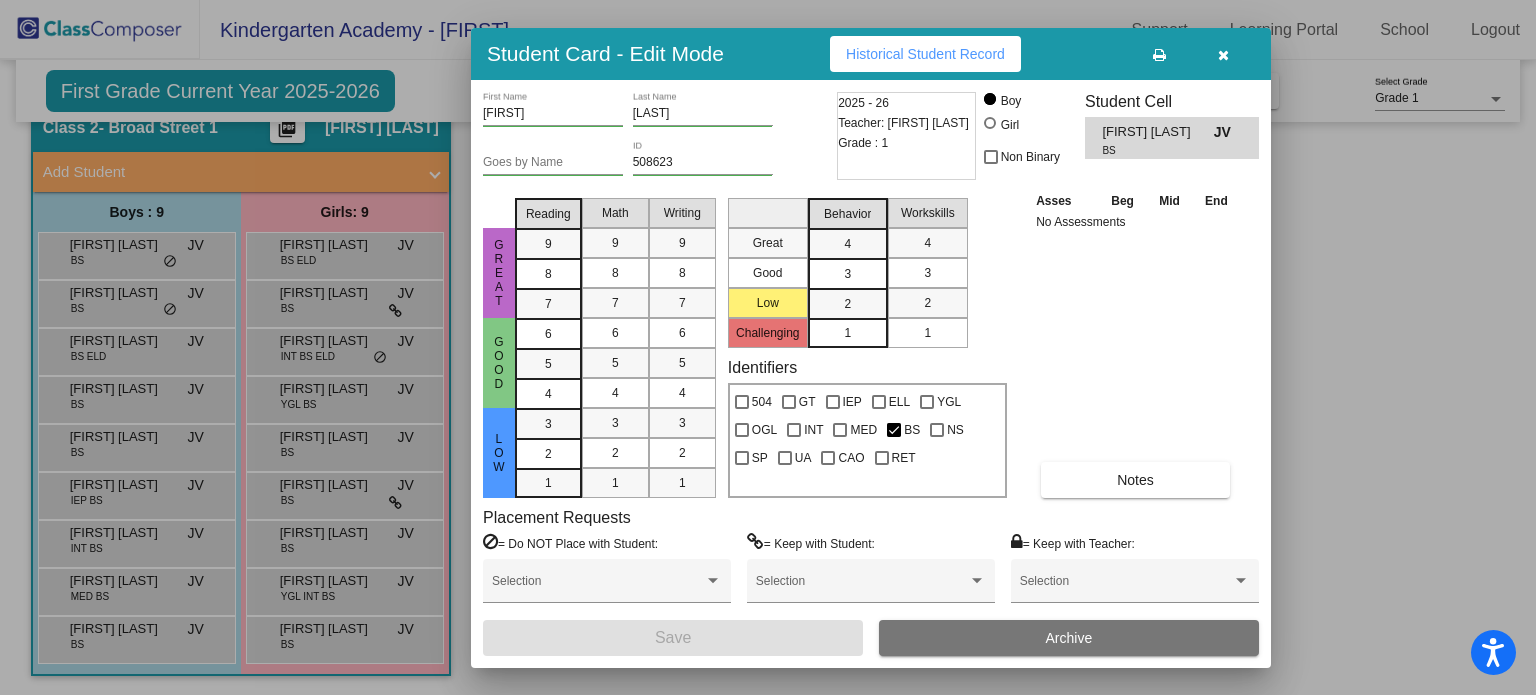 click on "Asses Beg Mid End No Assessments  Notes" at bounding box center (1136, 344) 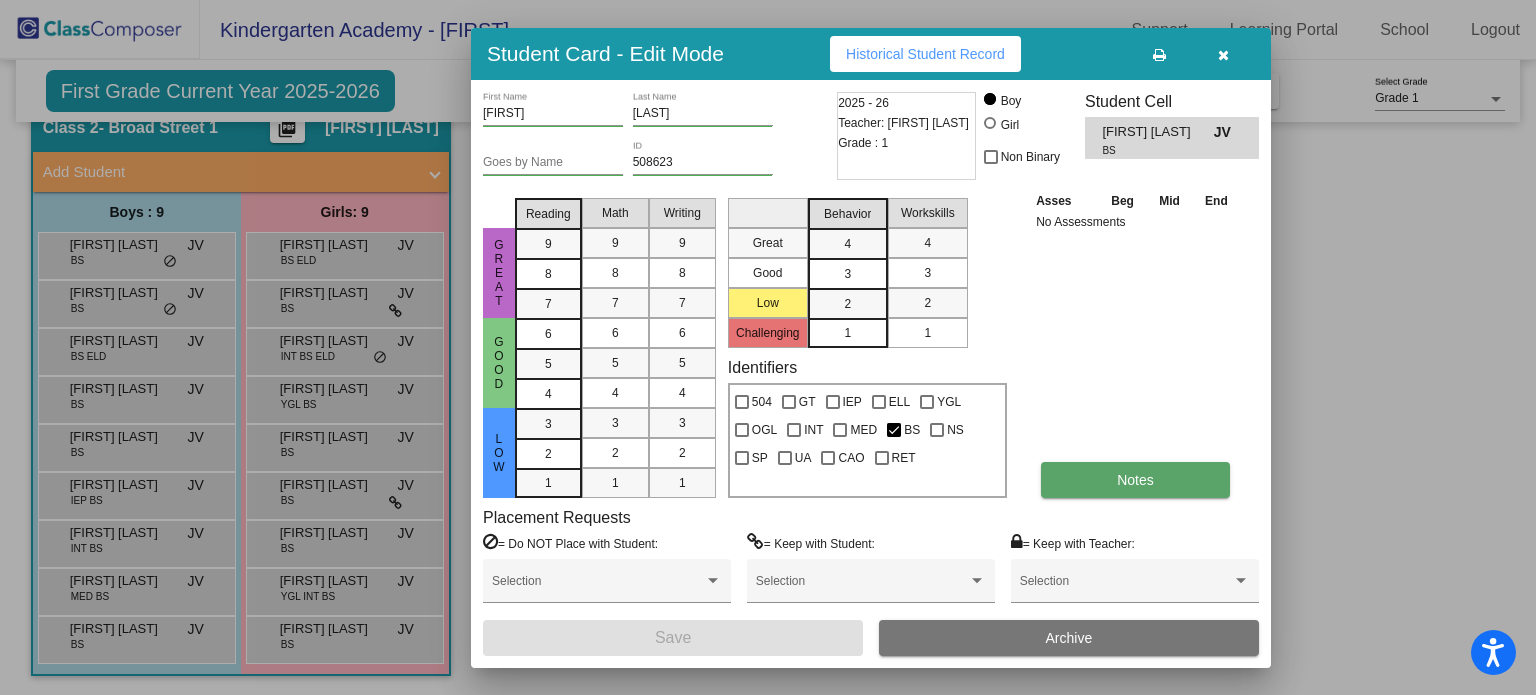 click on "Notes" at bounding box center (1135, 480) 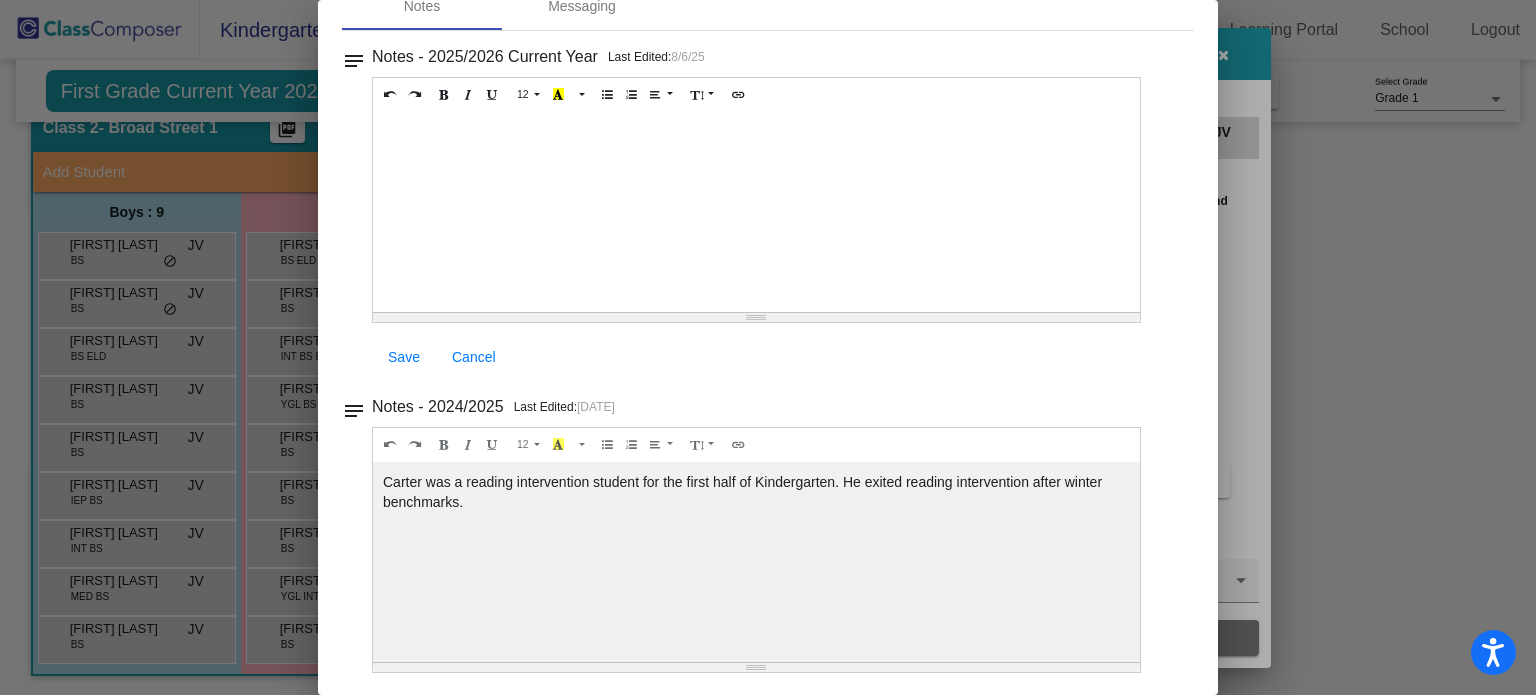 scroll, scrollTop: 0, scrollLeft: 0, axis: both 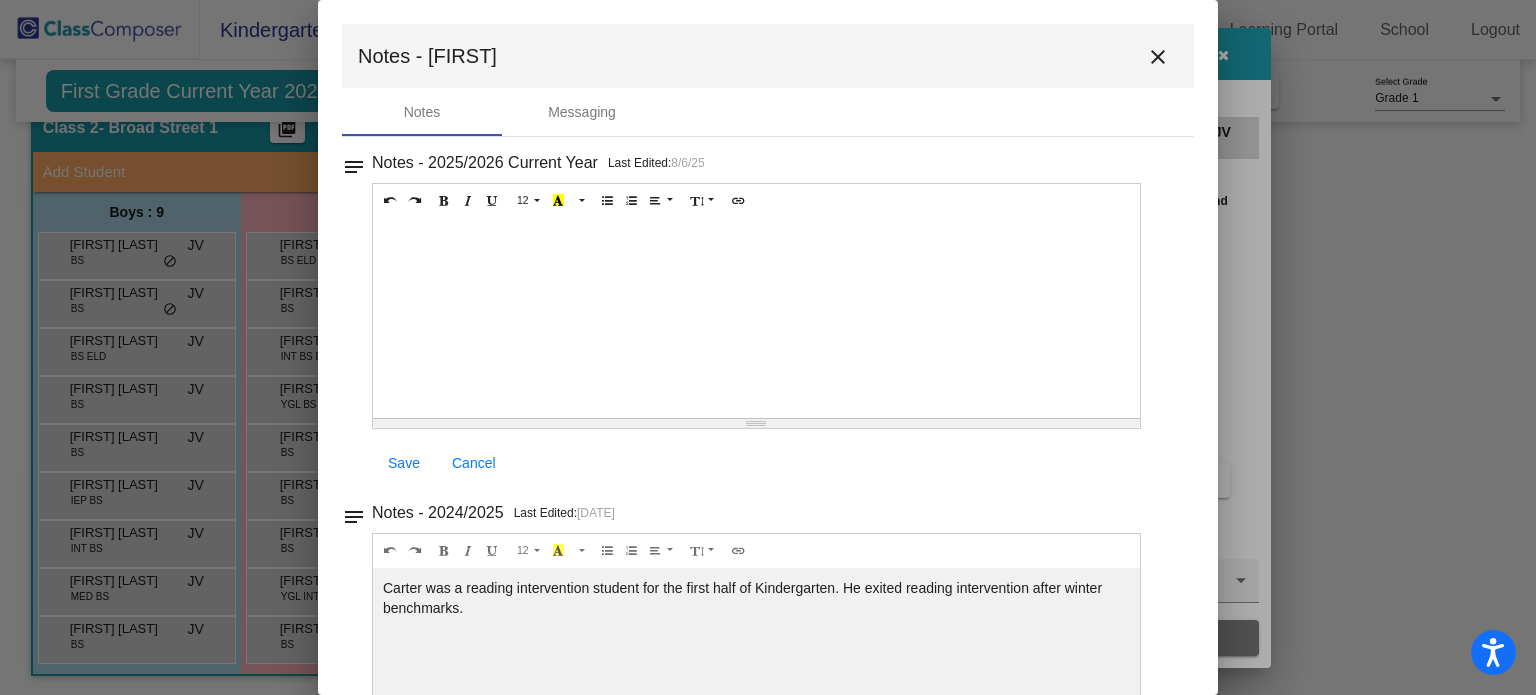 click on "close" at bounding box center (1158, 57) 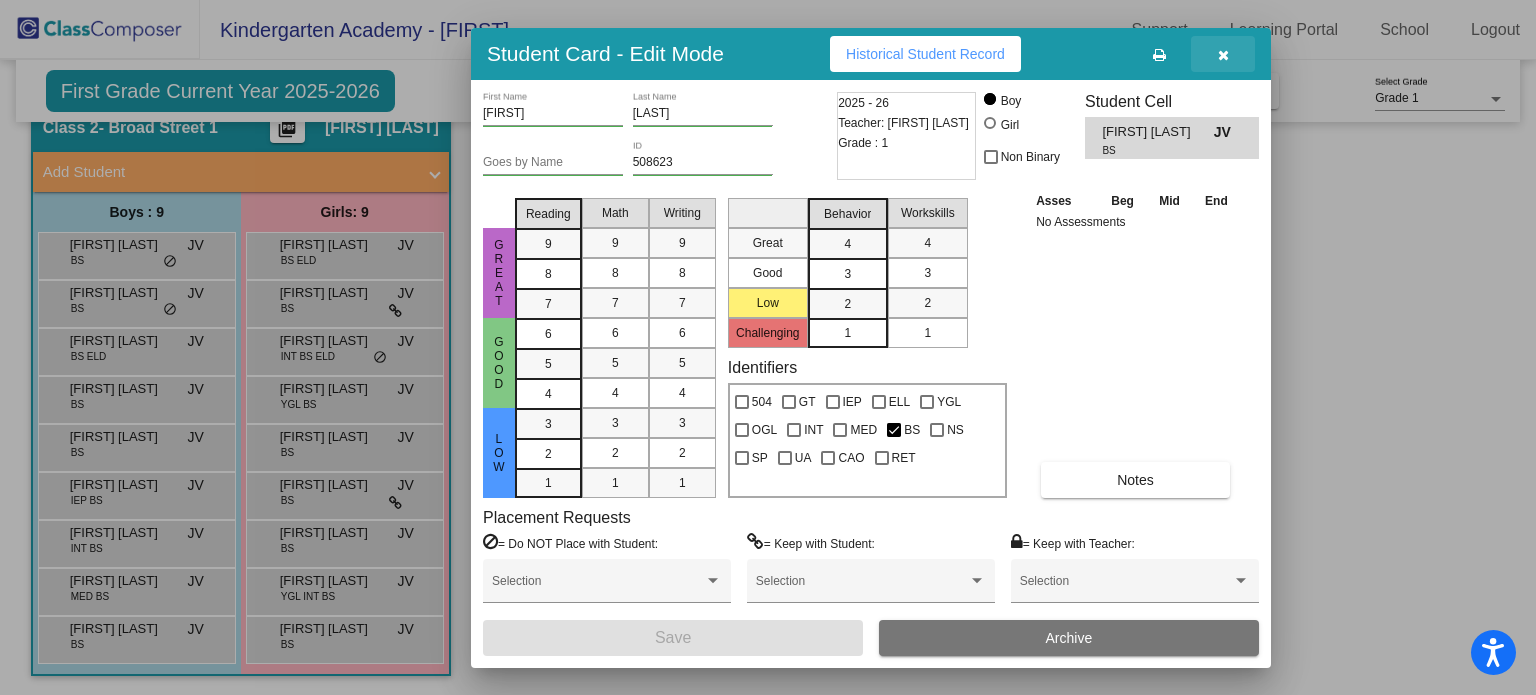 click at bounding box center (1223, 54) 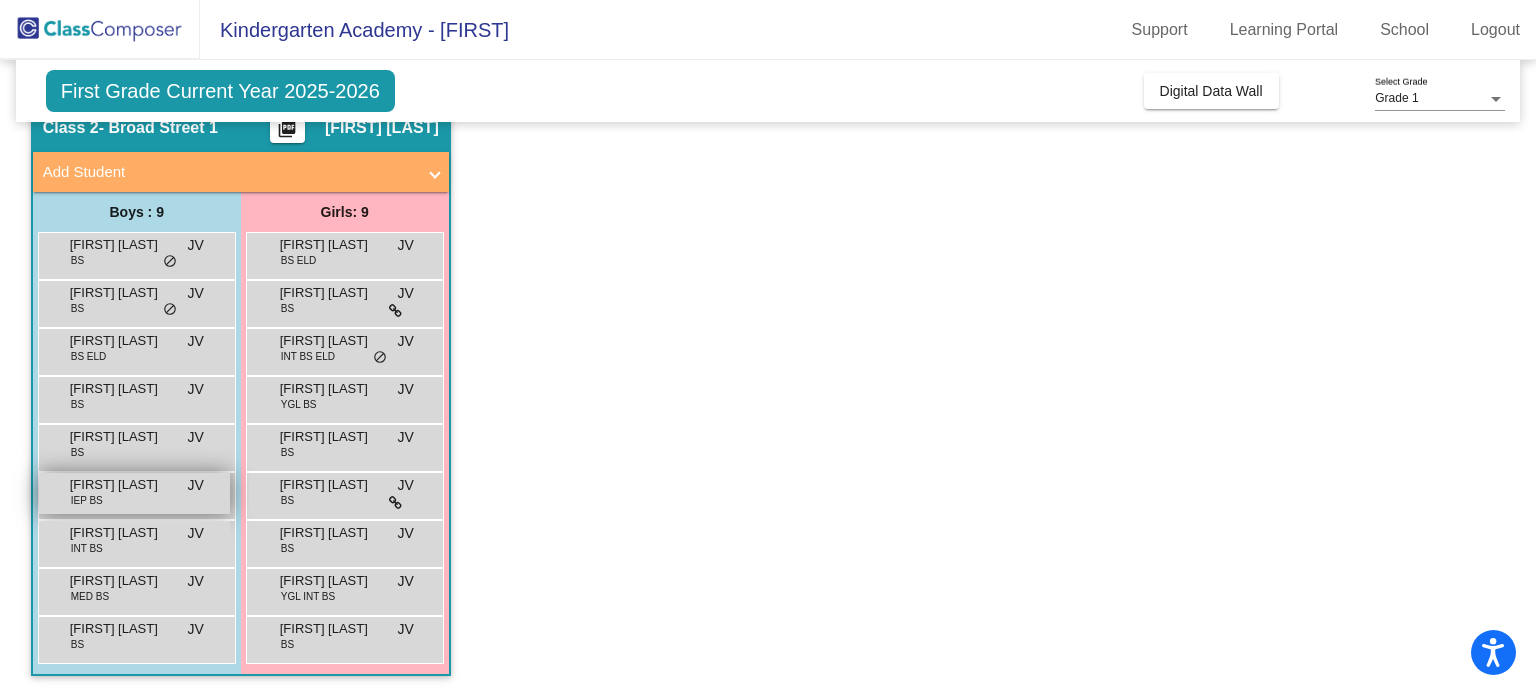 click on "[FIRST] [LAST]" at bounding box center (120, 485) 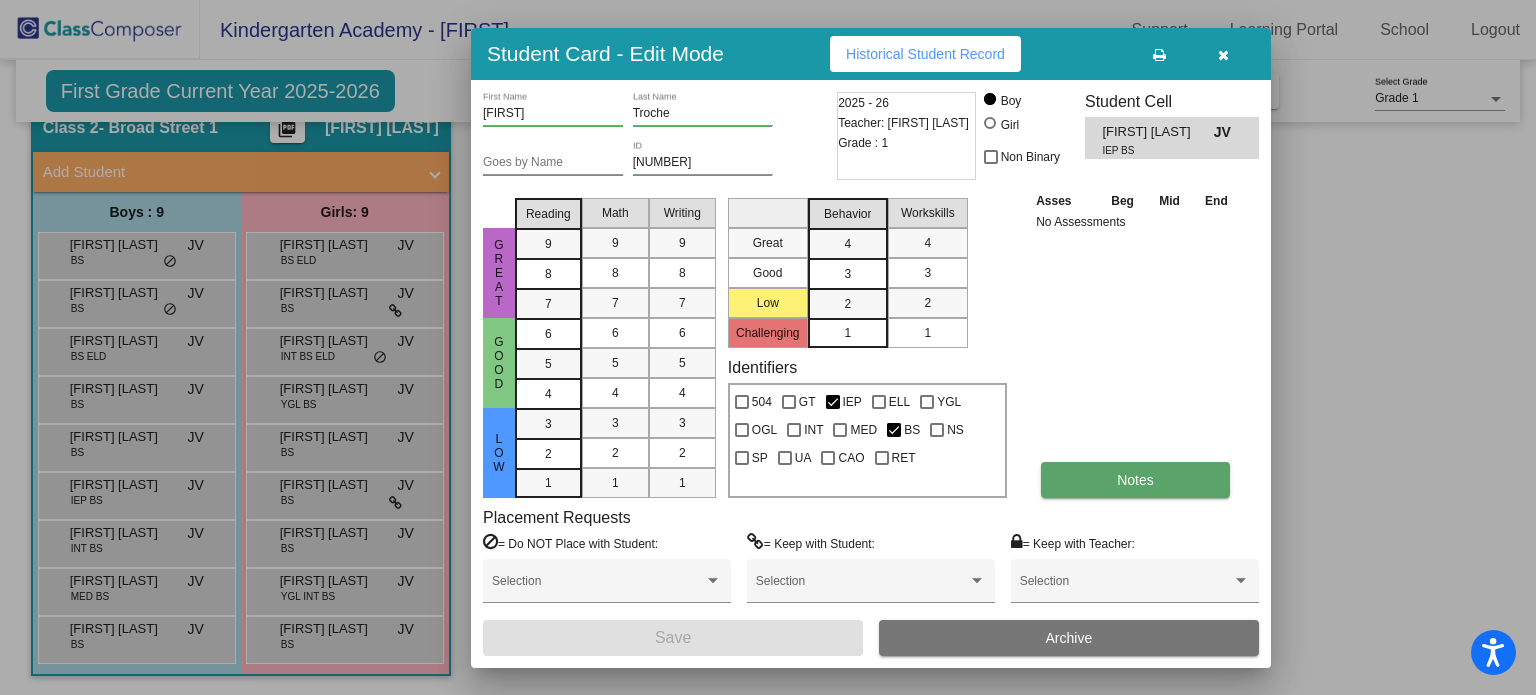 click on "Notes" at bounding box center (1135, 480) 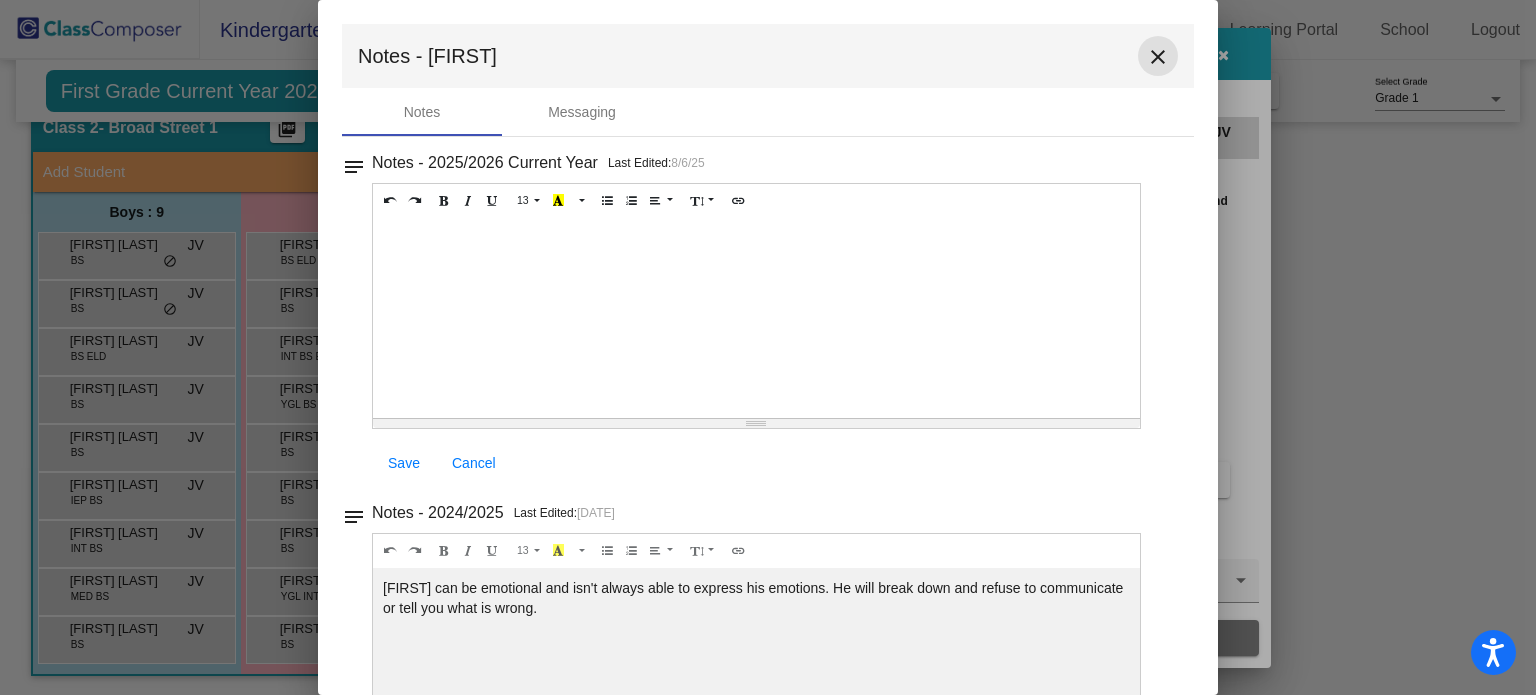 click on "close" at bounding box center [1158, 57] 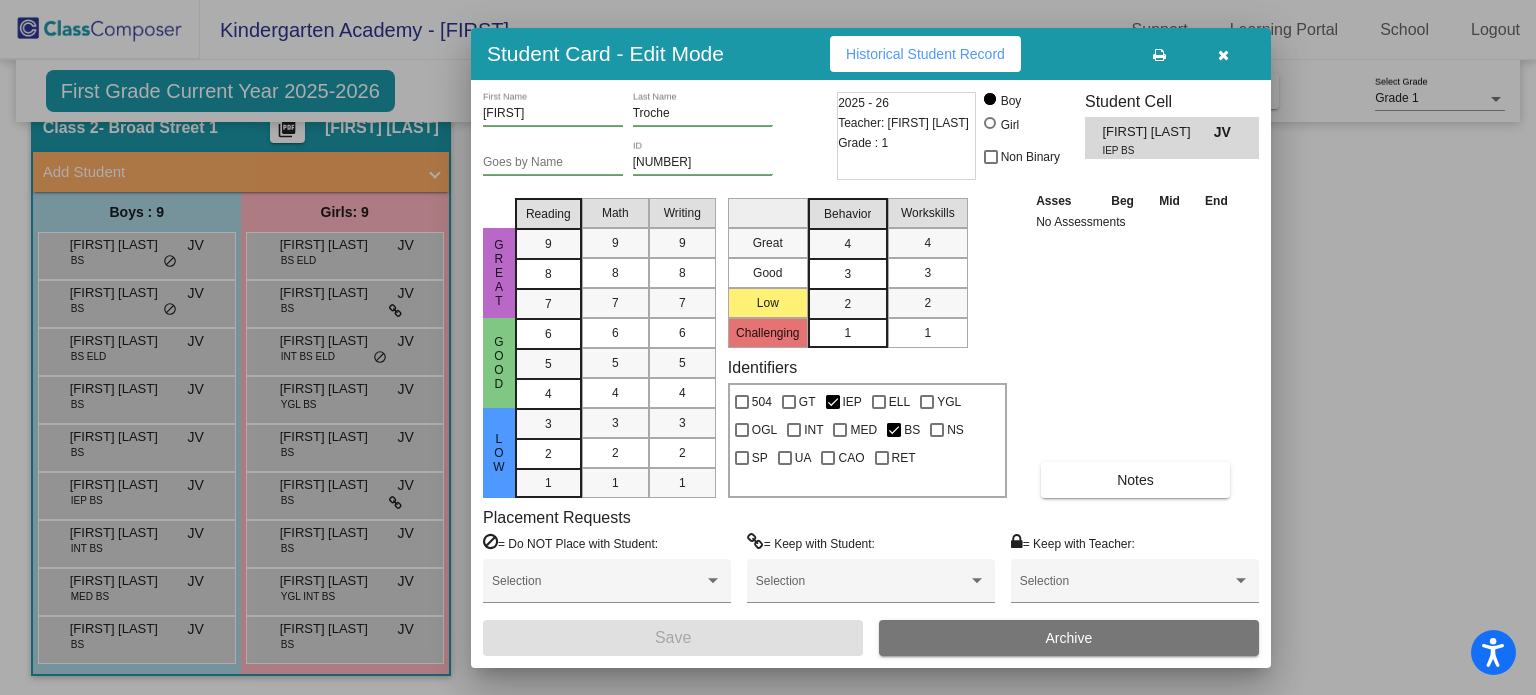 click at bounding box center [1223, 54] 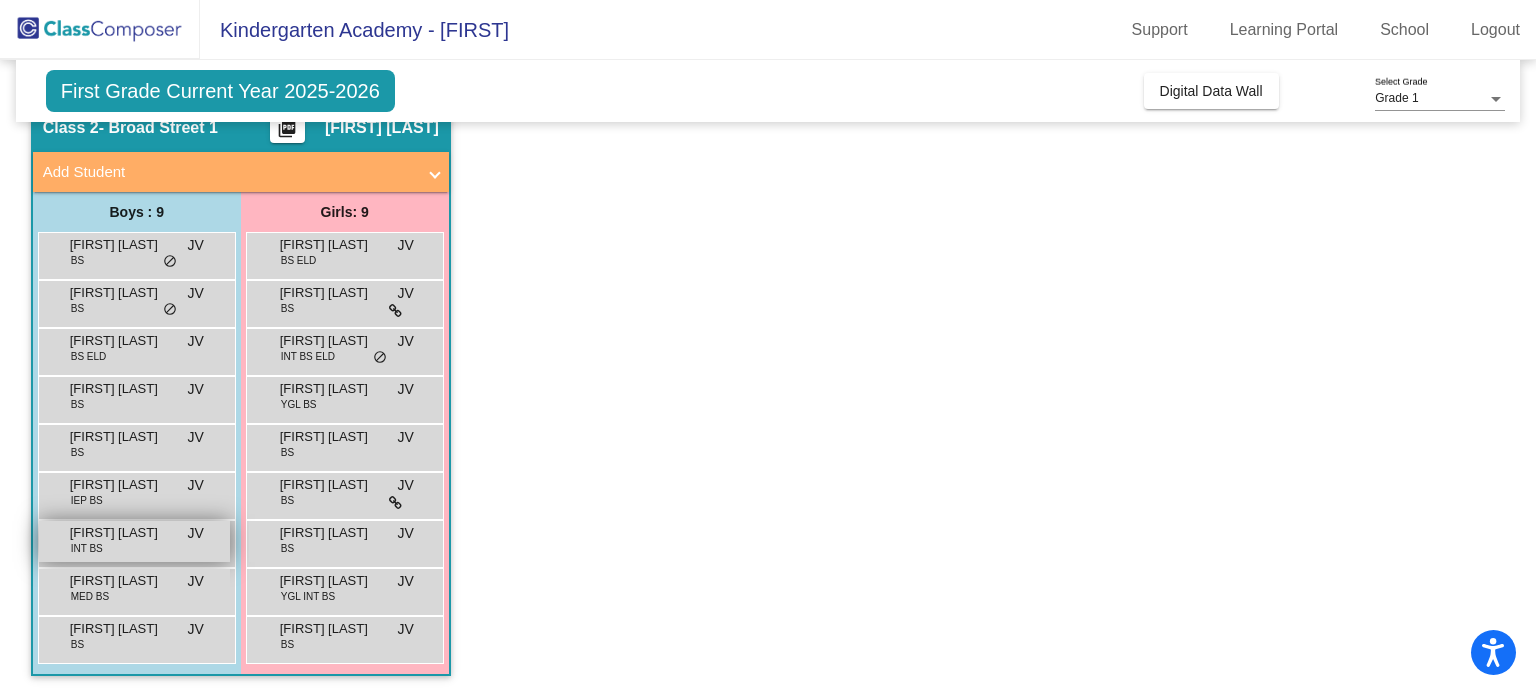 click on "[FIRST] [LAST] INT BS JV lock do_not_disturb_alt" at bounding box center [134, 541] 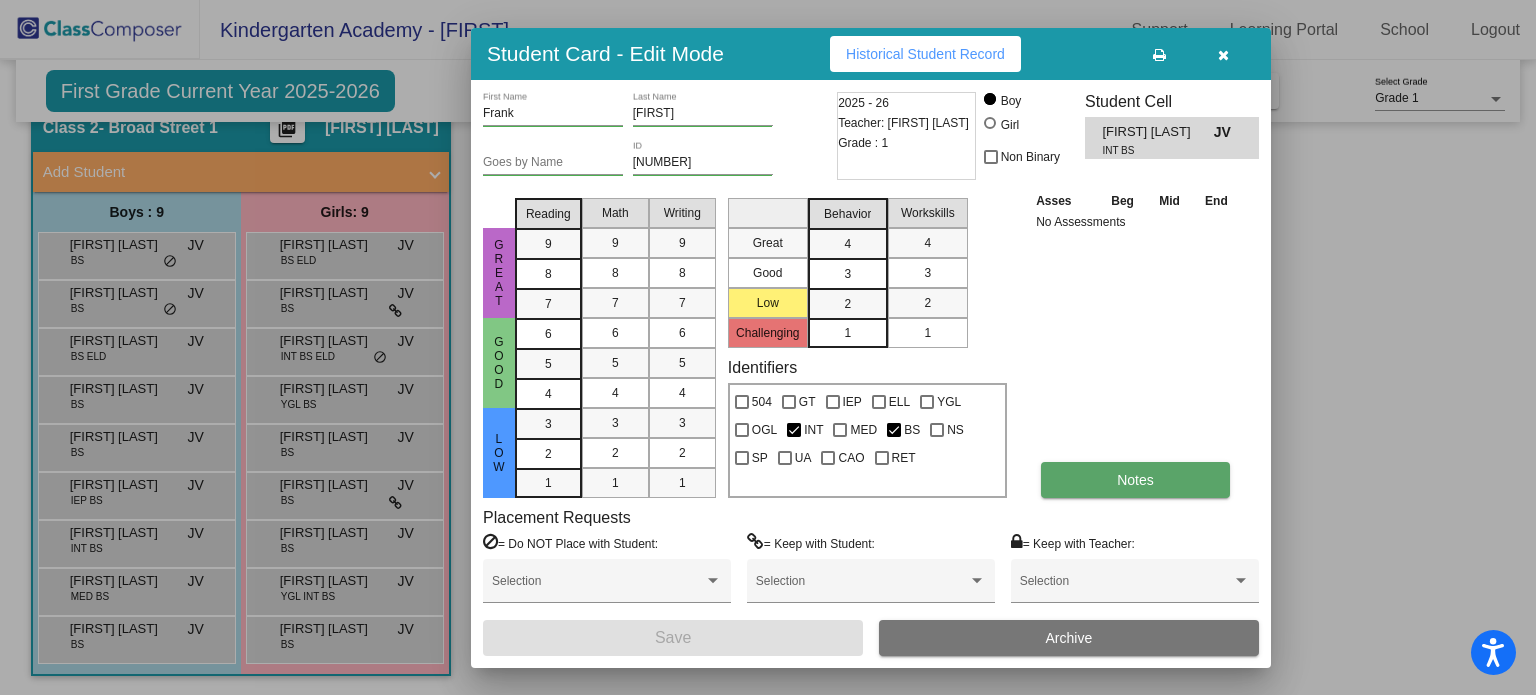 click on "Notes" at bounding box center [1135, 480] 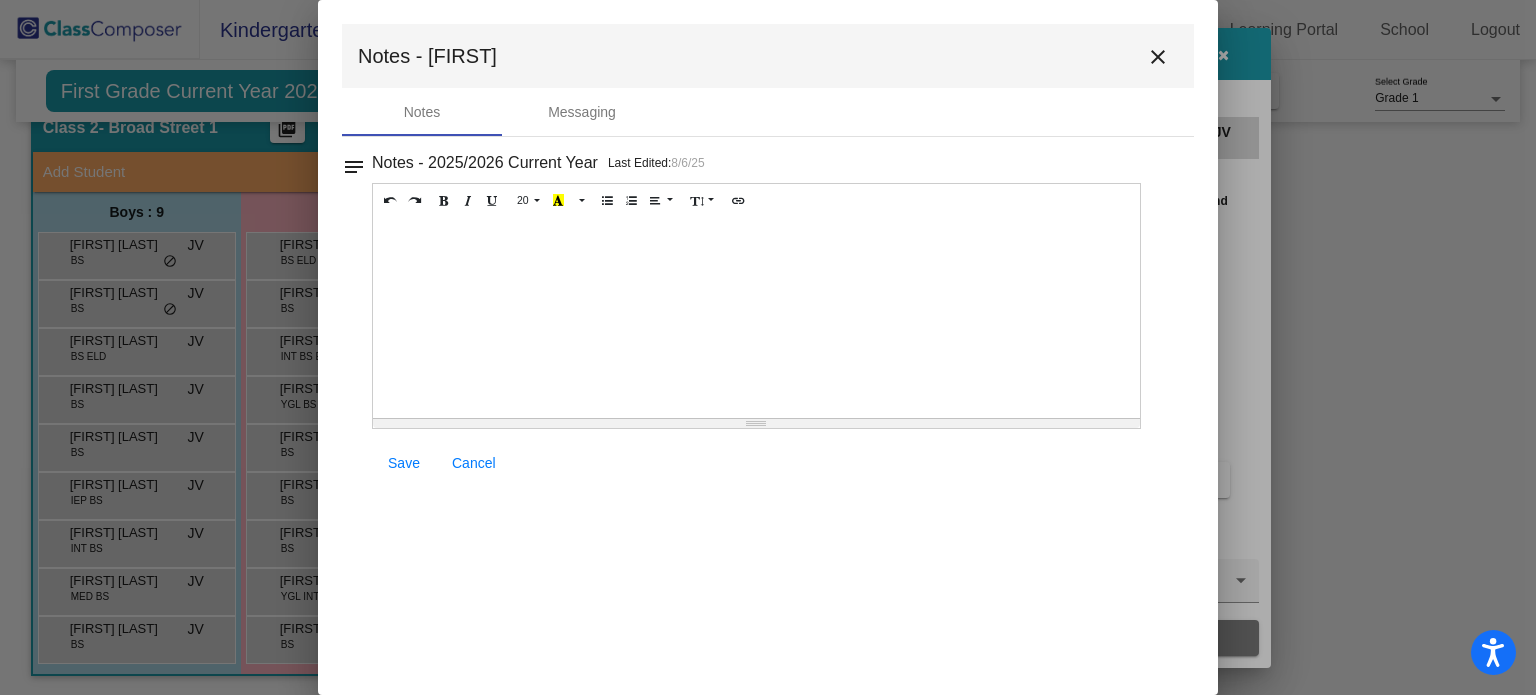 click on "close" at bounding box center (1158, 57) 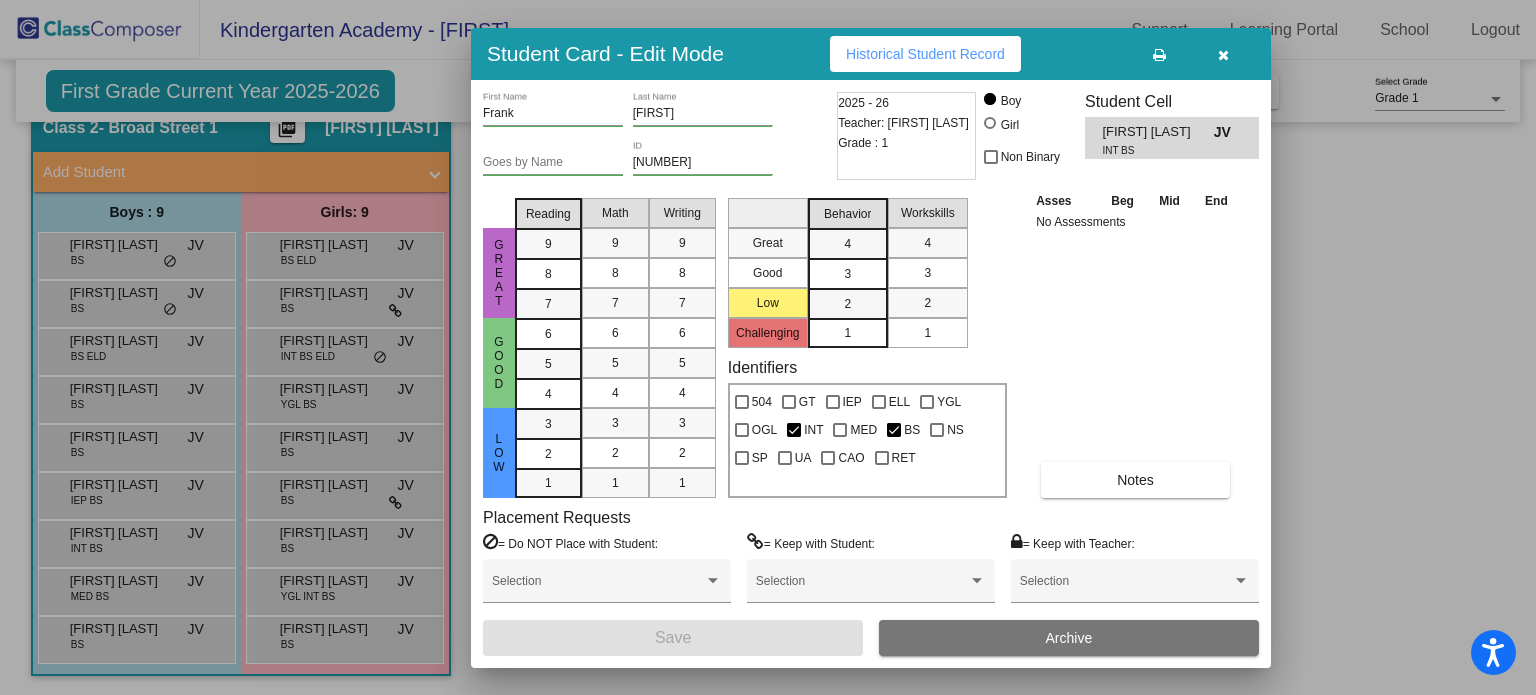click at bounding box center (1223, 54) 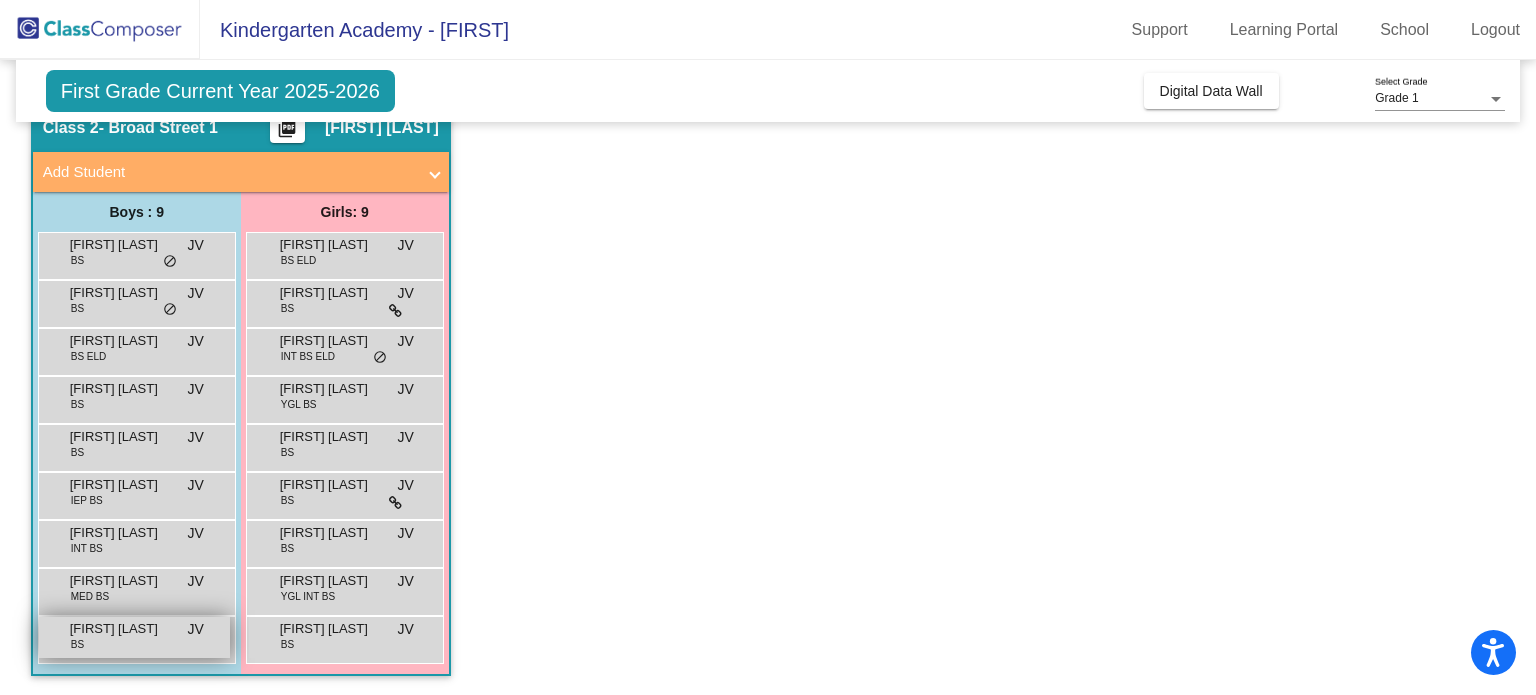 click on "[FIRST] [LAST] BS JV lock do_not_disturb_alt" at bounding box center [134, 637] 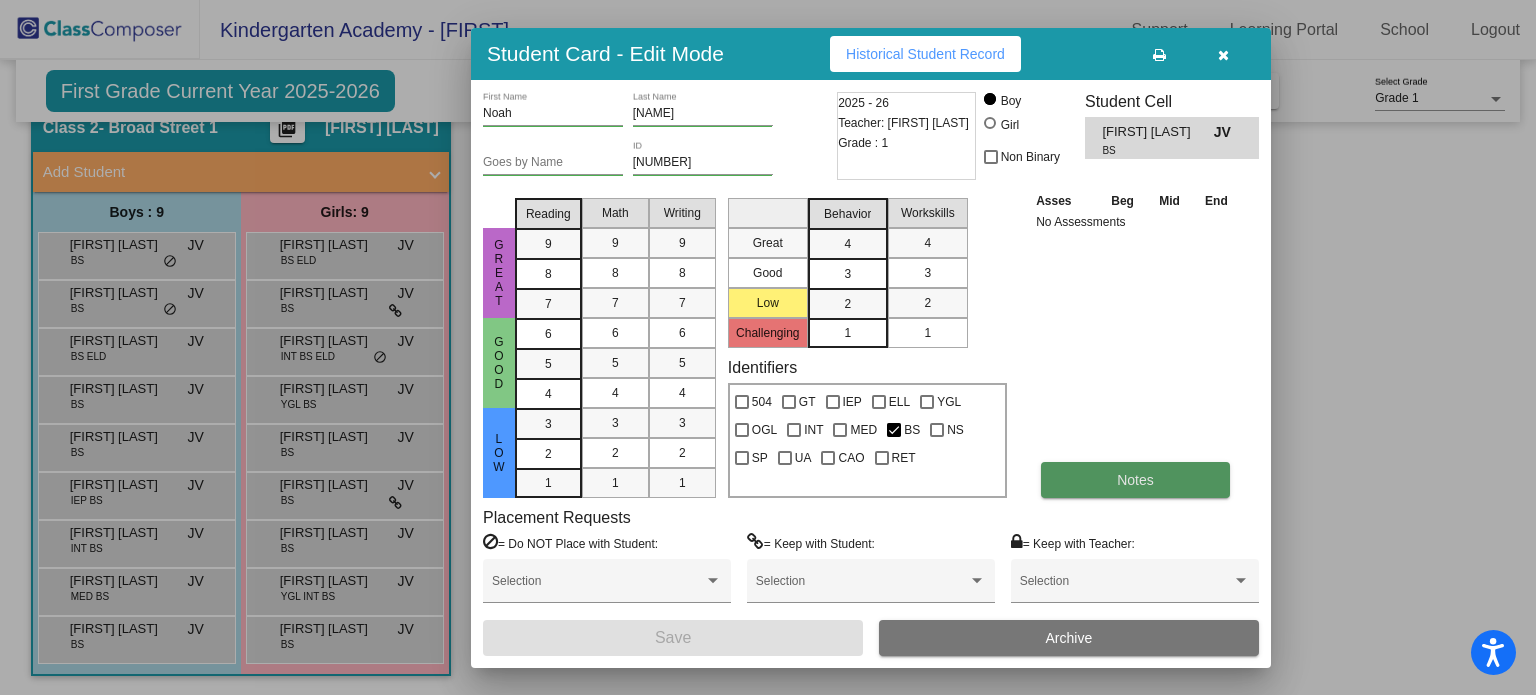 click on "Notes" at bounding box center (1135, 480) 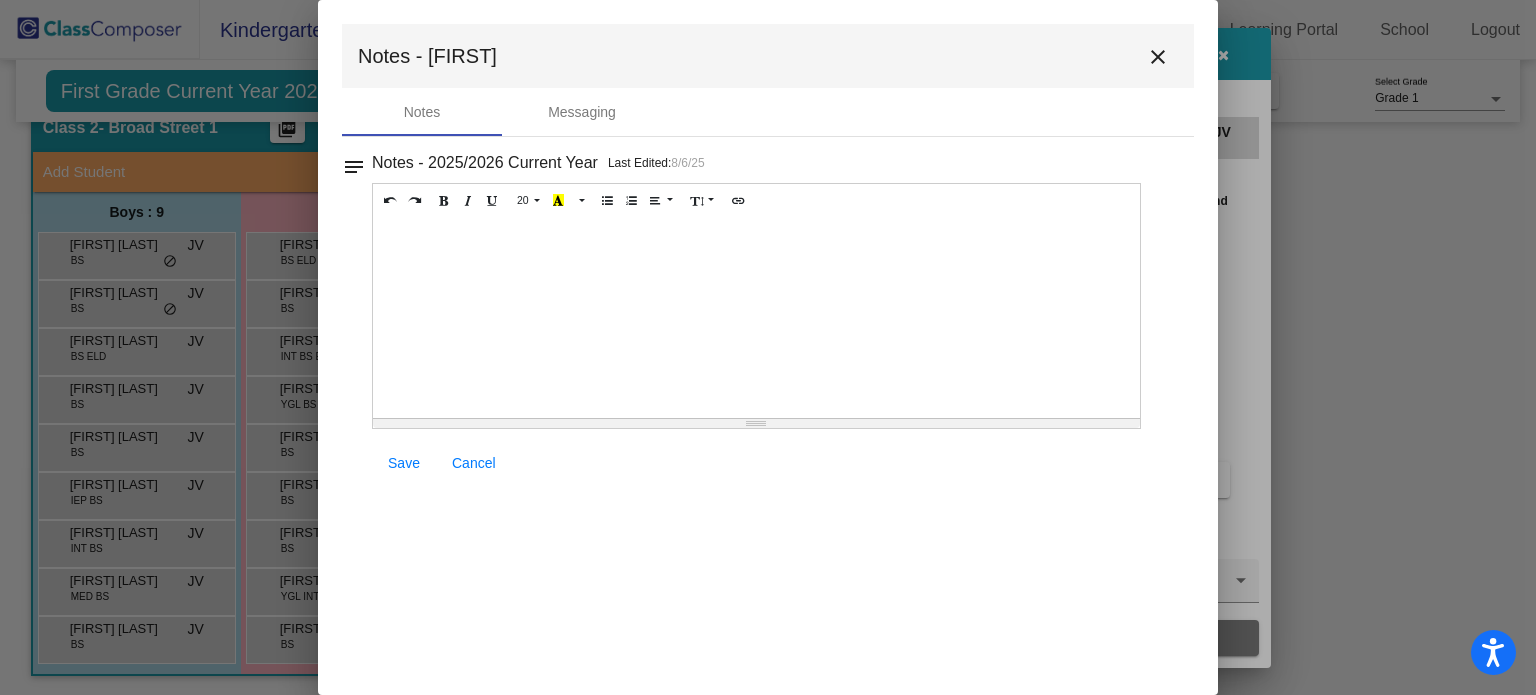 click on "close" at bounding box center [1158, 57] 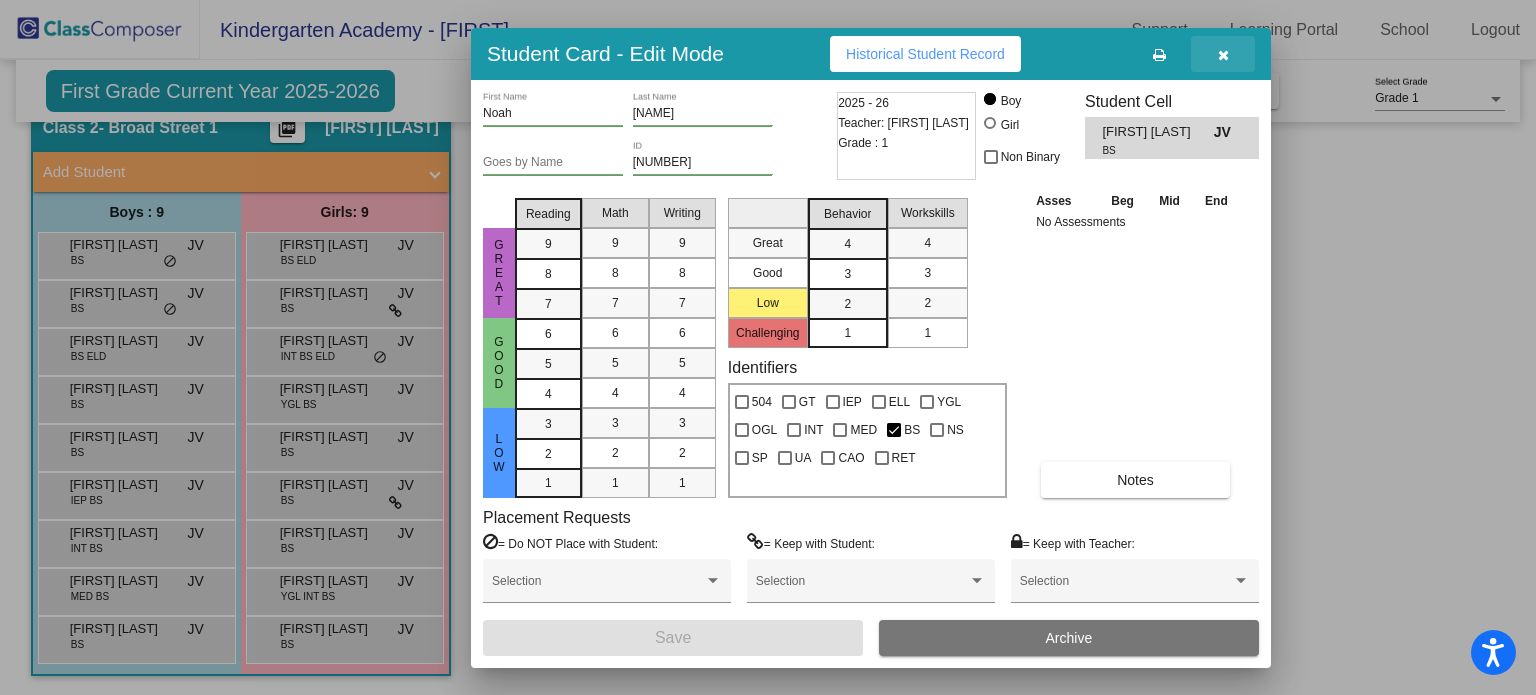 click at bounding box center [1223, 54] 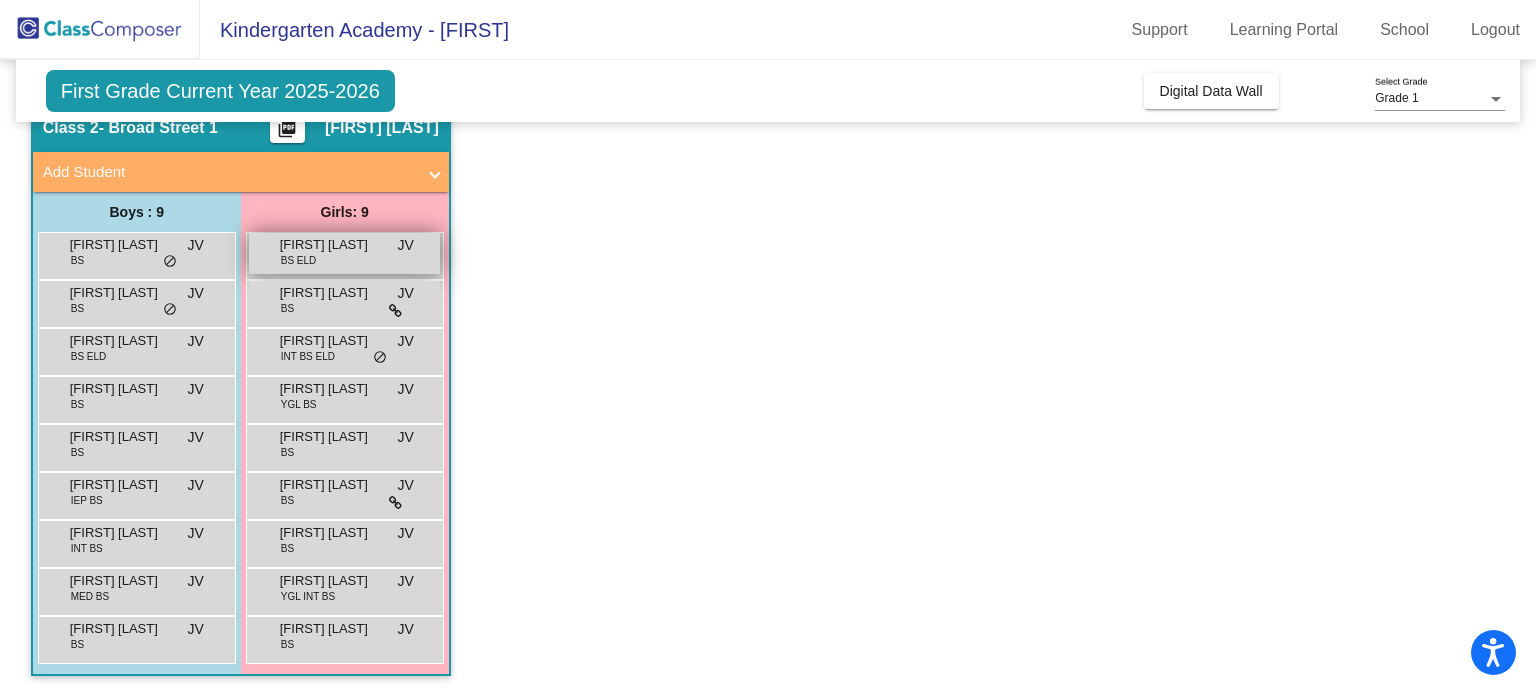 click on "[FIRST] [LAST] BS ELD JV lock do_not_disturb_alt" at bounding box center (344, 253) 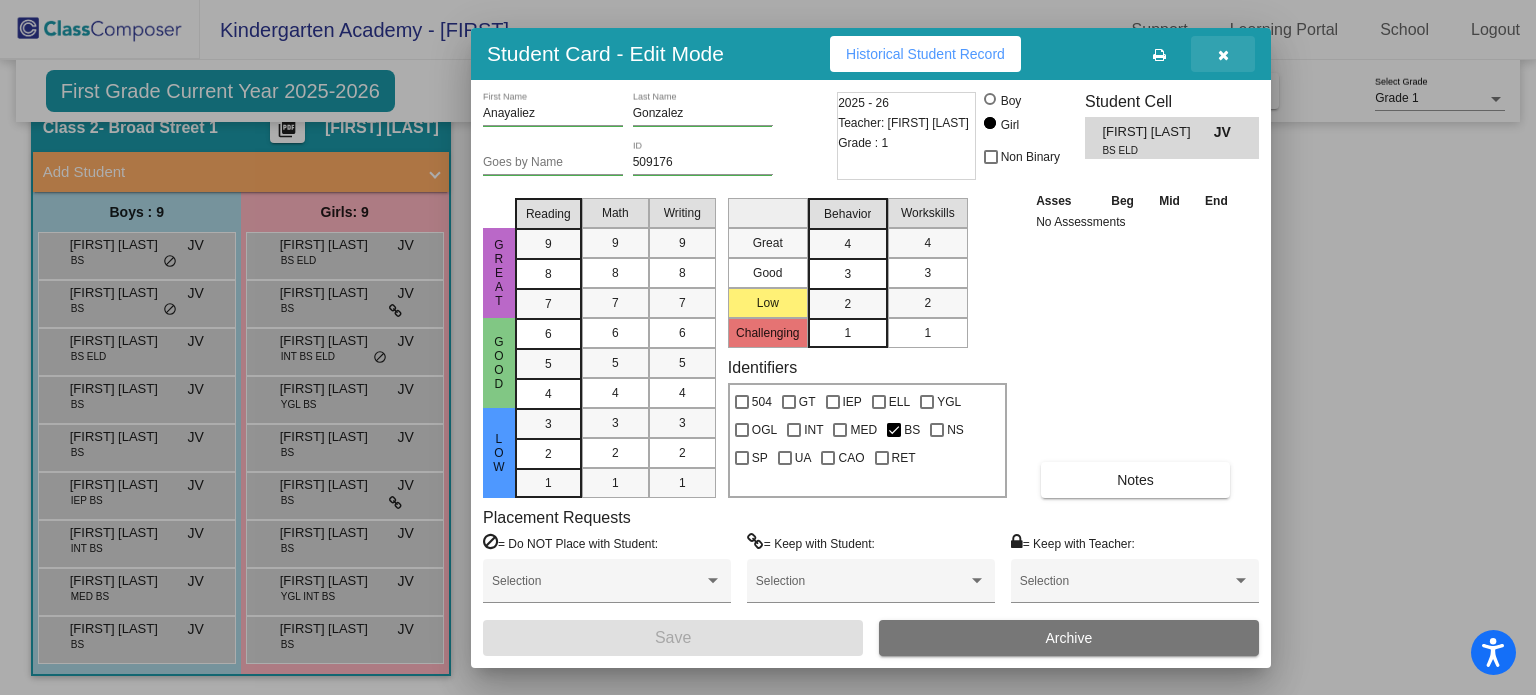 click at bounding box center (1223, 54) 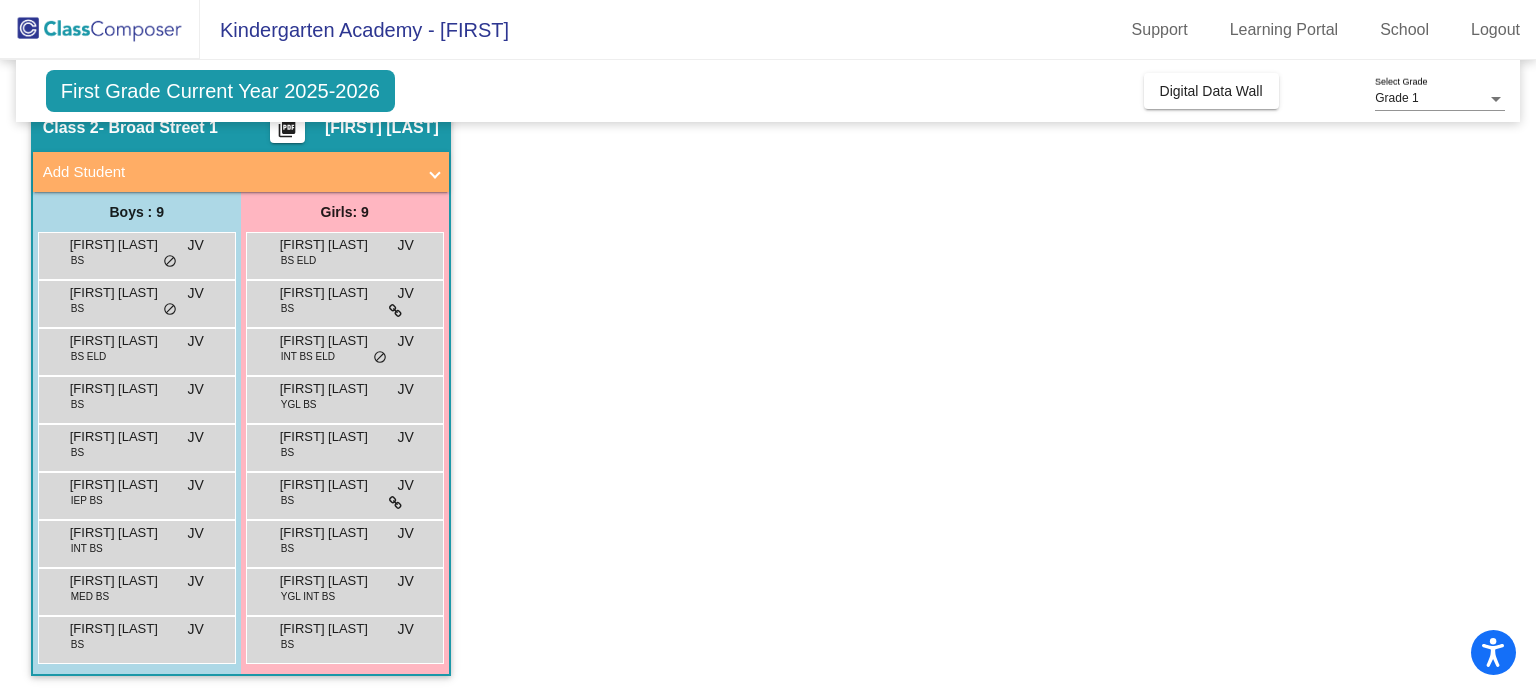 scroll, scrollTop: 0, scrollLeft: 0, axis: both 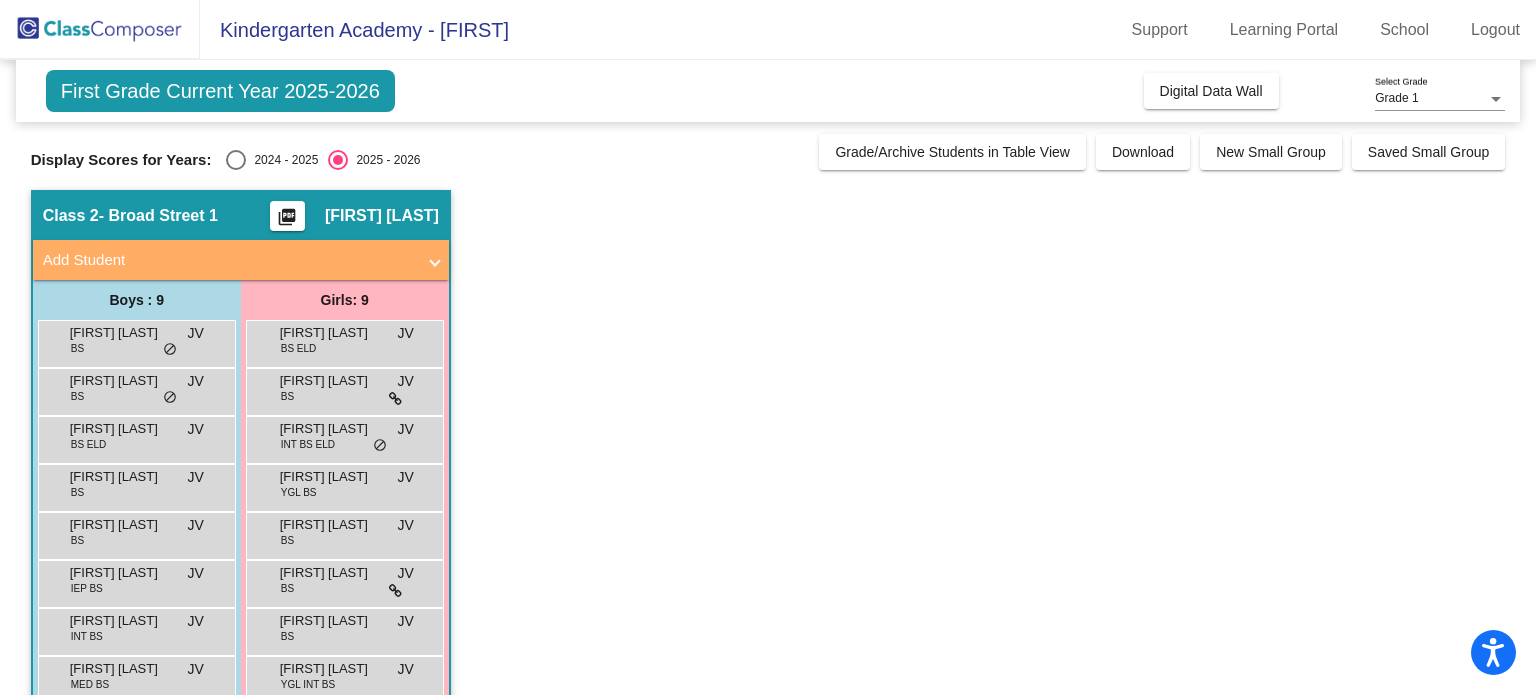 click at bounding box center (236, 160) 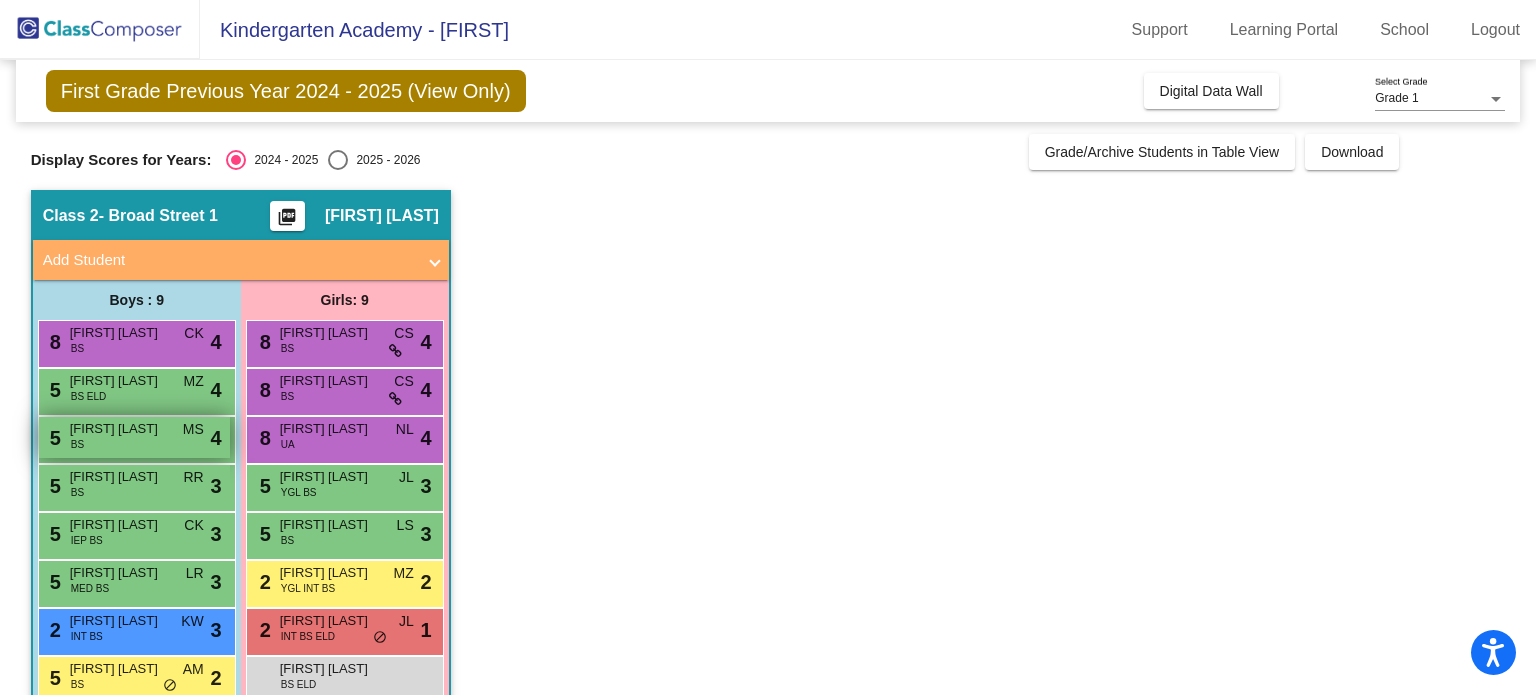 scroll, scrollTop: 88, scrollLeft: 0, axis: vertical 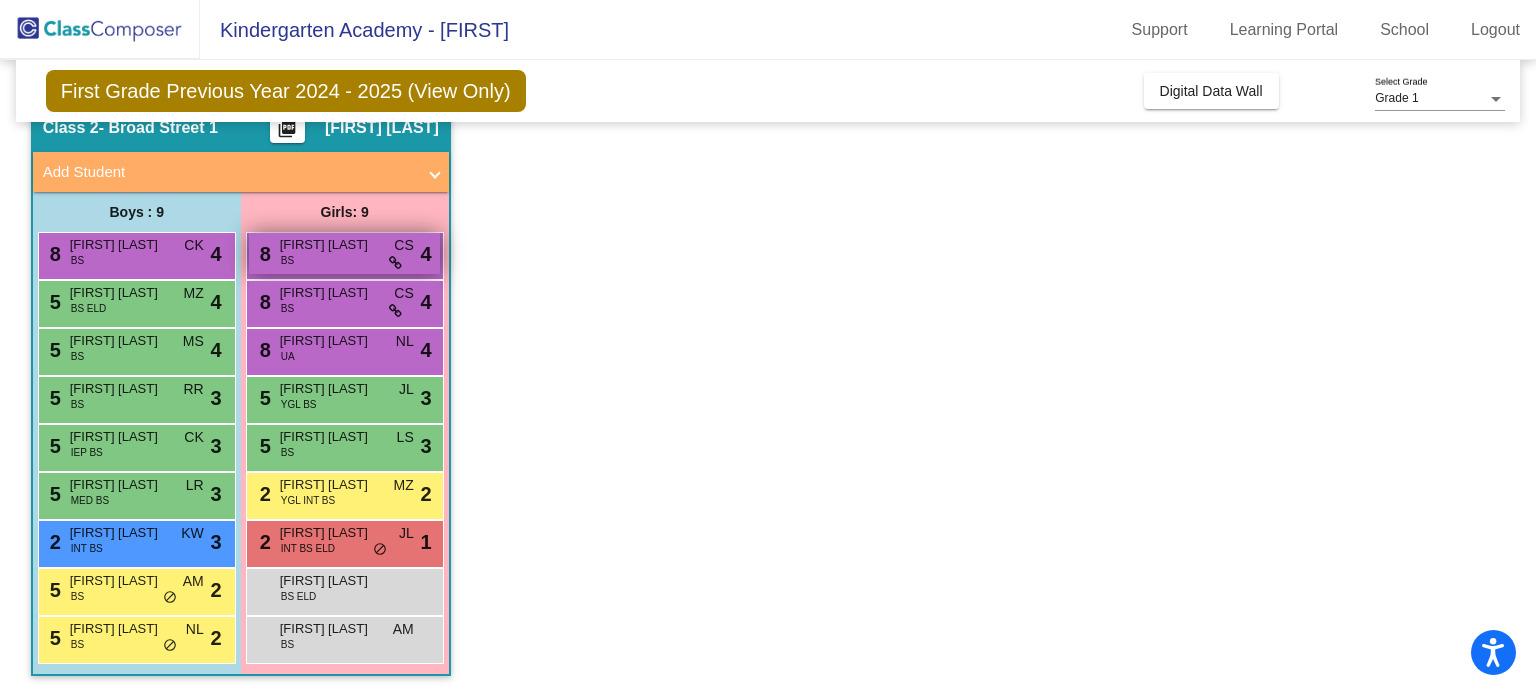 click on "[NUMBER] [FIRST] [LAST] BS CS lock do_not_disturb_alt [NUMBER]" at bounding box center [344, 253] 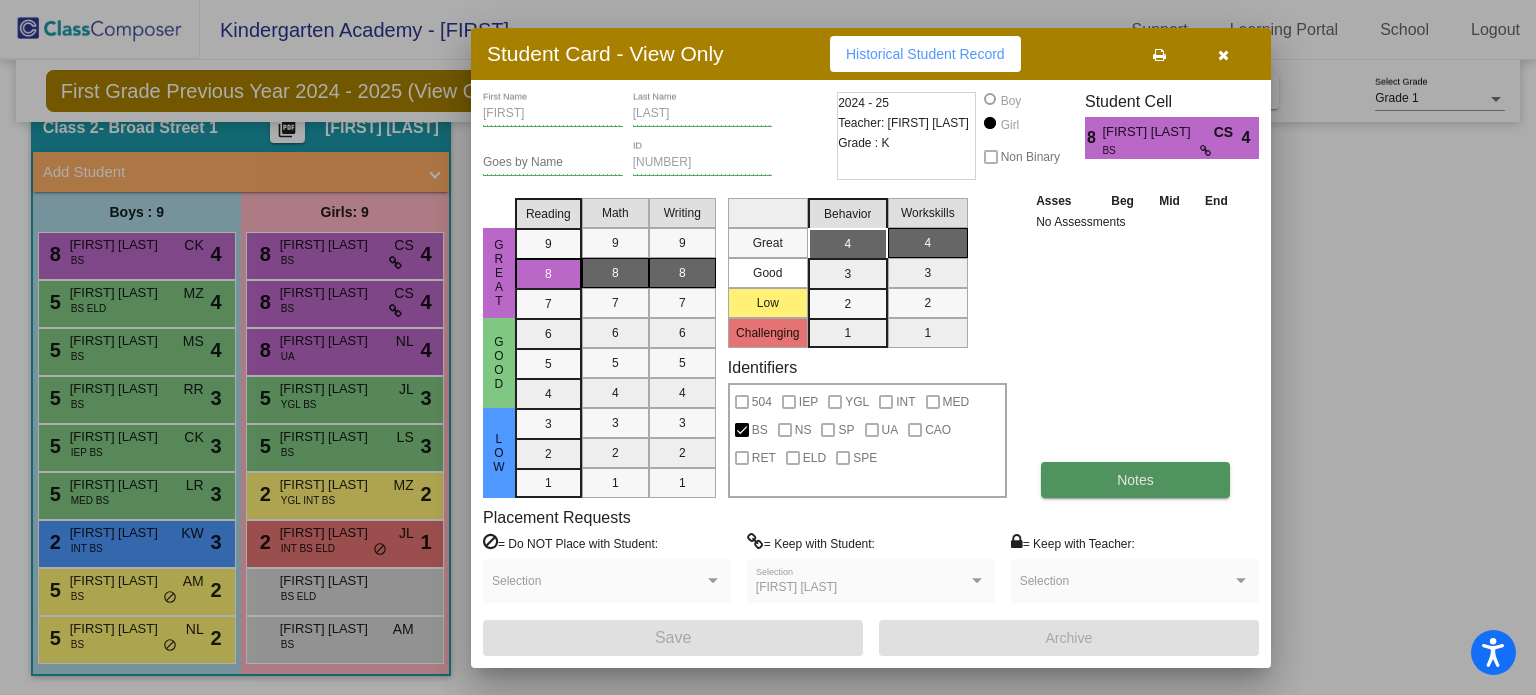 click on "Notes" at bounding box center [1135, 480] 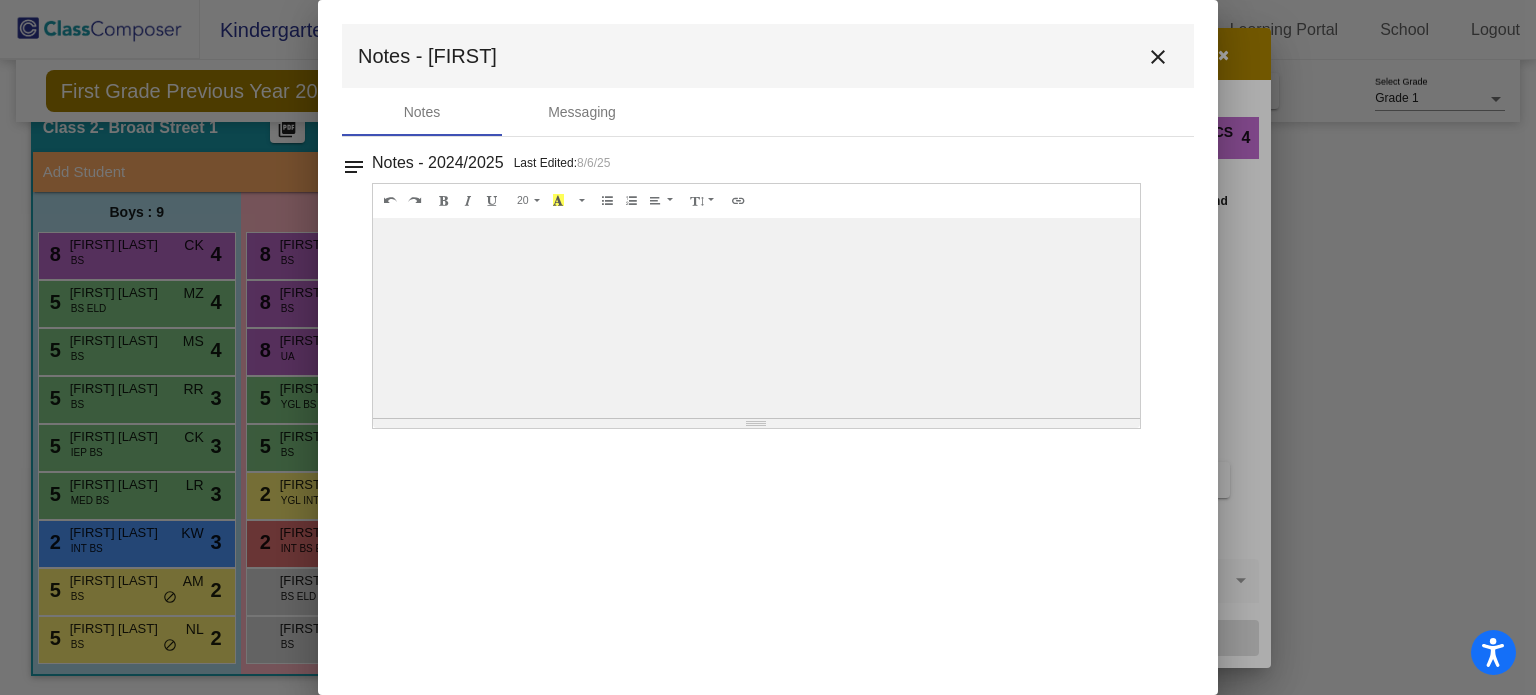 click on "close" at bounding box center [1158, 57] 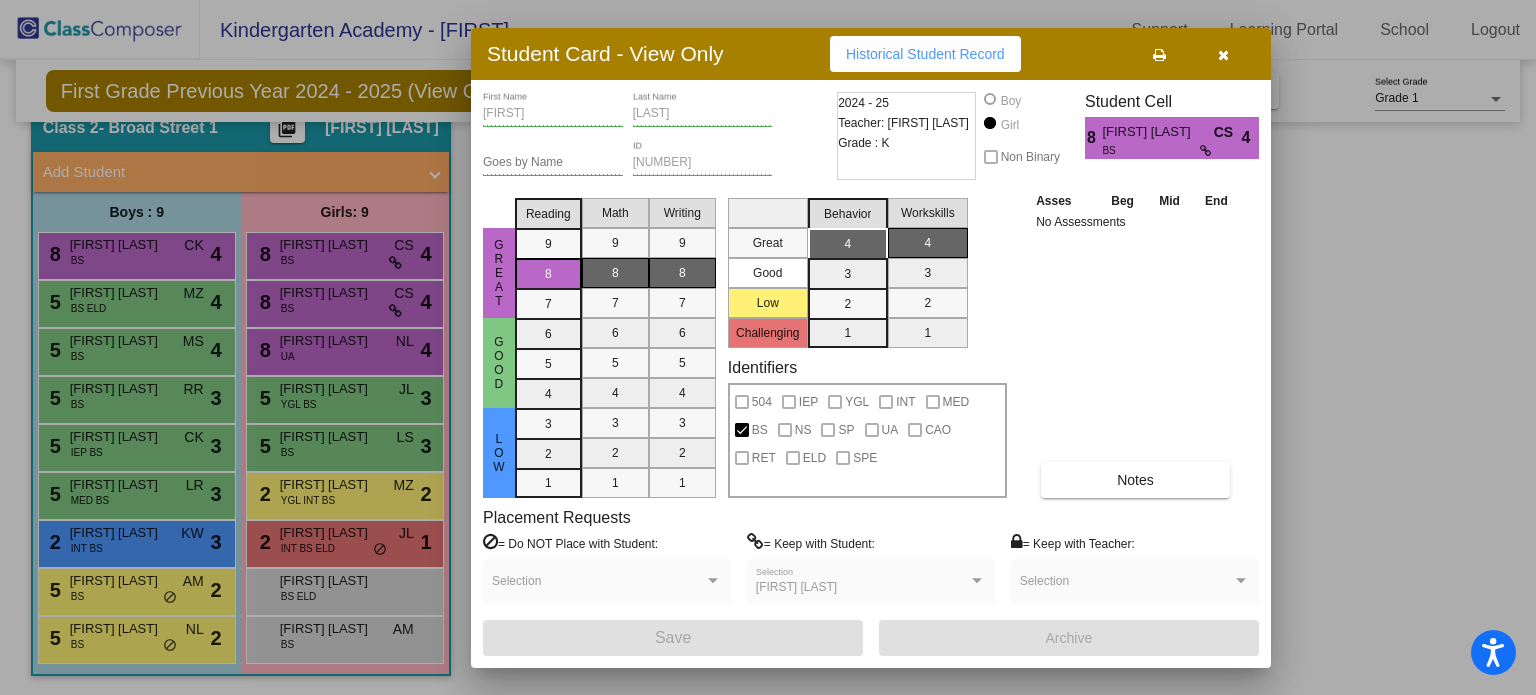 click at bounding box center [1223, 54] 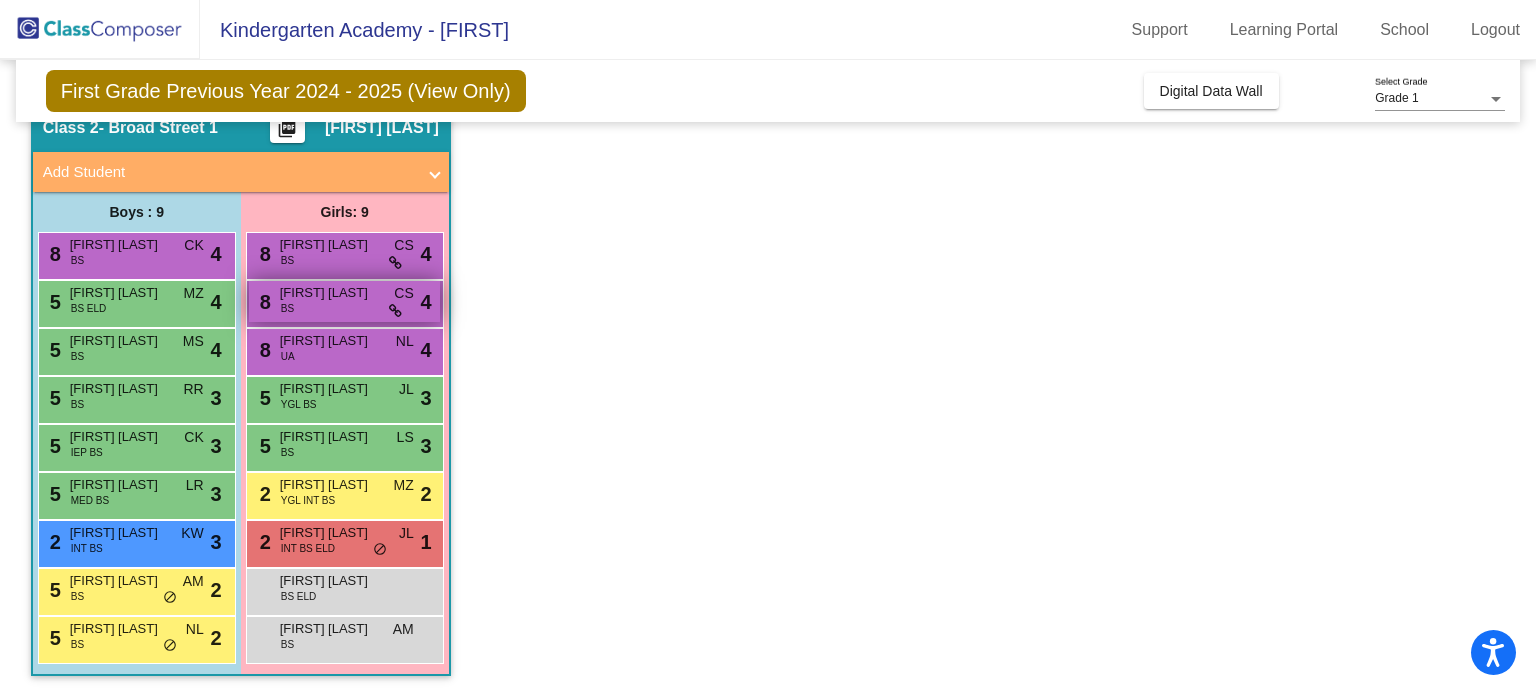 click on "[NUMBER] [FIRST] [LAST] BS CS lock do_not_disturb_alt [NUMBER]" at bounding box center (344, 301) 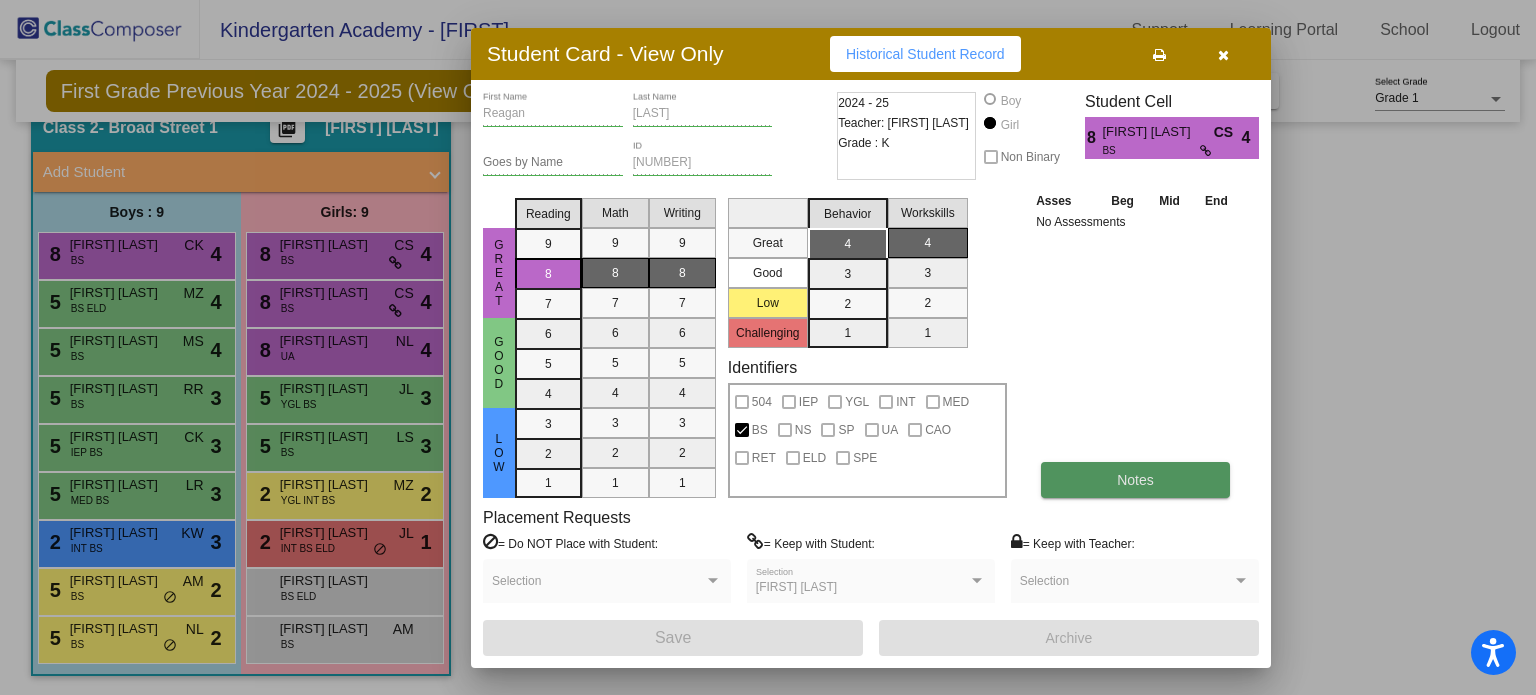 click on "Notes" at bounding box center (1135, 480) 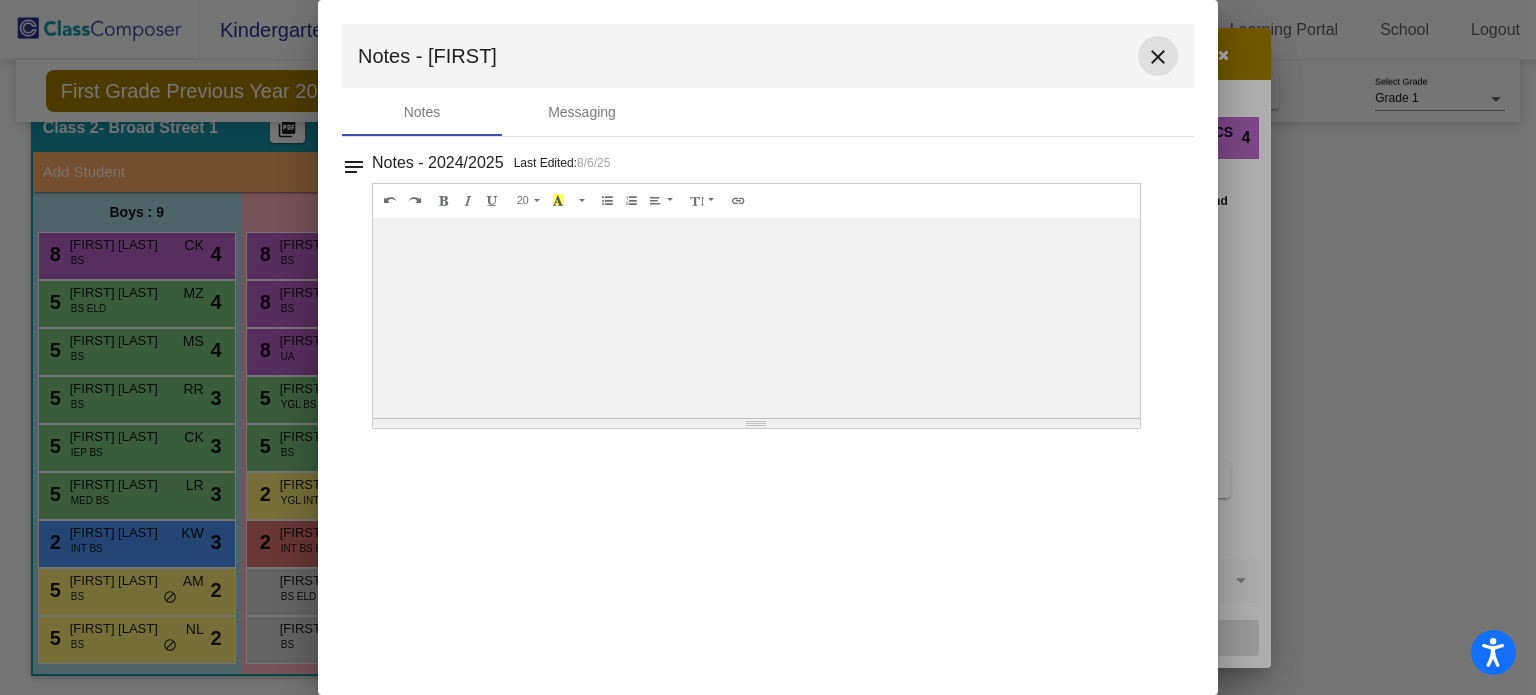 click on "close" at bounding box center [1158, 57] 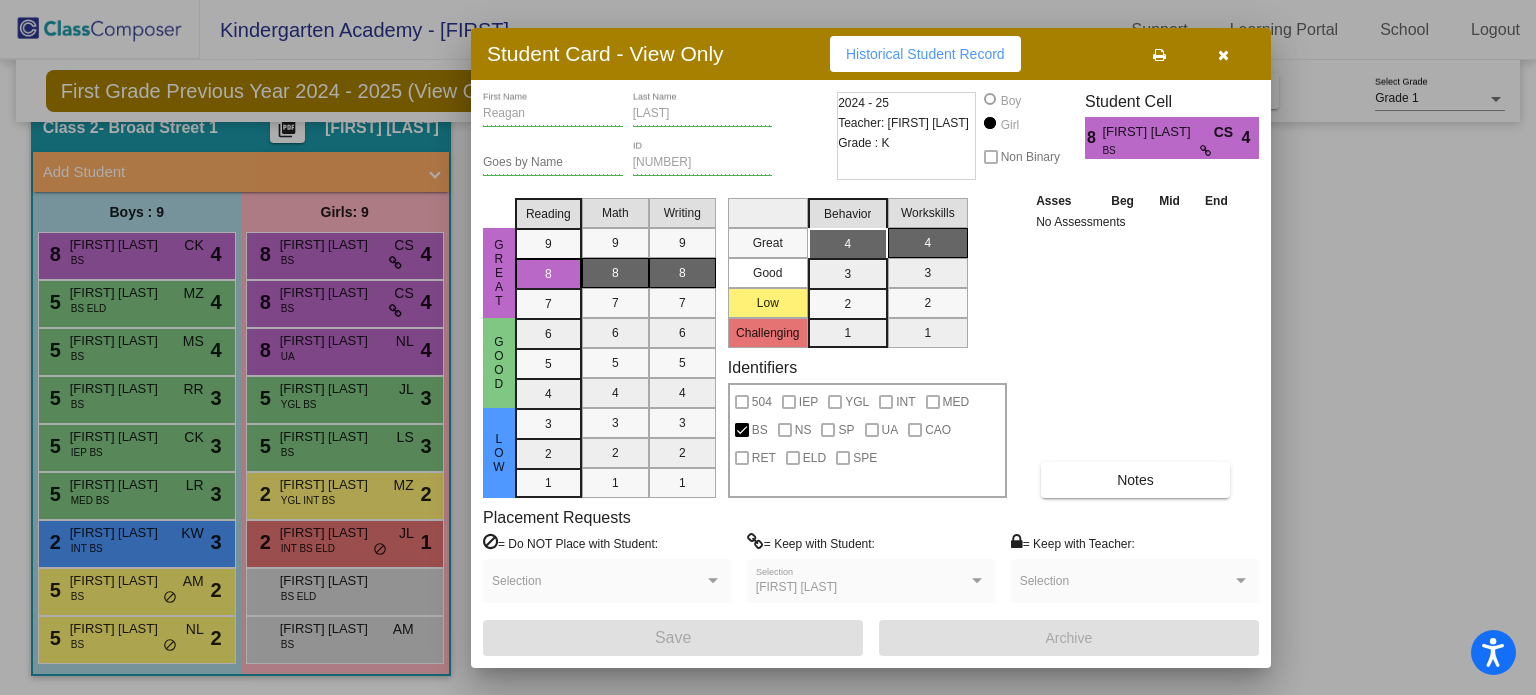 click at bounding box center (1223, 55) 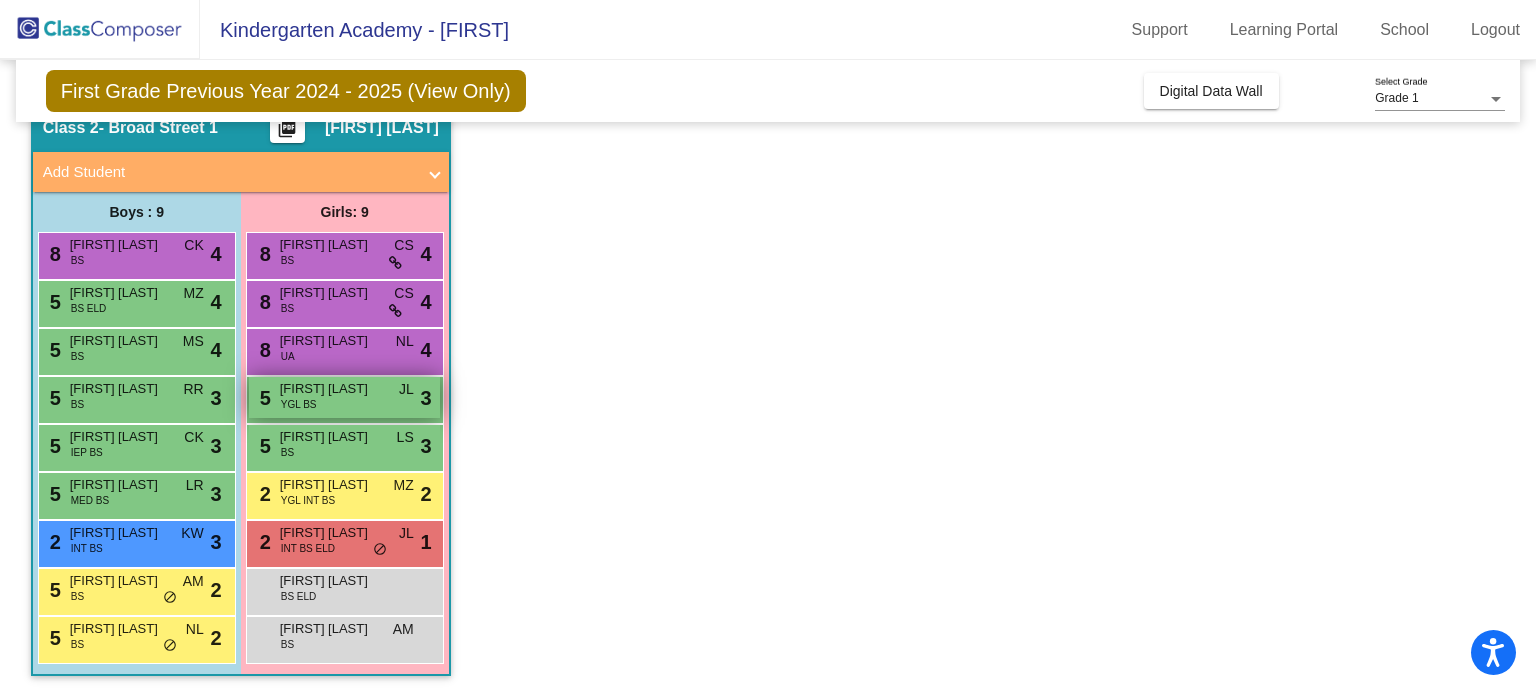 click on "[FIRST] [LAST]" at bounding box center (330, 389) 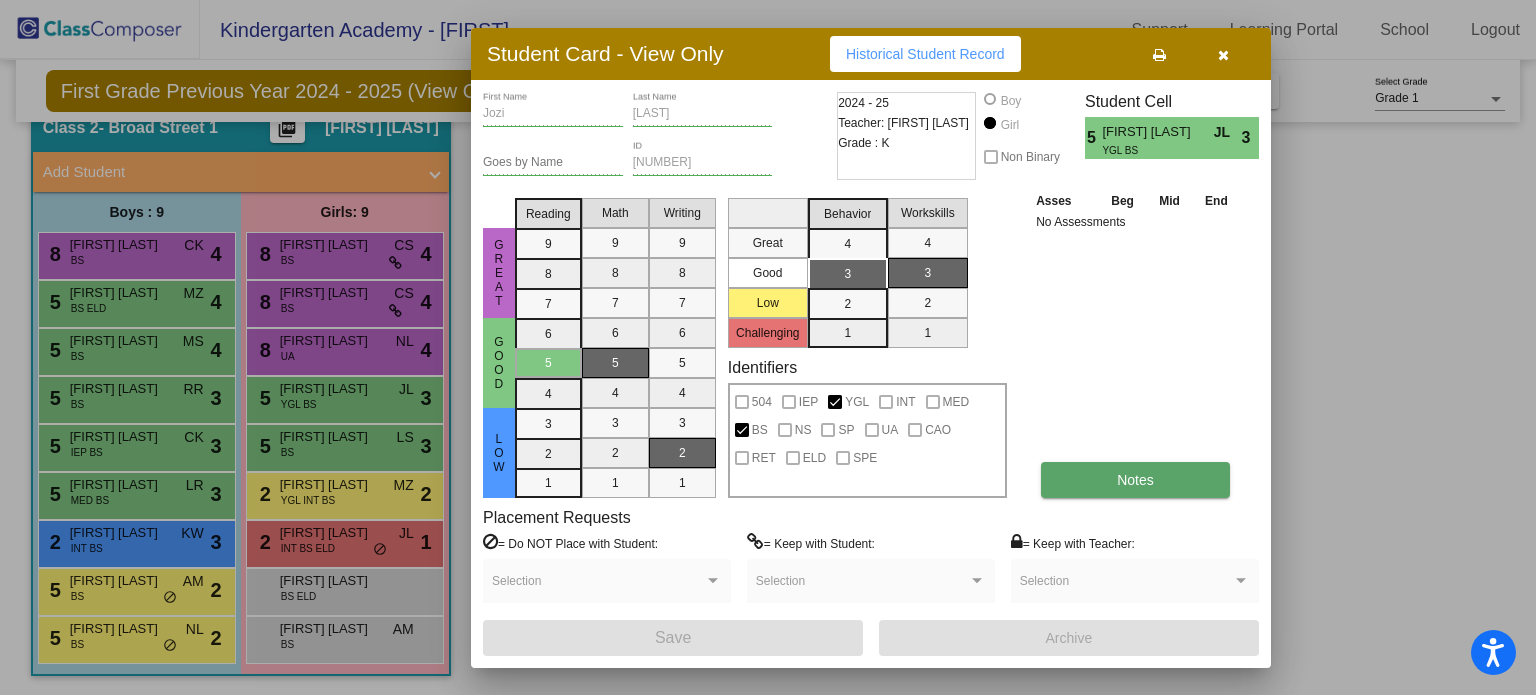 click on "Notes" at bounding box center [1135, 480] 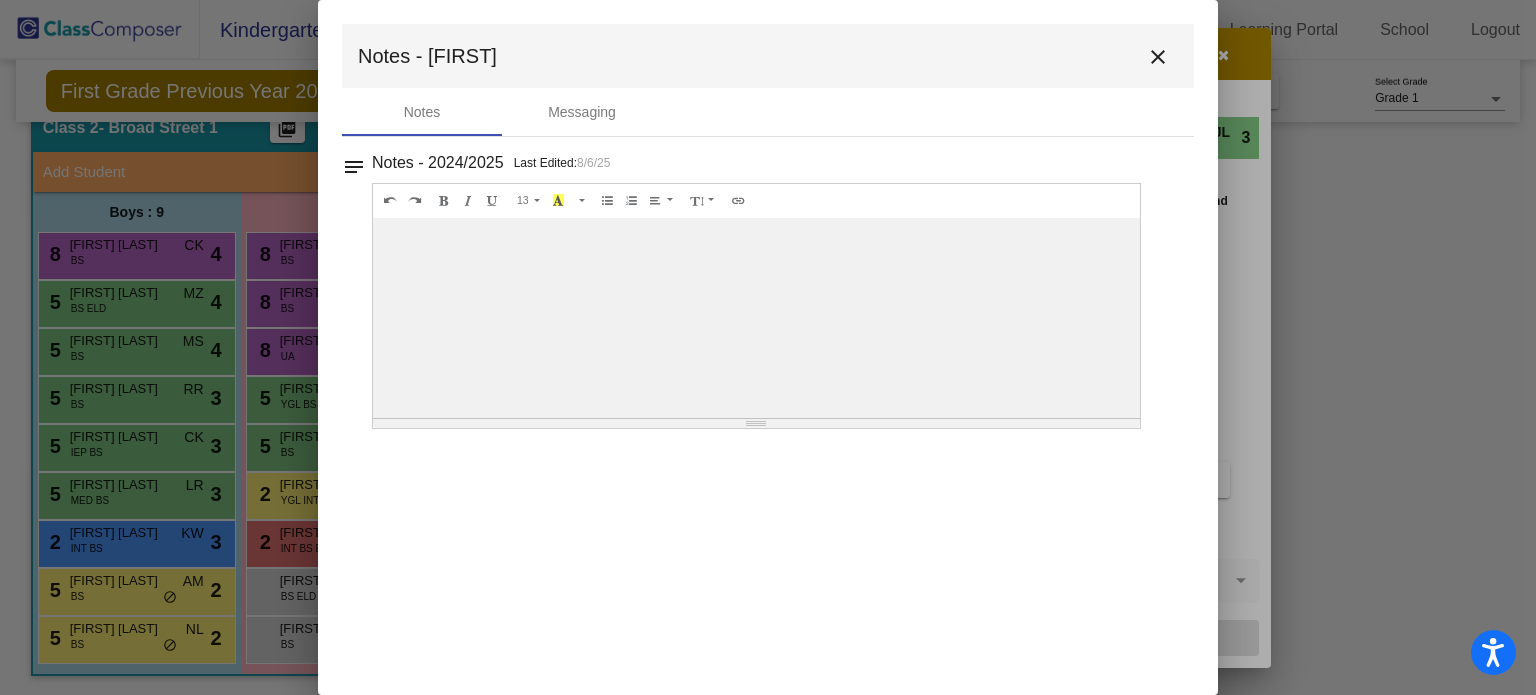 click on "Notes - [FIRST] close" at bounding box center [768, 56] 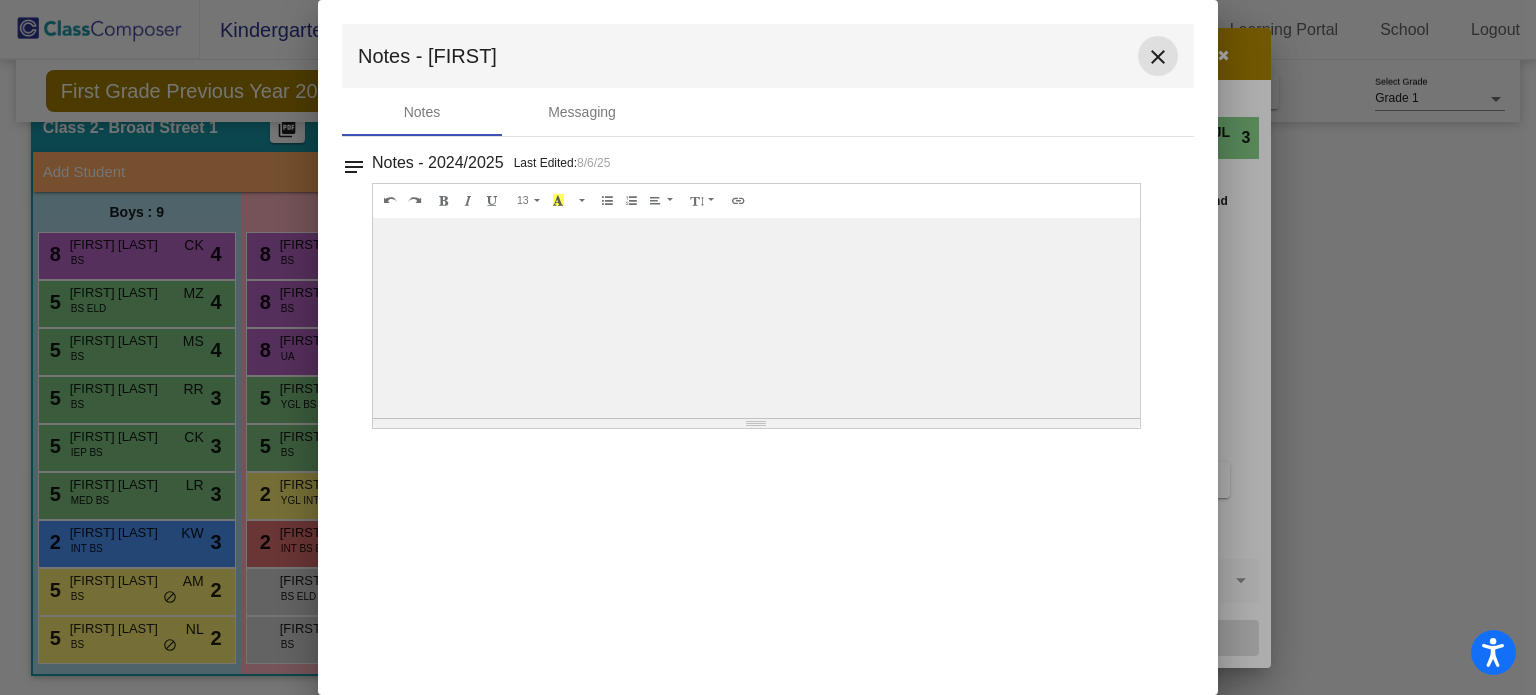 click on "close" at bounding box center (1158, 57) 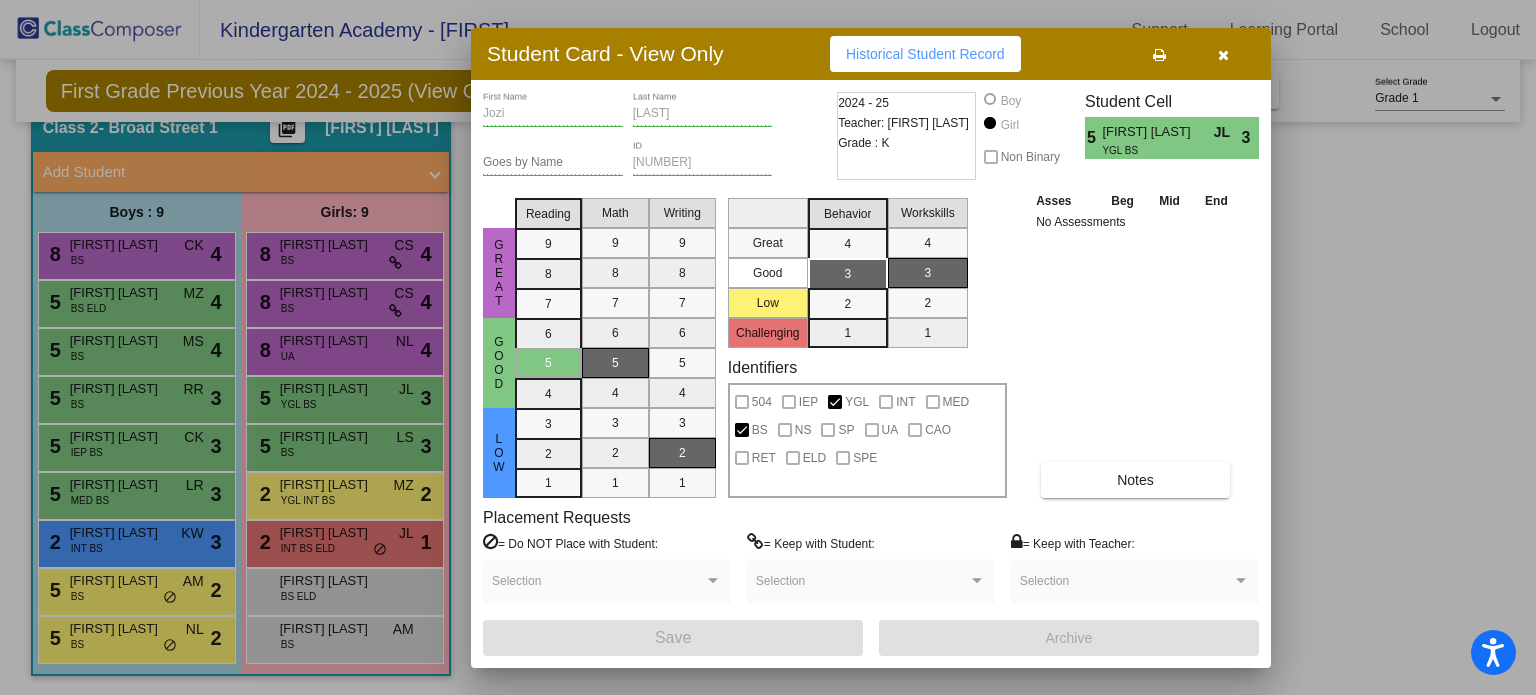 click at bounding box center (1223, 54) 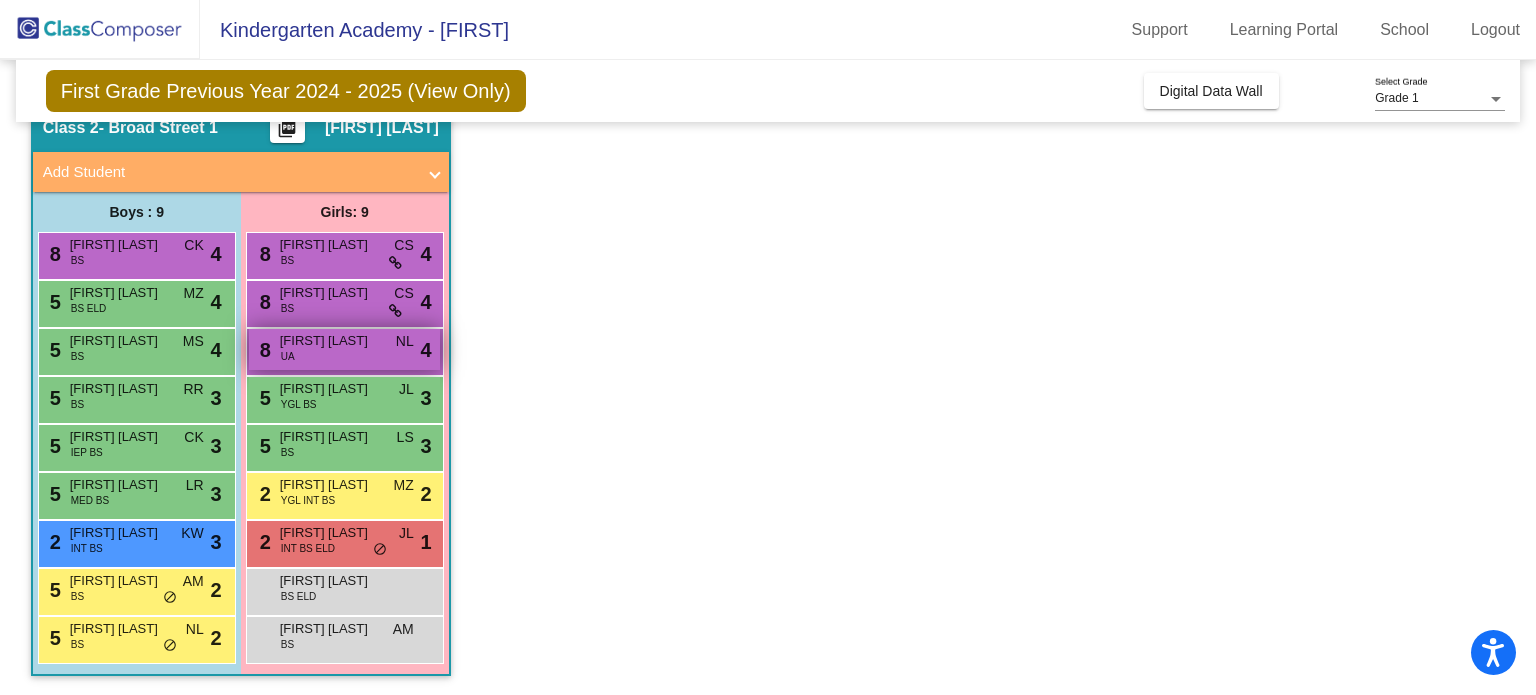 click on "[NUMBER] [FIRST] [LAST] UA NL lock do_not_disturb_alt [NUMBER]" at bounding box center (344, 349) 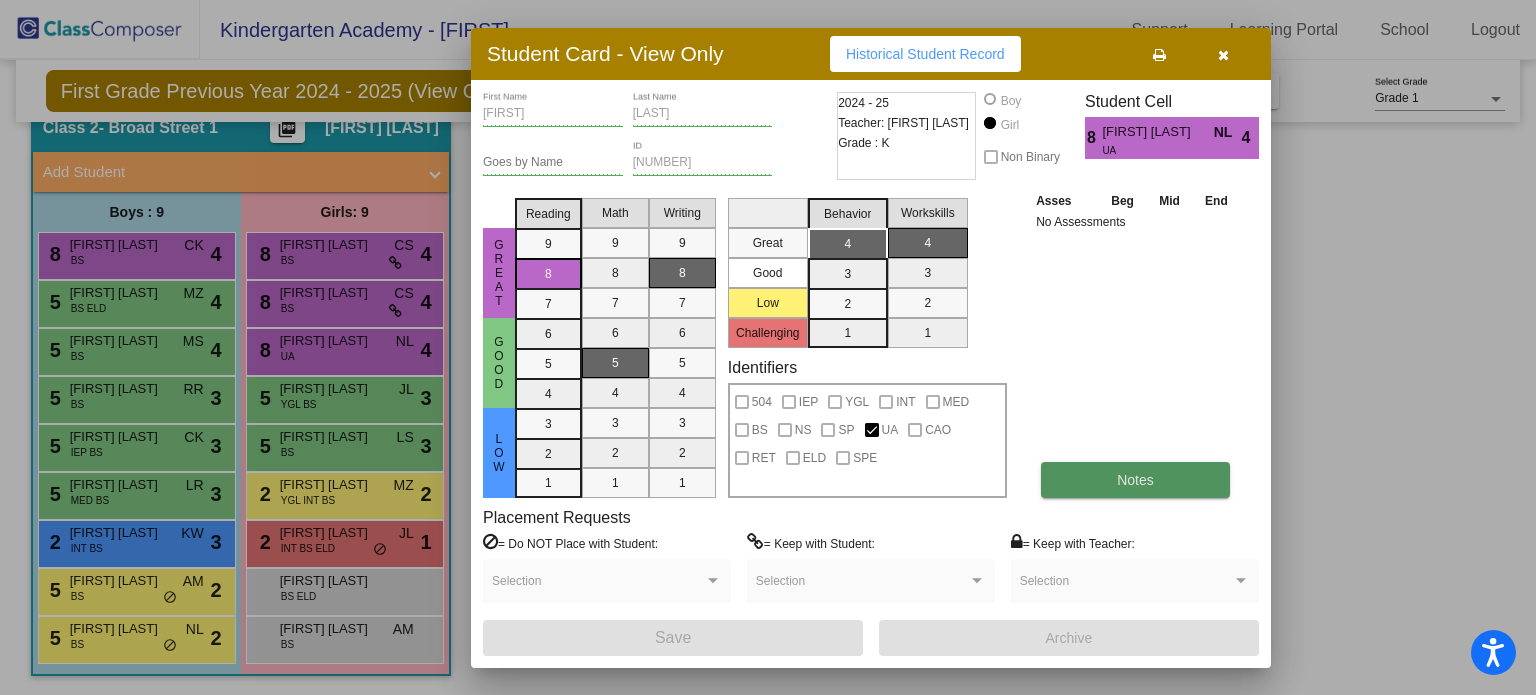 click on "Notes" at bounding box center (1135, 480) 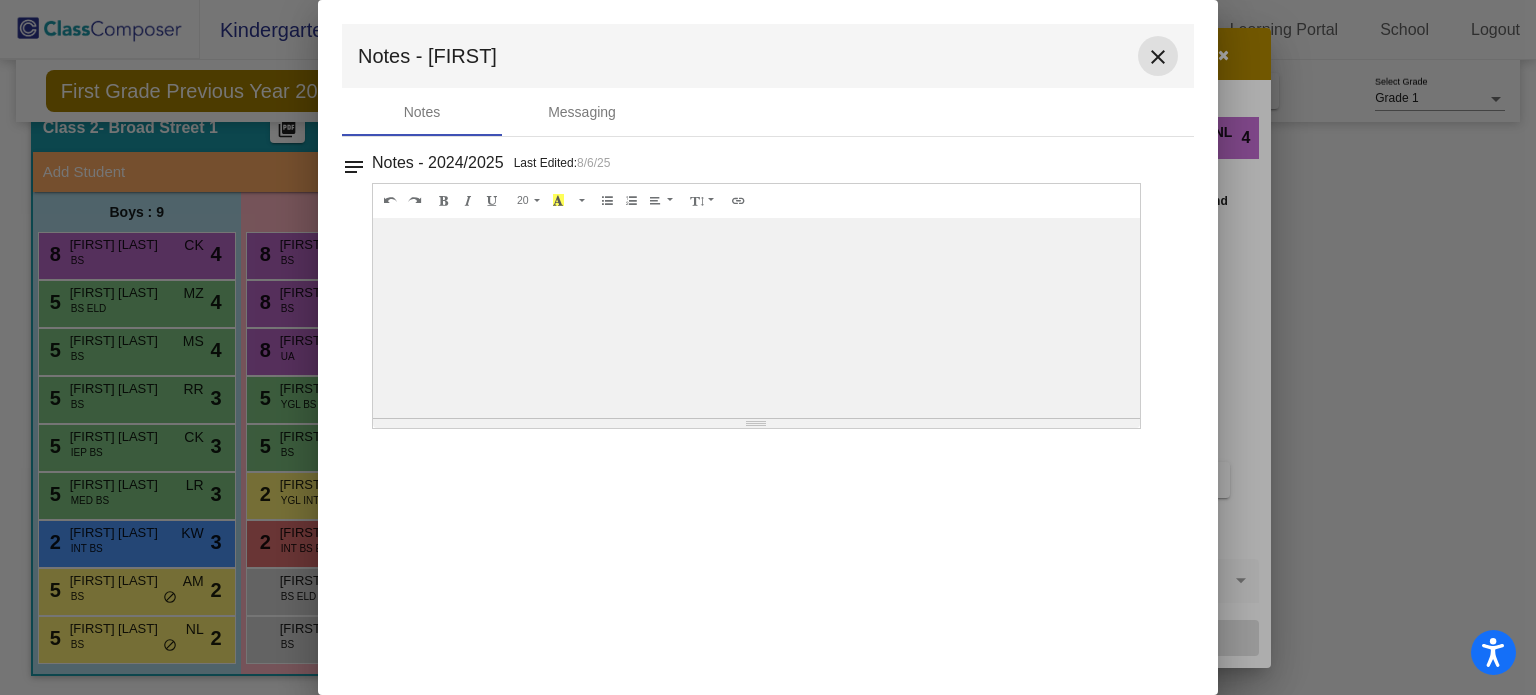click on "close" at bounding box center [1158, 57] 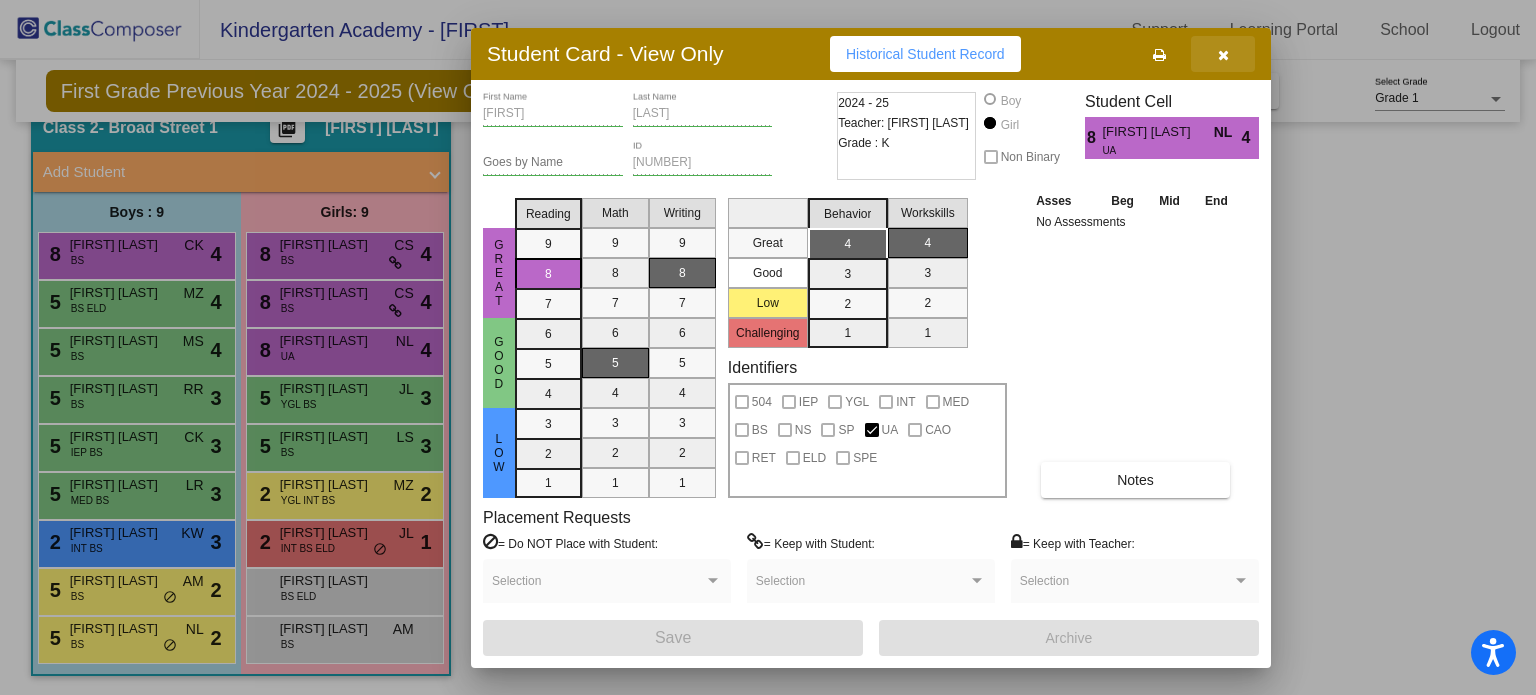 click at bounding box center [1223, 55] 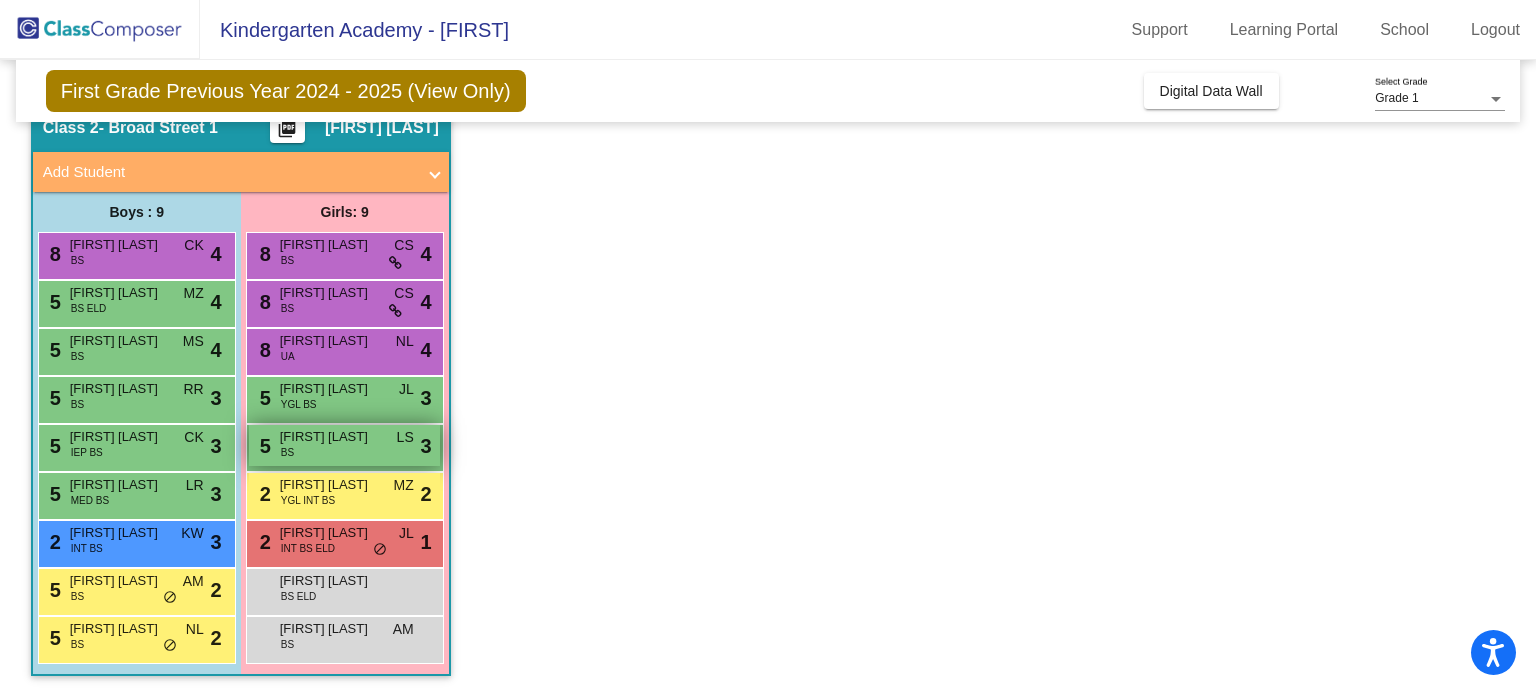 click on "[NUMBER] [FIRST] [LAST] BS LS lock do_not_disturb_alt [NUMBER]" at bounding box center (344, 445) 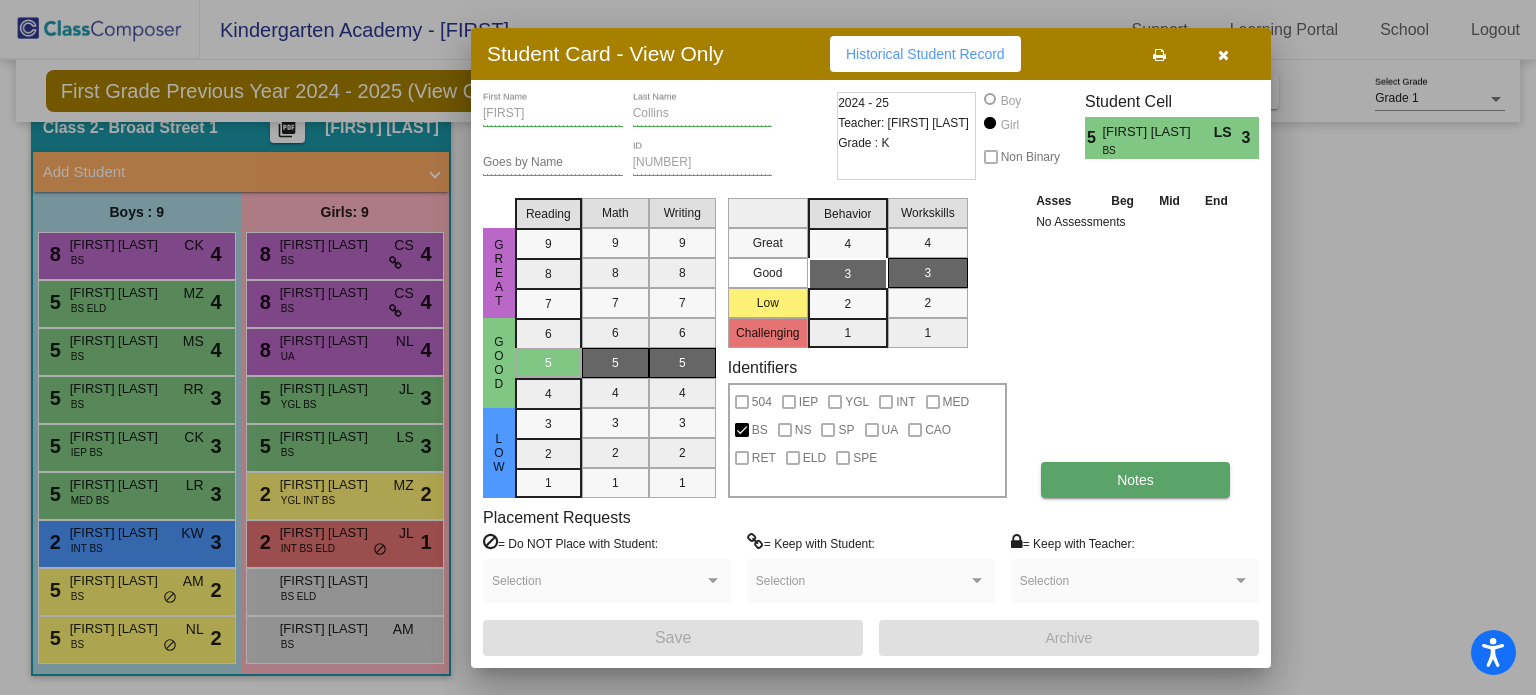 click on "Notes" at bounding box center (1135, 480) 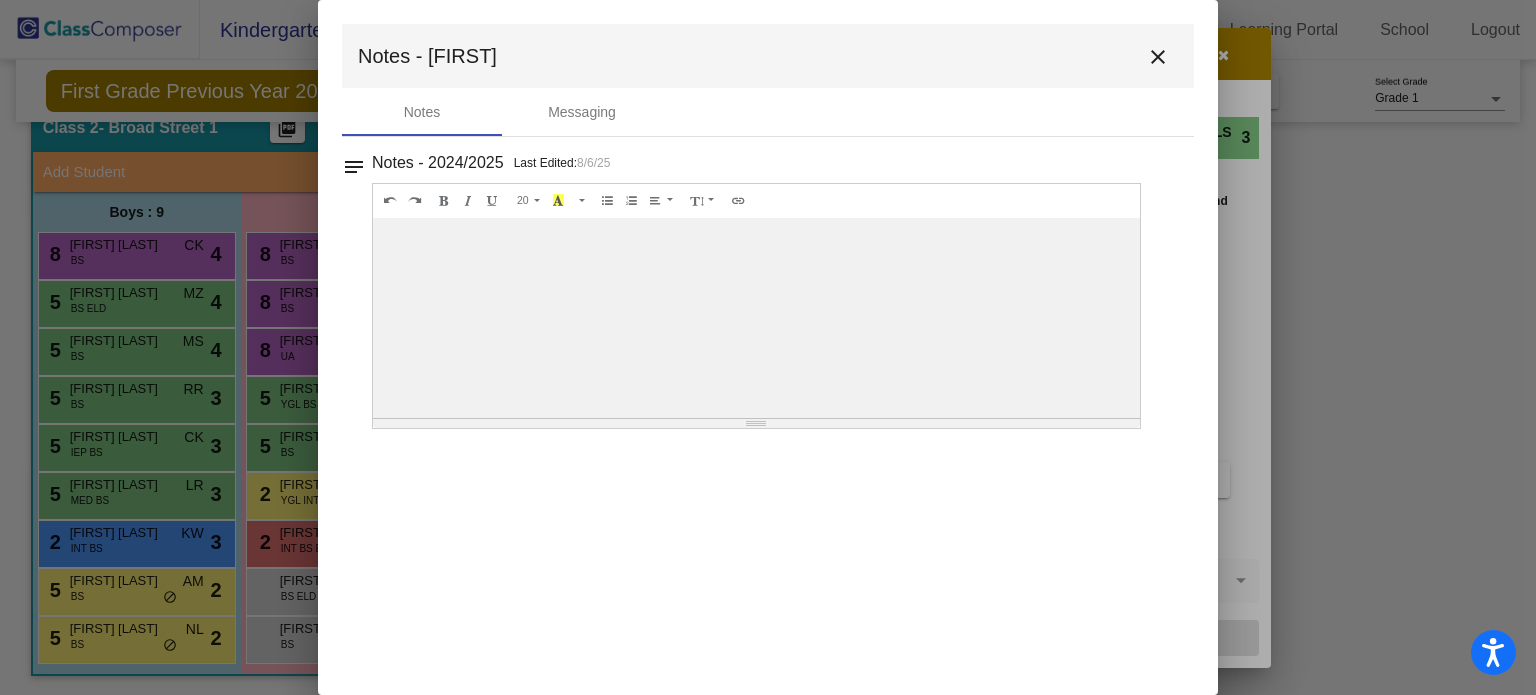 click on "close" at bounding box center [1158, 57] 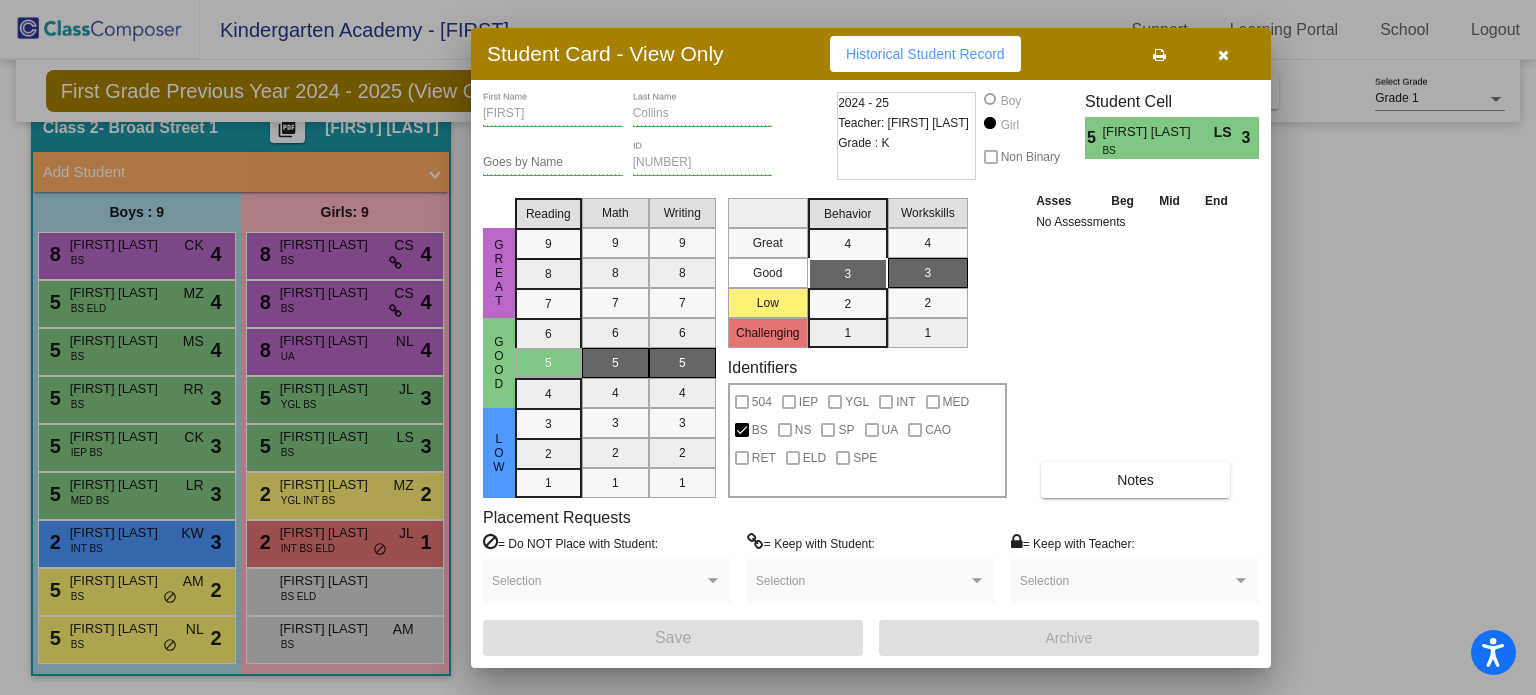 click at bounding box center [1223, 54] 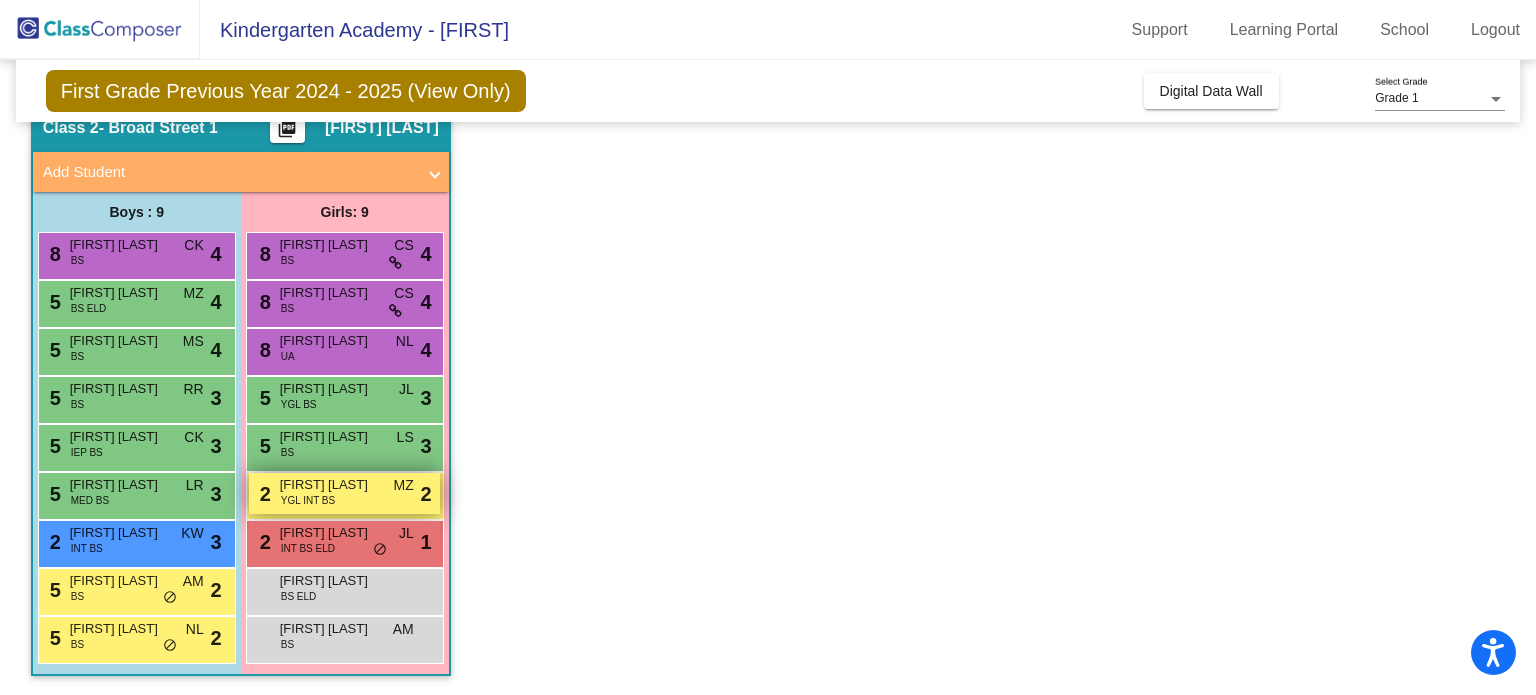 click on "[FIRST] [LAST]" at bounding box center (330, 485) 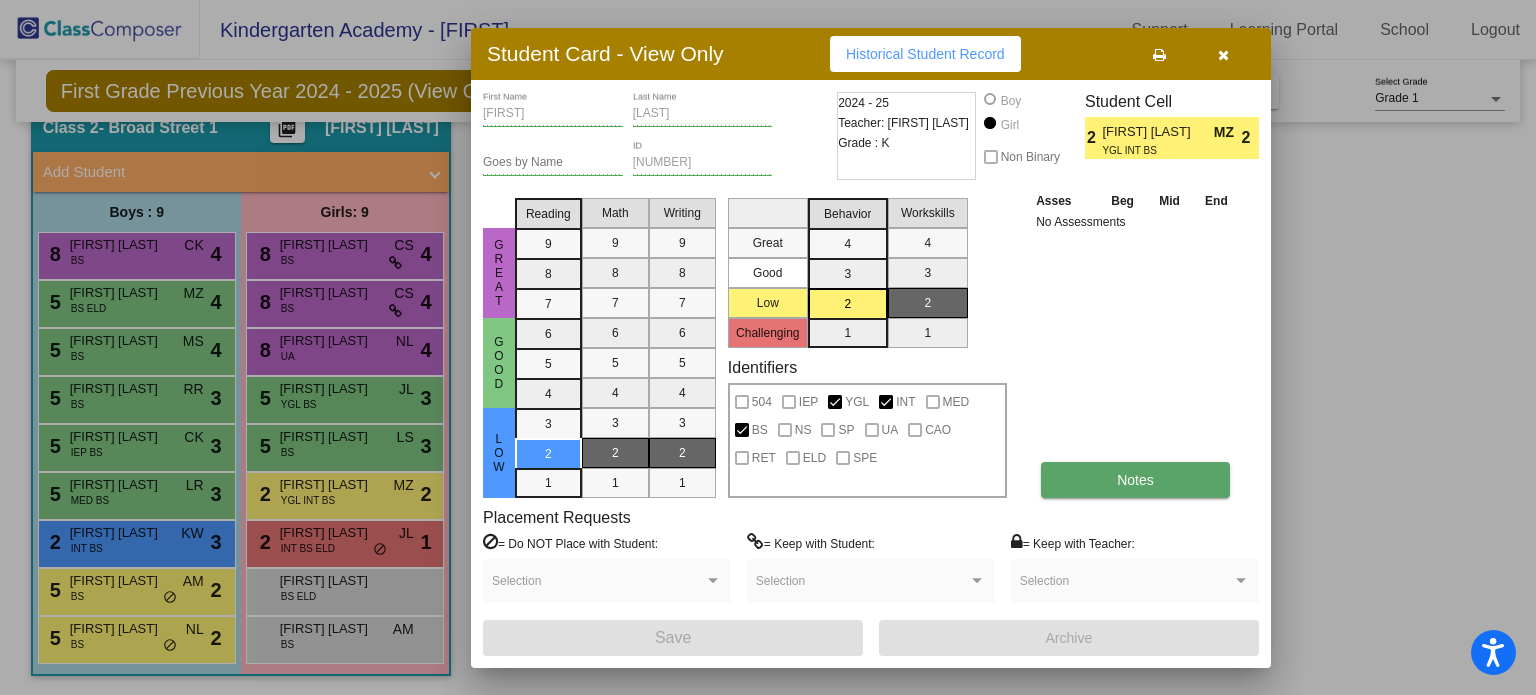 click on "Notes" at bounding box center [1135, 480] 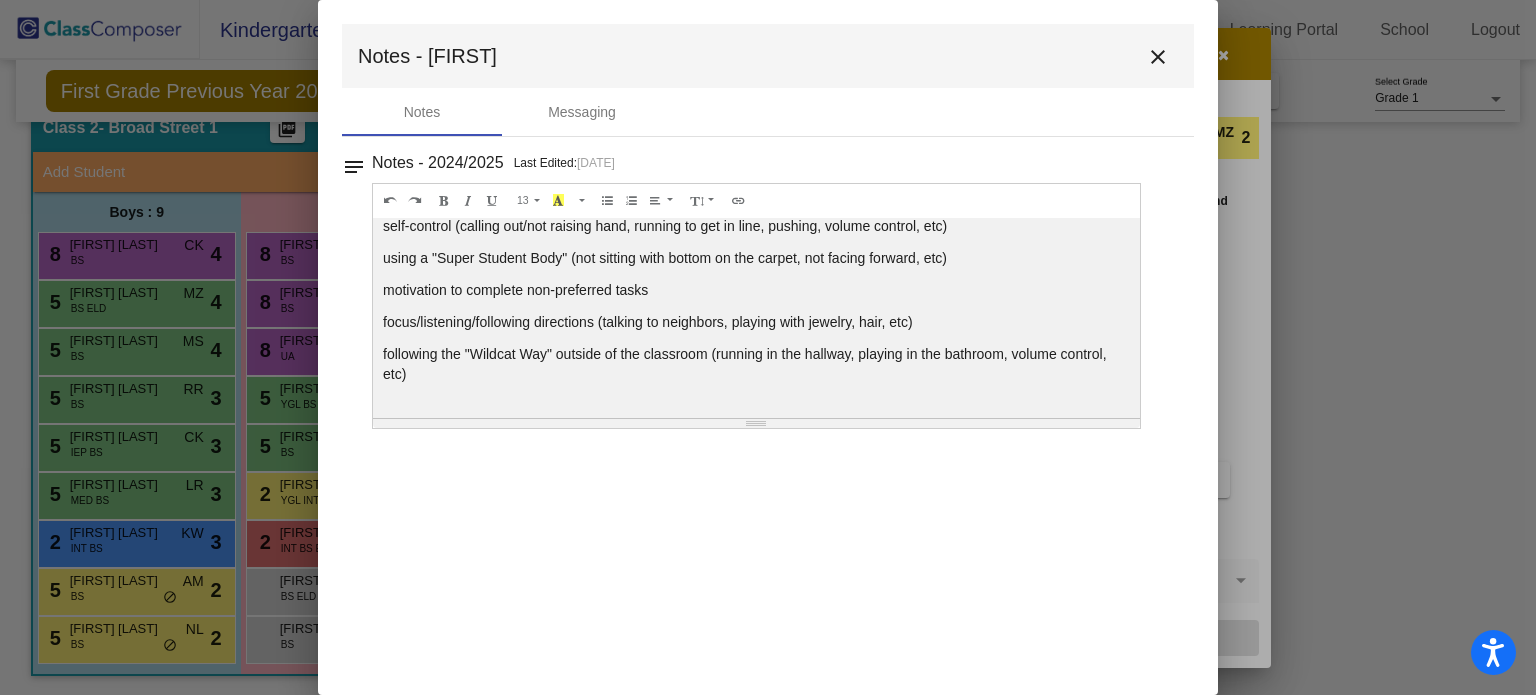 scroll, scrollTop: 46, scrollLeft: 0, axis: vertical 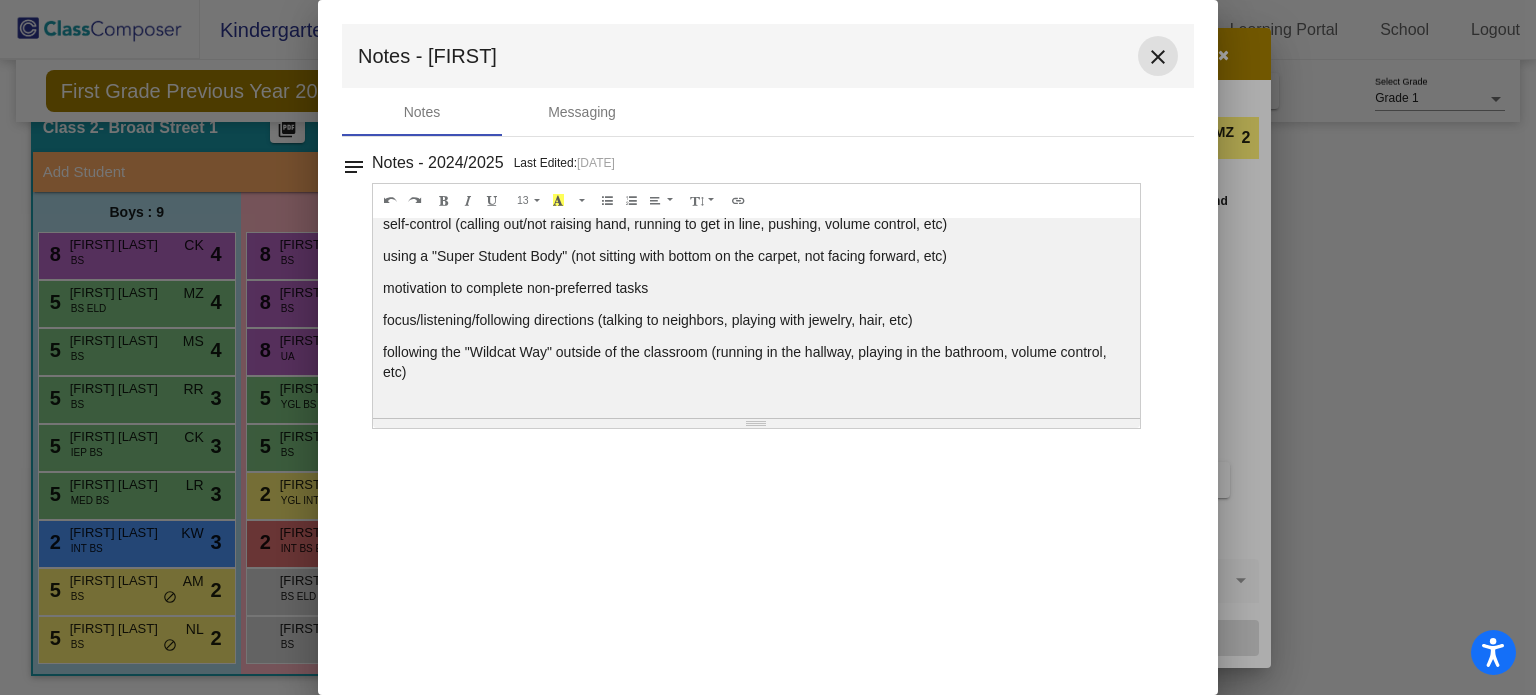 click on "close" at bounding box center (1158, 57) 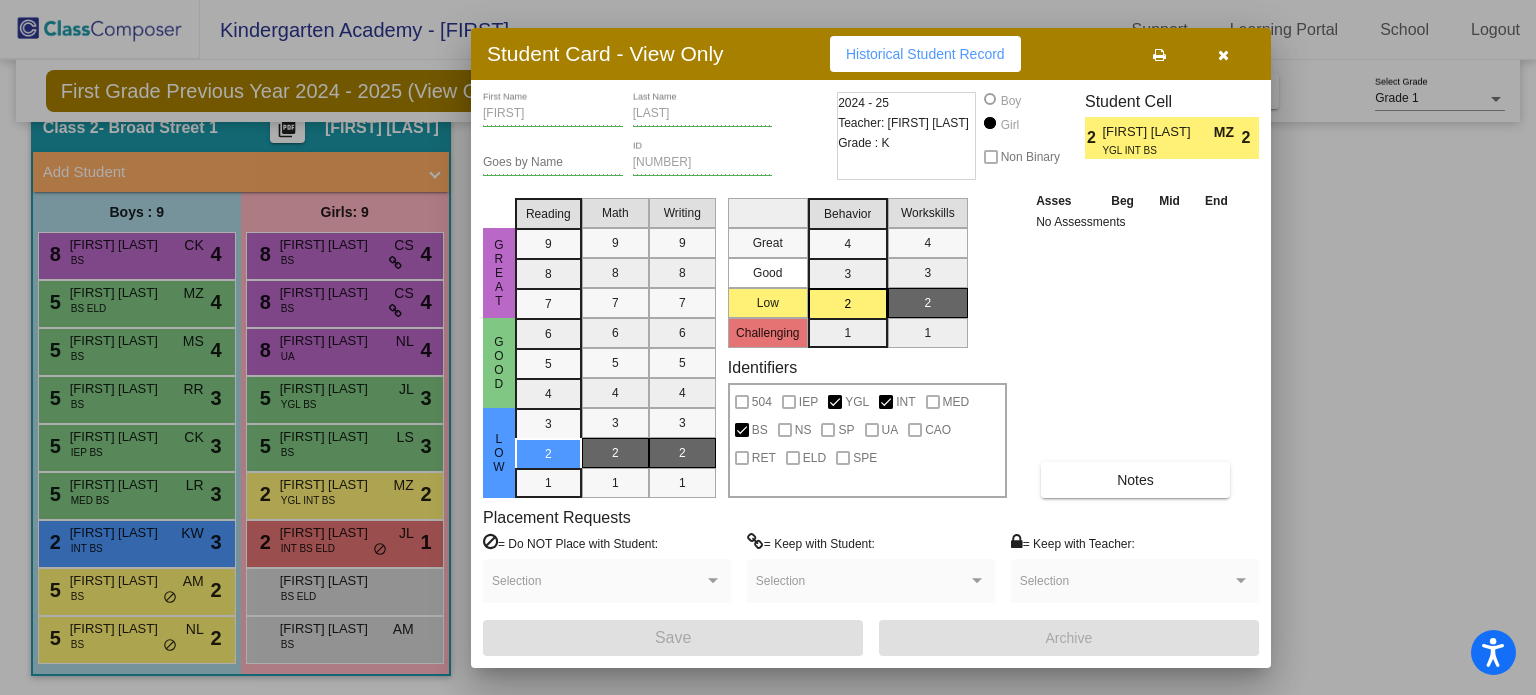 click at bounding box center (1223, 54) 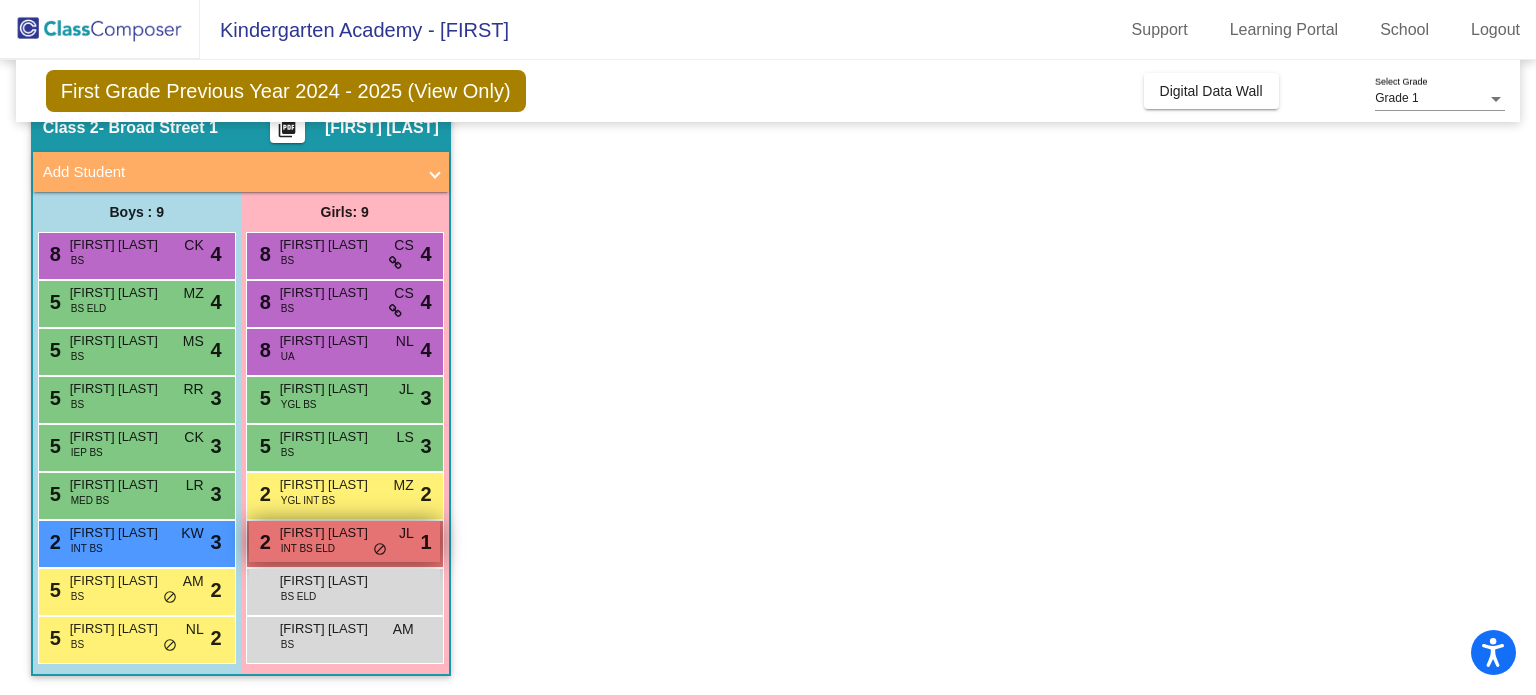 click on "[NUMBER] [FIRST] [LAST] INT BS ELD JL lock do_not_disturb_alt [NUMBER]" at bounding box center [344, 541] 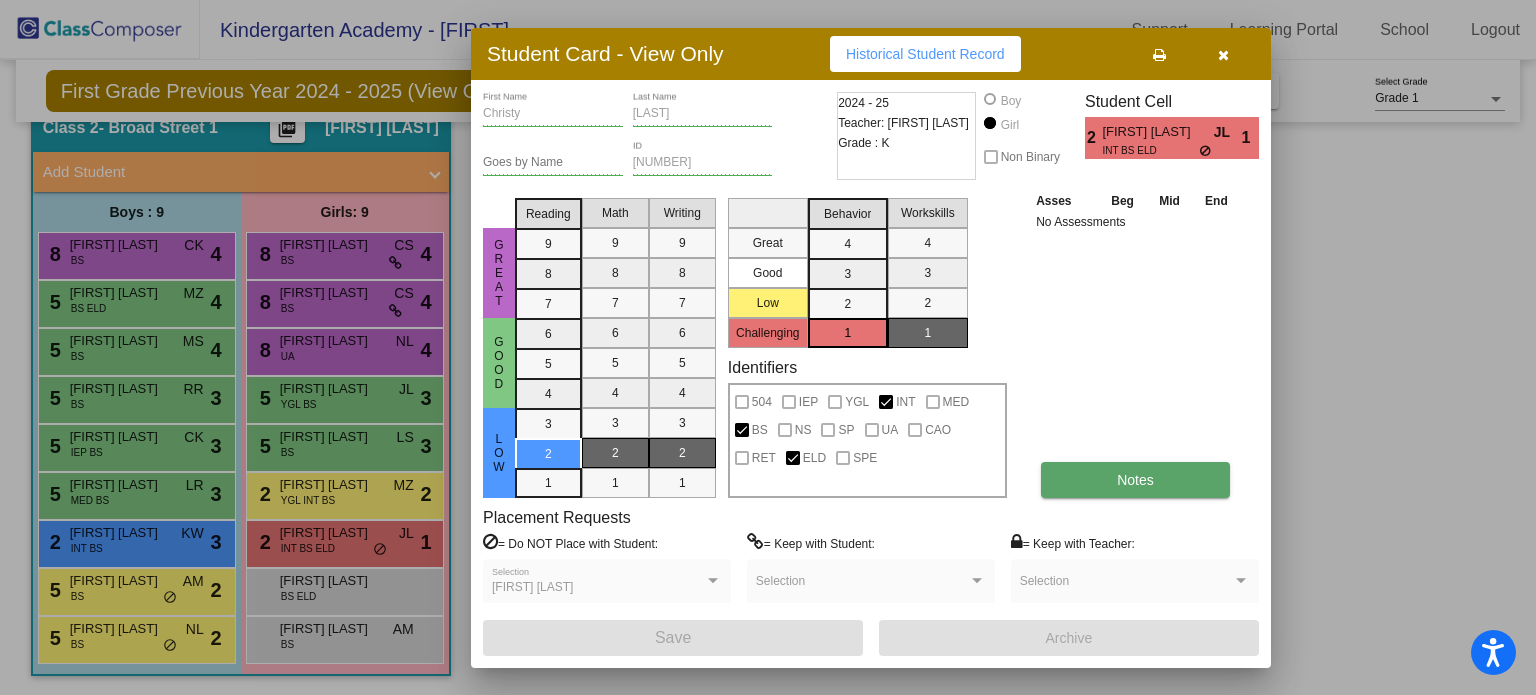 click on "Notes" at bounding box center (1135, 480) 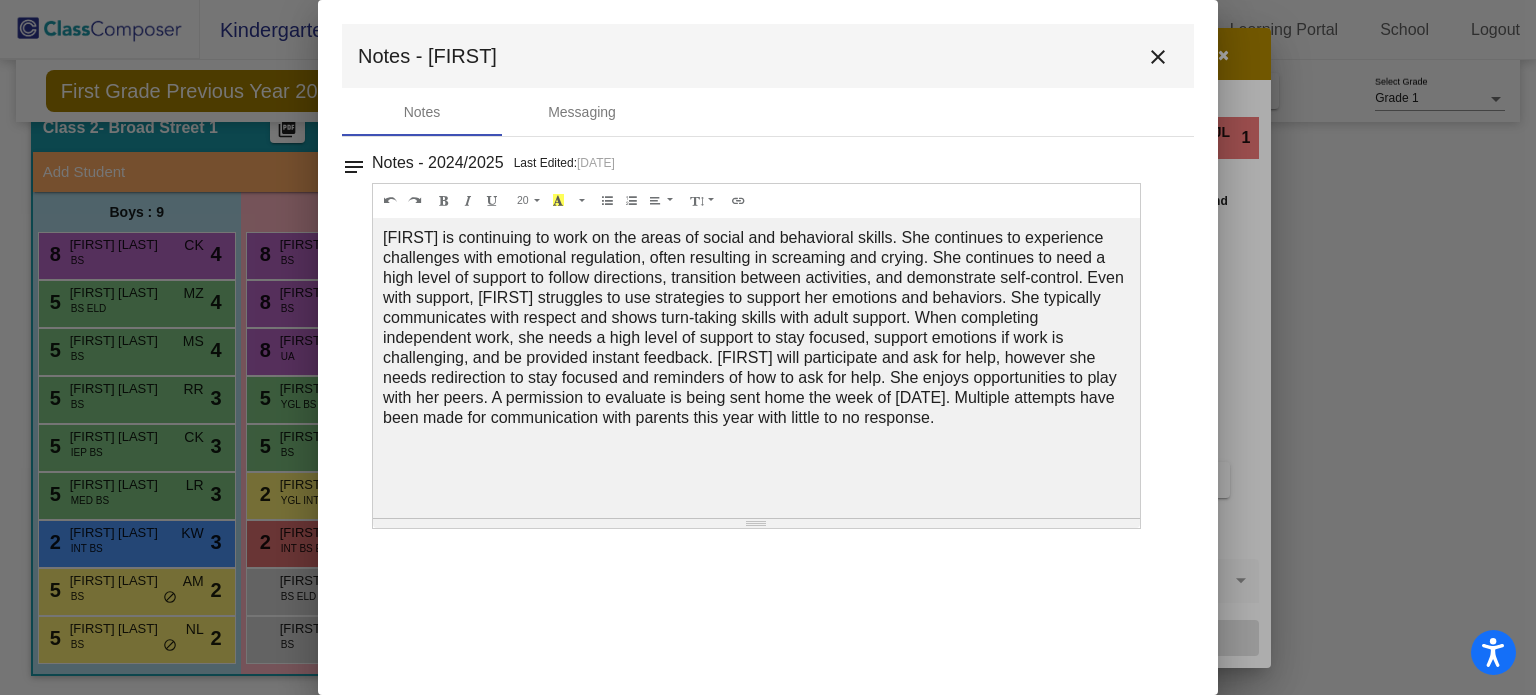 drag, startPoint x: 1137, startPoint y: 424, endPoint x: 1127, endPoint y: 618, distance: 194.25757 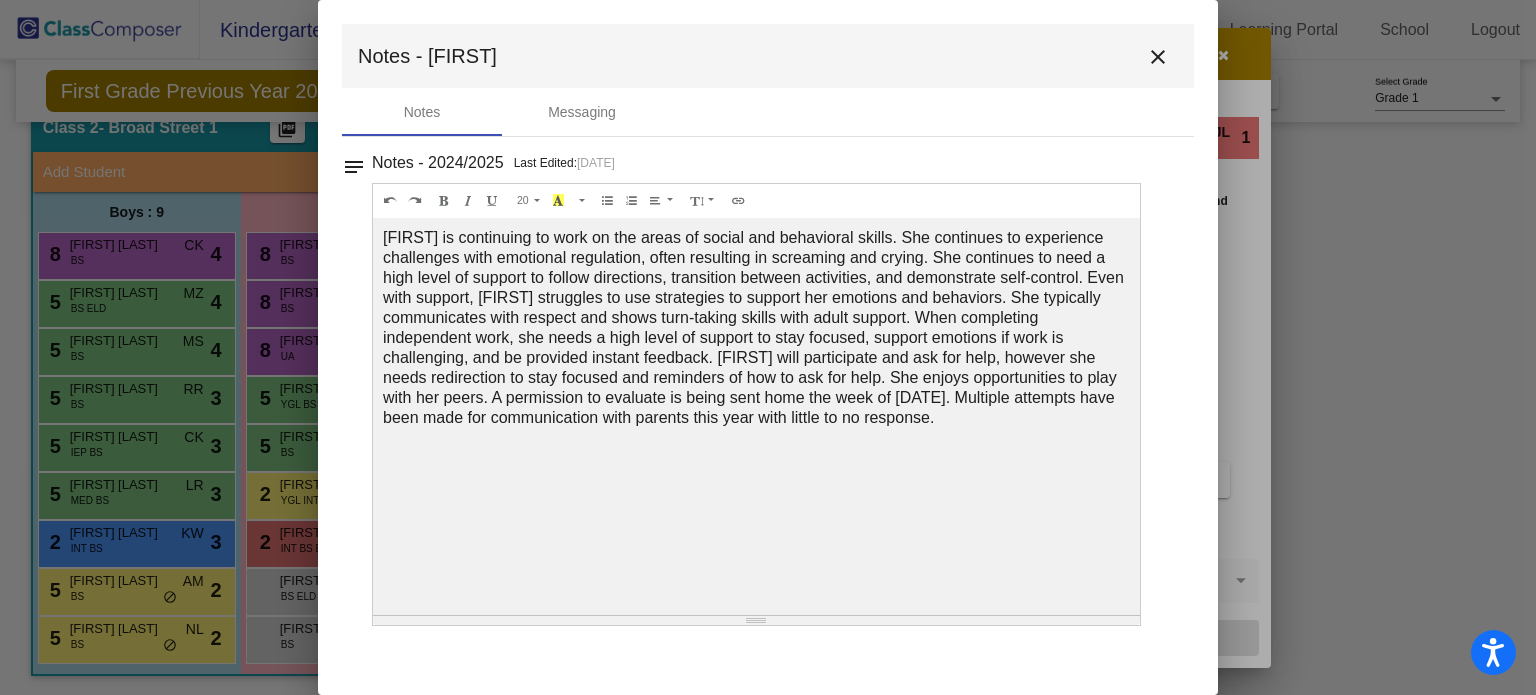 click on "[FIRST] is continuing to work on the areas of social and behavioral skills. She continues to experience challenges with emotional regulation, often resulting in screaming and crying. She continues to need a high level of support to follow directions, transition between activities, and demonstrate self-control. Even with support, [FIRST] struggles to use strategies to support her emotions and behaviors. She typically communicates with respect and shows turn-taking skills with adult support. When completing independent work, she needs a high level of support to stay focused, support emotions if work is challenging, and be provided instant feedback. [FIRST] will participate and ask for help, however she needs redirection to stay focused and reminders of how to ask for help. She enjoys opportunities to play with her peers. A permission to evaluate is being sent home the week of [DATE]. Multiple attempts have been made for communication with parents this year with little to no response." at bounding box center [756, 416] 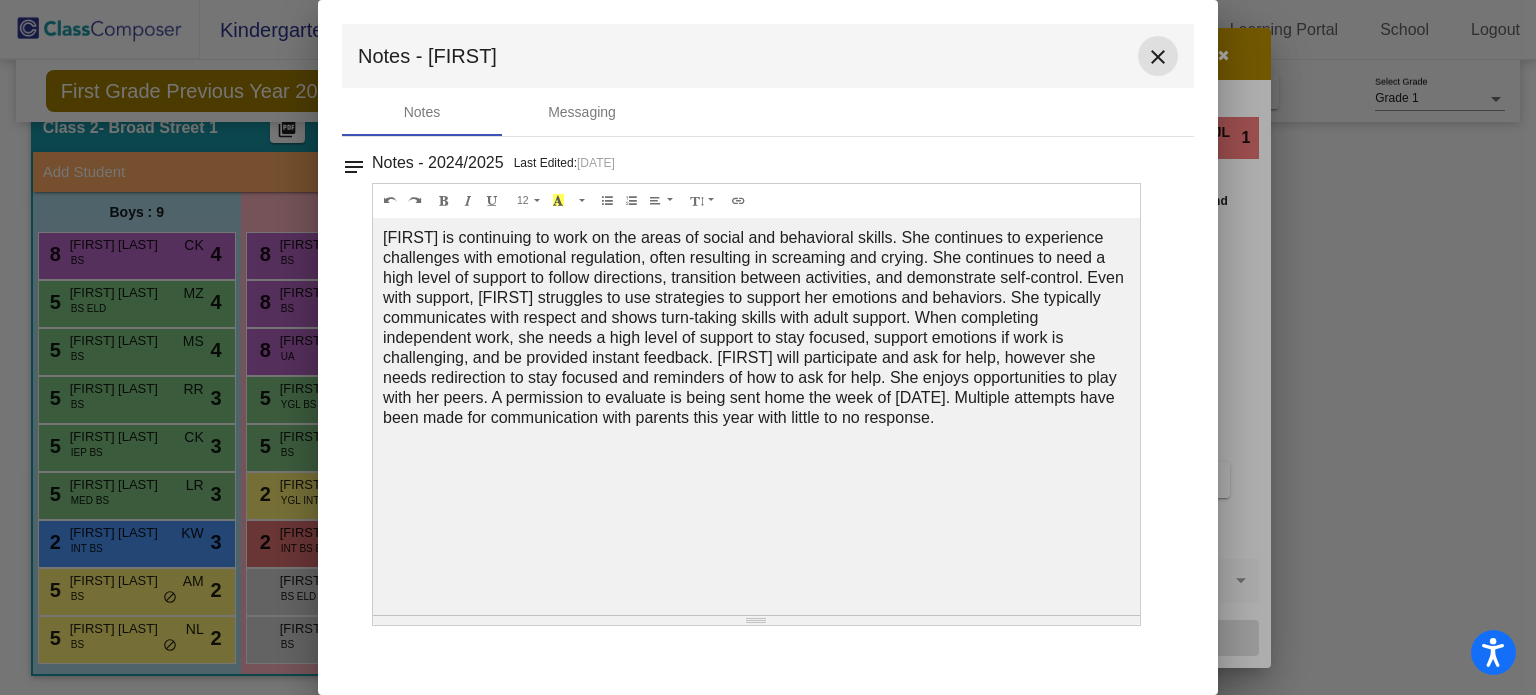 click on "close" at bounding box center [1158, 57] 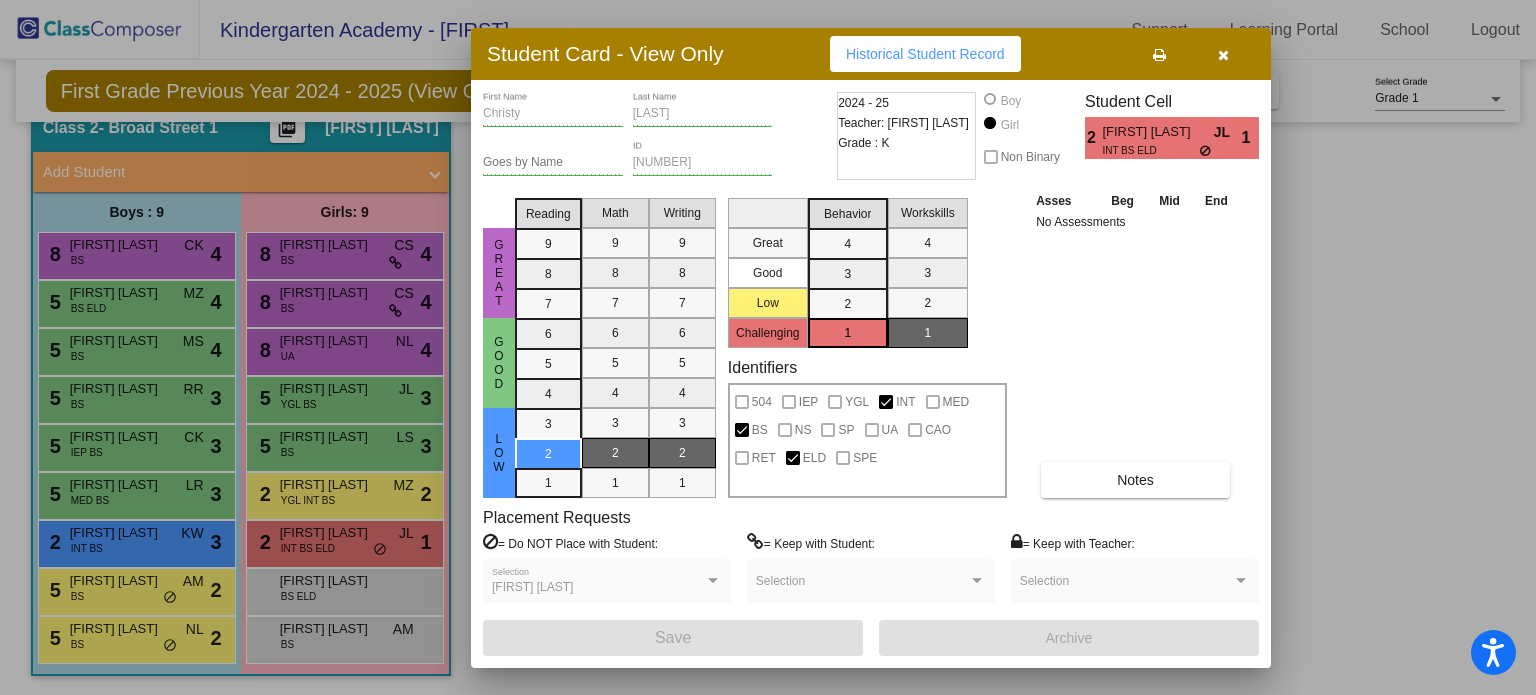 click at bounding box center (1223, 55) 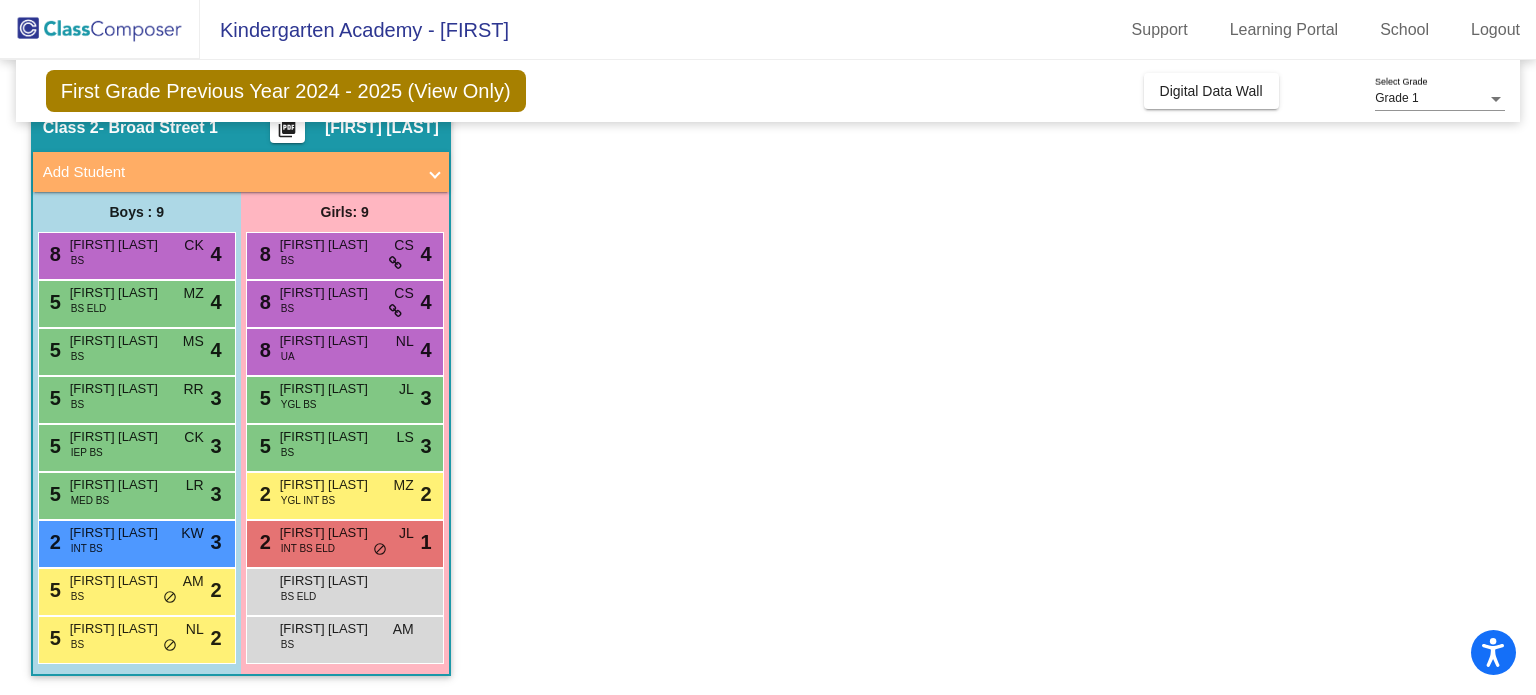 click on "Class [NUMBER] - Broad Street [NUMBER] picture_as_pdf [FIRST] [LAST] Add Student First Name Last Name Student Id (Recommended)   Boy   Girl   Non Binary Add Close   Boys : [NUMBER] [NUMBER] [FIRST] [LAST] BS CK lock do_not_disturb_alt [NUMBER] [NUMBER] [FIRST] [LAST] BS ELD MZ lock do_not_disturb_alt [NUMBER] [NUMBER] [FIRST] [LAST] BS MS lock do_not_disturb_alt [NUMBER] [NUMBER] [FIRST] [LAST] BS RR lock do_not_disturb_alt [NUMBER] [NUMBER] [FIRST] IEP BS CK lock do_not_disturb_alt [NUMBER] [NUMBER] [FIRST] MED BS LR lock do_not_disturb_alt [NUMBER] [NUMBER] [FIRST] [LAST] INT BS KW lock do_not_disturb_alt [NUMBER] [NUMBER] [FIRST] BS AM lock do_not_disturb_alt [NUMBER] [NUMBER] [FIRST] BS NL lock do_not_disturb_alt [NUMBER]   Girls: [NUMBER] [NUMBER] [FIRST] [LAST] BS CS lock do_not_disturb_alt [NUMBER] [NUMBER] [FIRST] [LAST] BS CS lock do_not_disturb_alt [NUMBER] [NUMBER] [FIRST] [LAST] UA NL lock do_not_disturb_alt [NUMBER] [NUMBER] [FIRST] YGL BS JL lock do_not_disturb_alt [NUMBER] [NUMBER] [FIRST] BS LS lock do_not_disturb_alt [NUMBER] [NUMBER] [FIRST] YGL INT BS MZ lock do_not_disturb_alt [NUMBER] [NUMBER] [FIRST] INT BS ELD JL lock do_not_disturb_alt [NUMBER] [NUMBER] [FIRST] BS ELD lock" 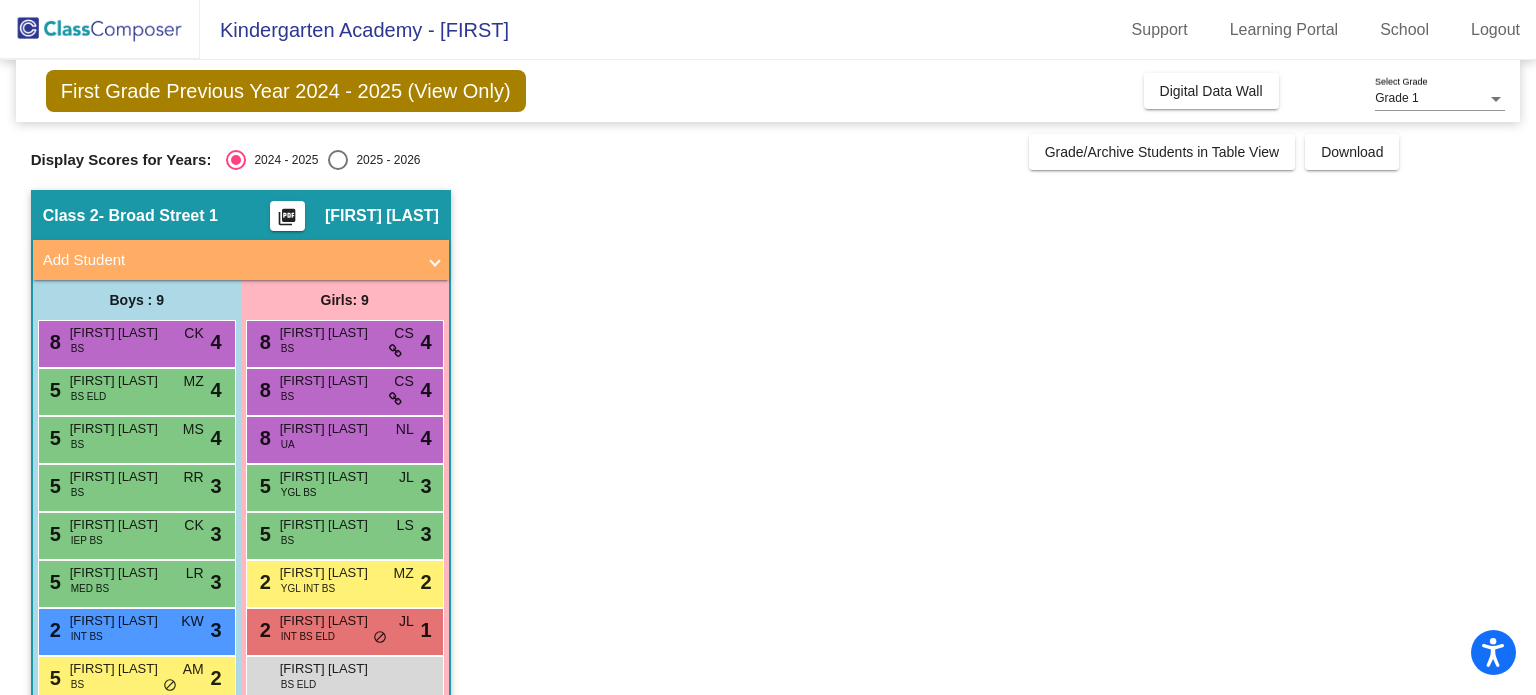 click on "picture_as_pdf" 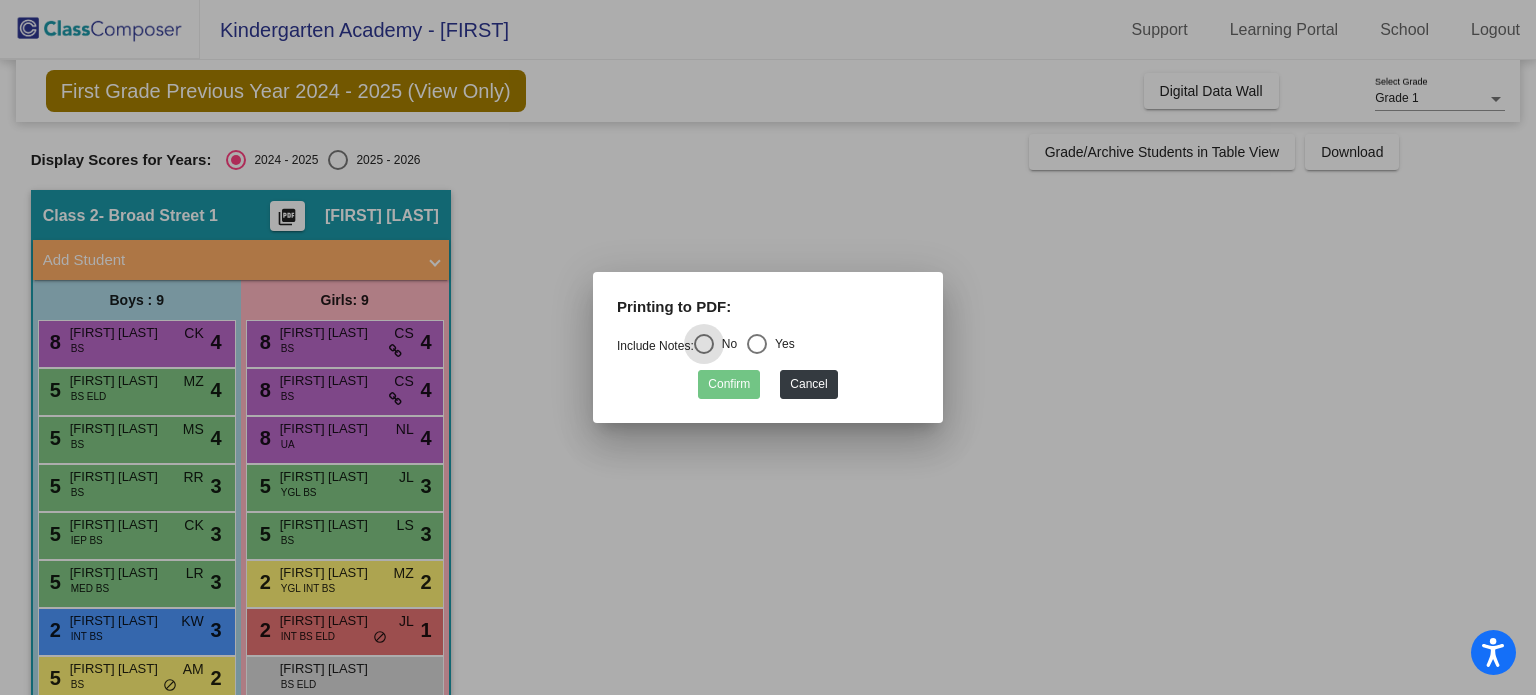click at bounding box center [757, 344] 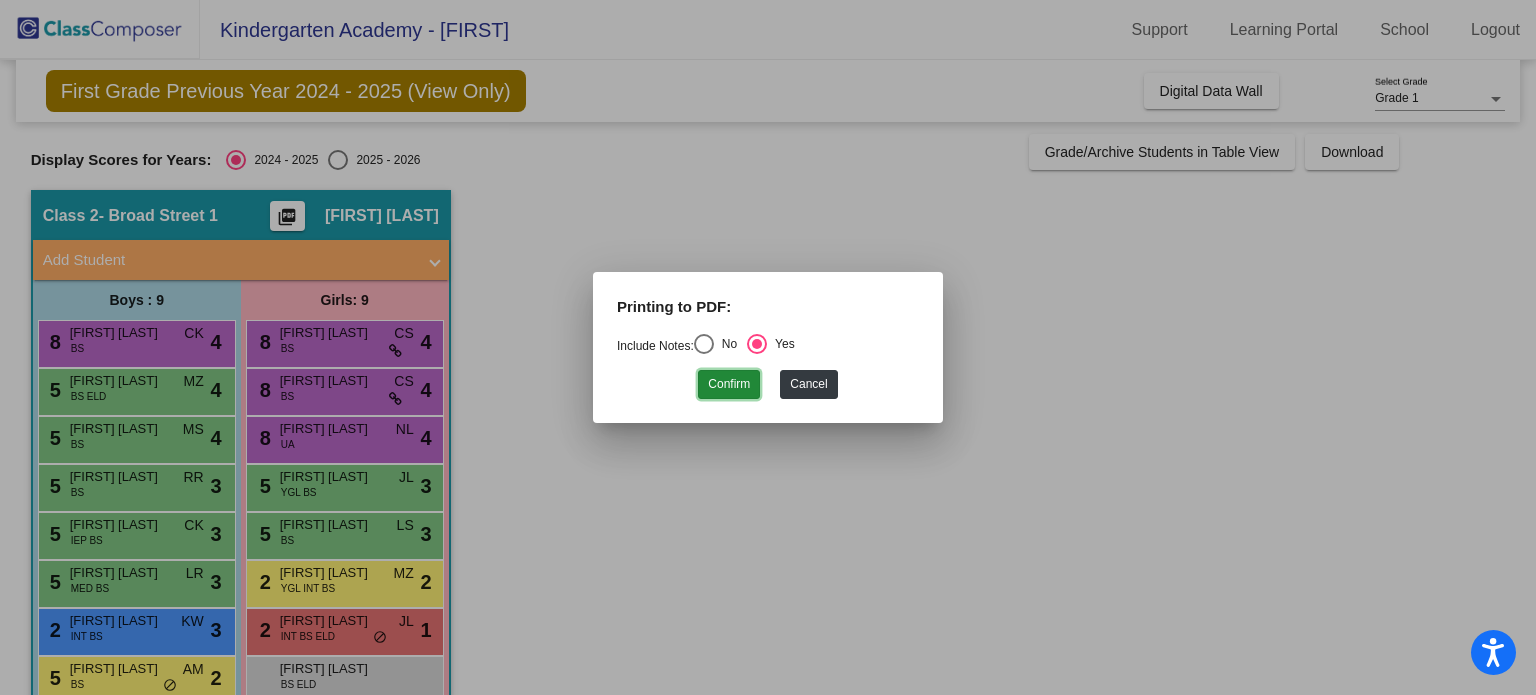 click on "Confirm" at bounding box center (729, 384) 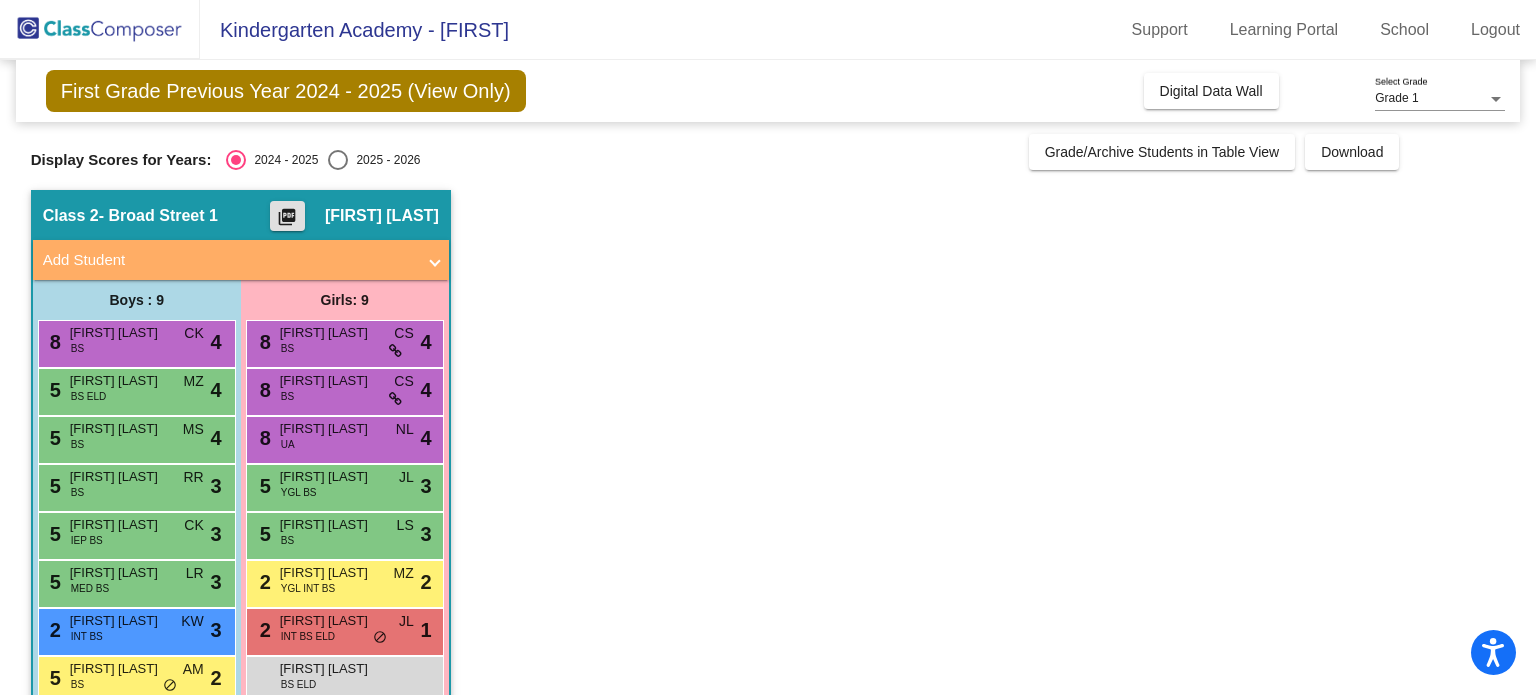 click on "Class [NUMBER] - Broad Street [NUMBER] picture_as_pdf [FIRST] [LAST] Add Student First Name Last Name Student Id (Recommended)   Boy   Girl   Non Binary Add Close   Boys : [NUMBER] [NUMBER] [FIRST] [LAST] BS CK lock do_not_disturb_alt [NUMBER] [NUMBER] [FIRST] [LAST] BS ELD MZ lock do_not_disturb_alt [NUMBER] [NUMBER] [FIRST] [LAST] BS MS lock do_not_disturb_alt [NUMBER] [NUMBER] [FIRST] [LAST] BS RR lock do_not_disturb_alt [NUMBER] [NUMBER] [FIRST] IEP BS CK lock do_not_disturb_alt [NUMBER] [NUMBER] [FIRST] MED BS LR lock do_not_disturb_alt [NUMBER] [NUMBER] [FIRST] [LAST] INT BS KW lock do_not_disturb_alt [NUMBER] [NUMBER] [FIRST] BS AM lock do_not_disturb_alt [NUMBER] [NUMBER] [FIRST] BS NL lock do_not_disturb_alt [NUMBER]   Girls: [NUMBER] [NUMBER] [FIRST] [LAST] BS CS lock do_not_disturb_alt [NUMBER] [NUMBER] [FIRST] [LAST] BS CS lock do_not_disturb_alt [NUMBER] [NUMBER] [FIRST] [LAST] UA NL lock do_not_disturb_alt [NUMBER] [NUMBER] [FIRST] YGL BS JL lock do_not_disturb_alt [NUMBER] [NUMBER] [FIRST] BS LS lock do_not_disturb_alt [NUMBER] [NUMBER] [FIRST] YGL INT BS MZ lock do_not_disturb_alt [NUMBER] [NUMBER] [FIRST] INT BS ELD JL lock do_not_disturb_alt [NUMBER] [NUMBER] [FIRST] BS ELD lock" 